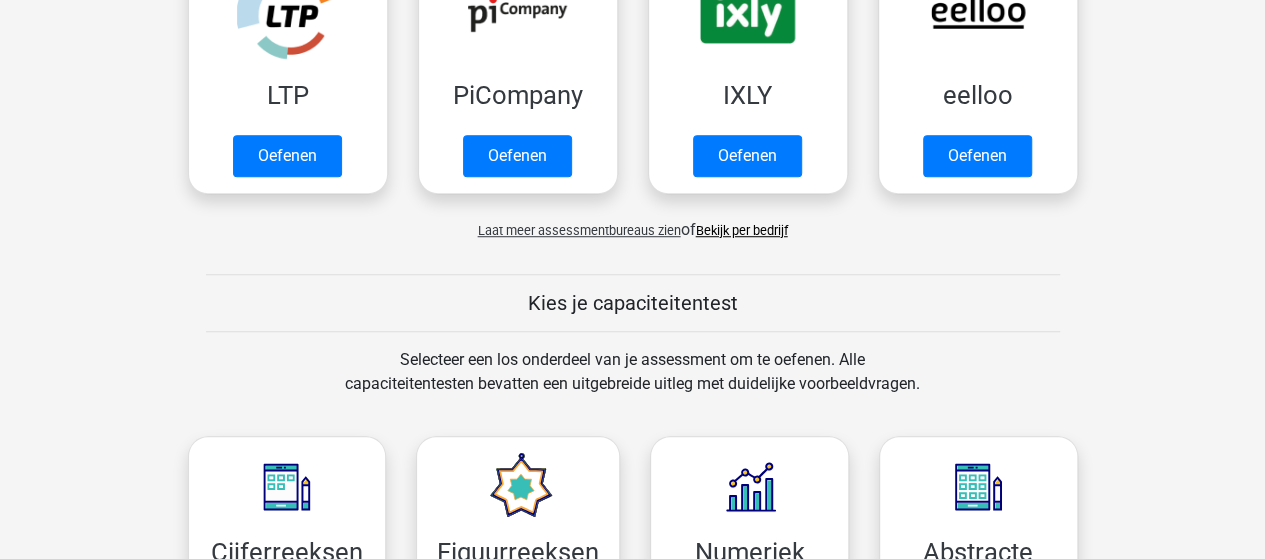 scroll, scrollTop: 700, scrollLeft: 0, axis: vertical 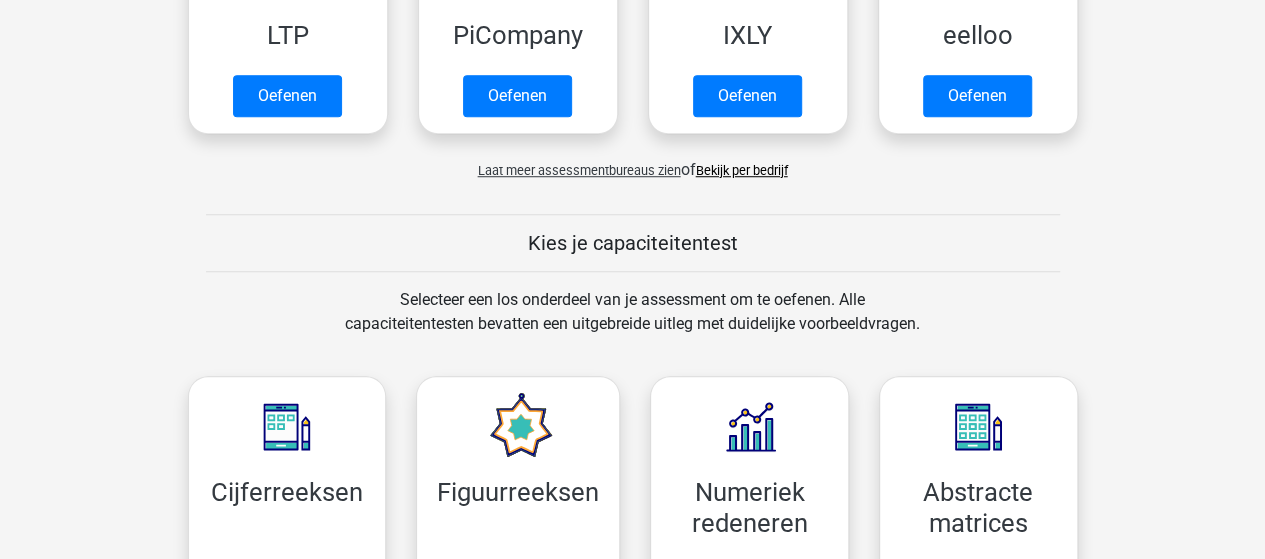 click on "Bekijk per bedrijf" at bounding box center [742, 170] 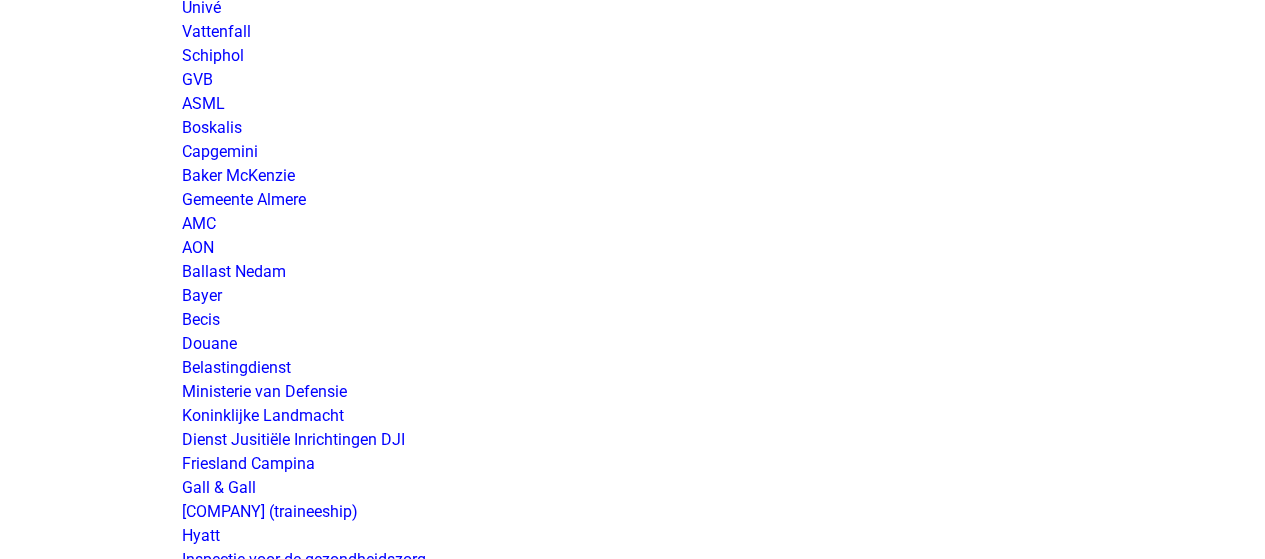 scroll, scrollTop: 3100, scrollLeft: 0, axis: vertical 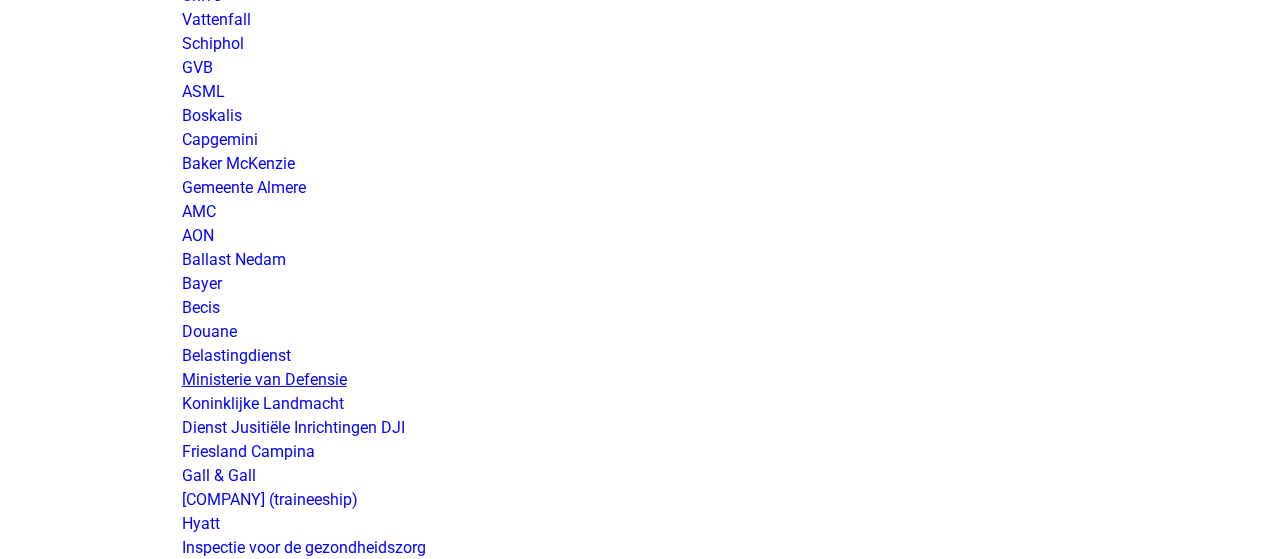 click on "Ministerie van Defensie" at bounding box center [264, 379] 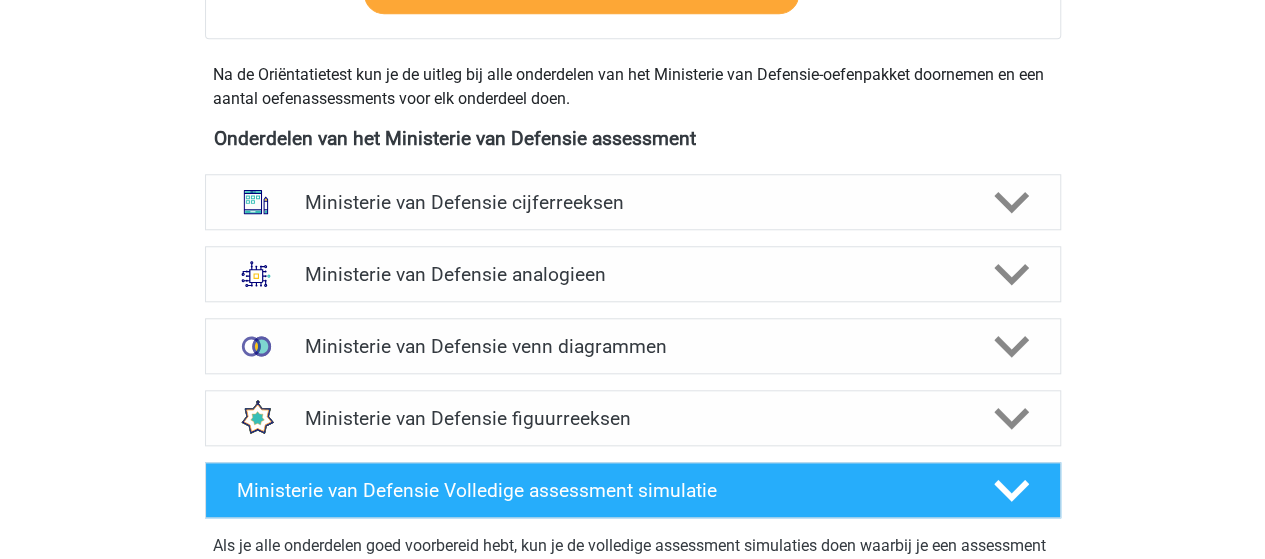 scroll, scrollTop: 900, scrollLeft: 0, axis: vertical 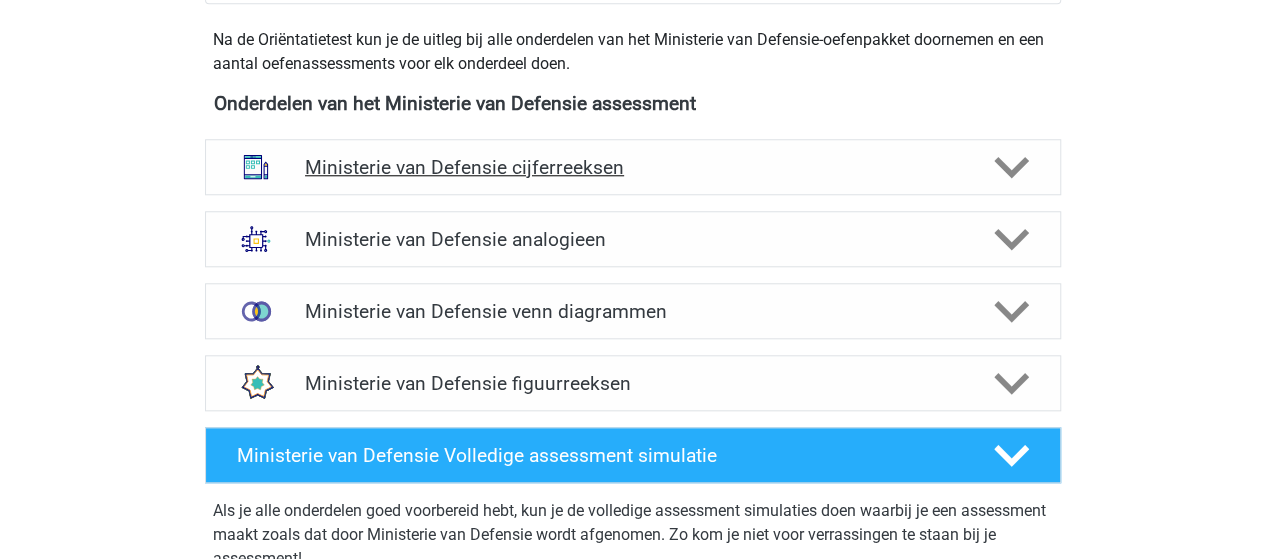 click on "Ministerie van Defensie cijferreeksen" at bounding box center [632, 167] 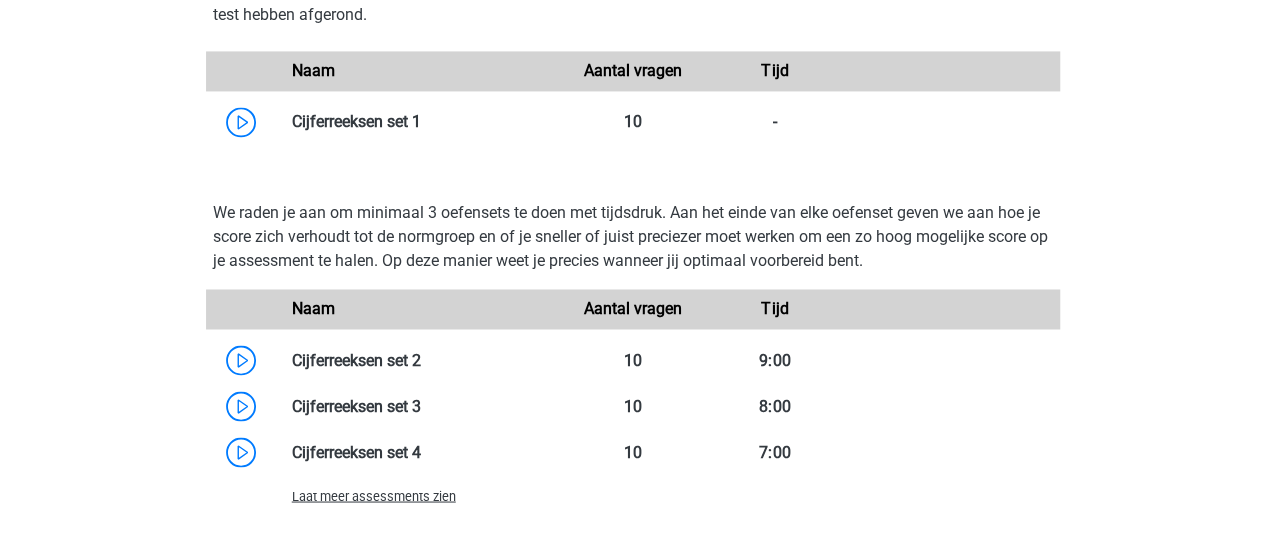 scroll, scrollTop: 1600, scrollLeft: 0, axis: vertical 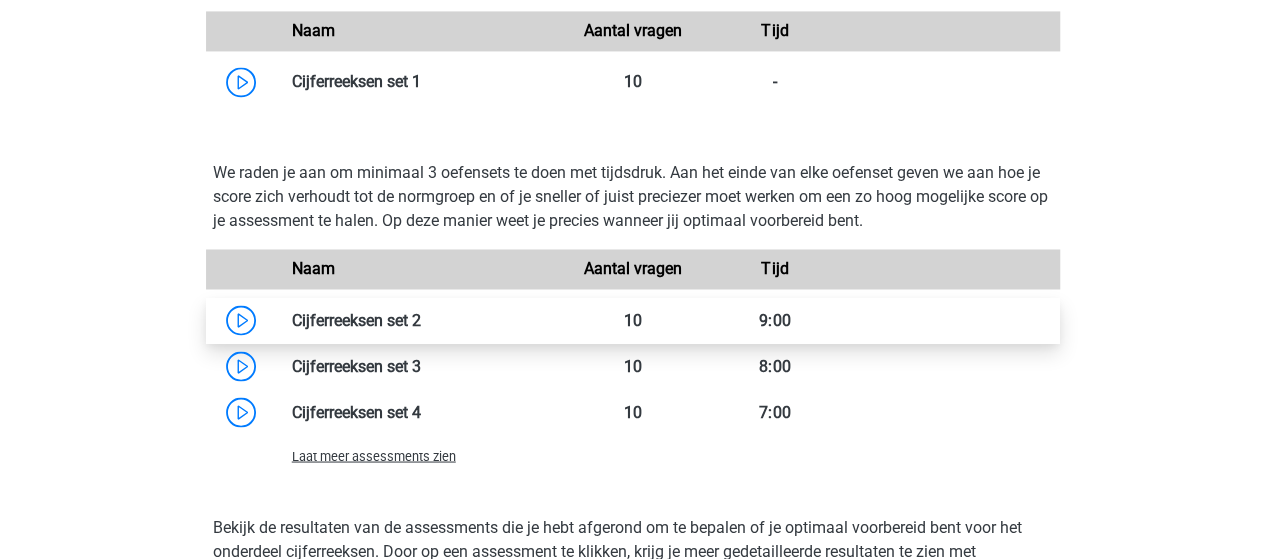 click at bounding box center (421, 319) 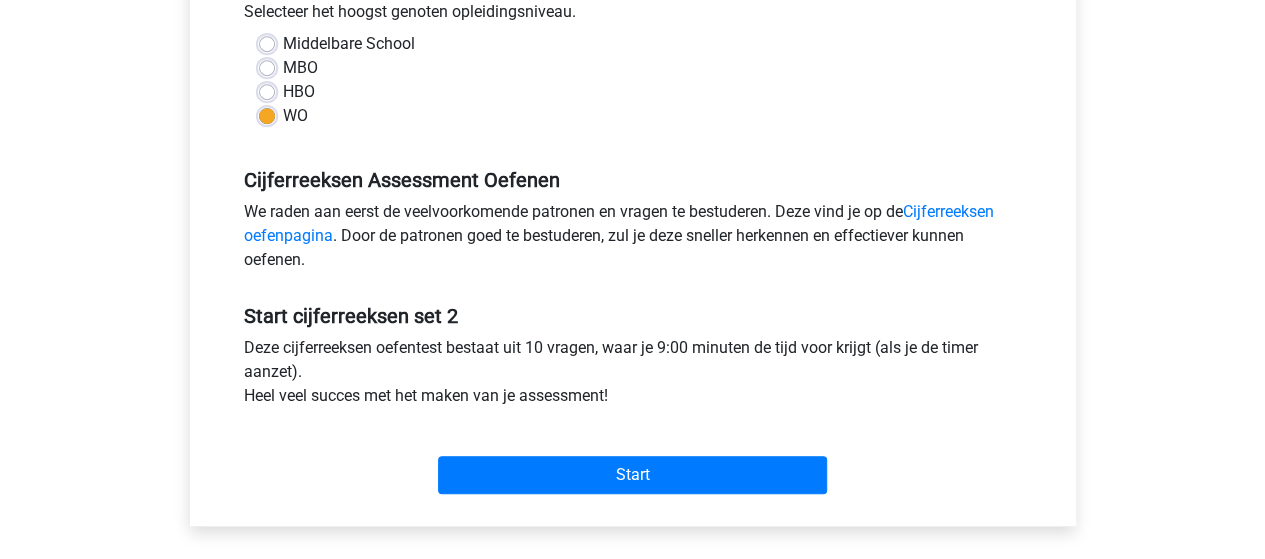 scroll, scrollTop: 500, scrollLeft: 0, axis: vertical 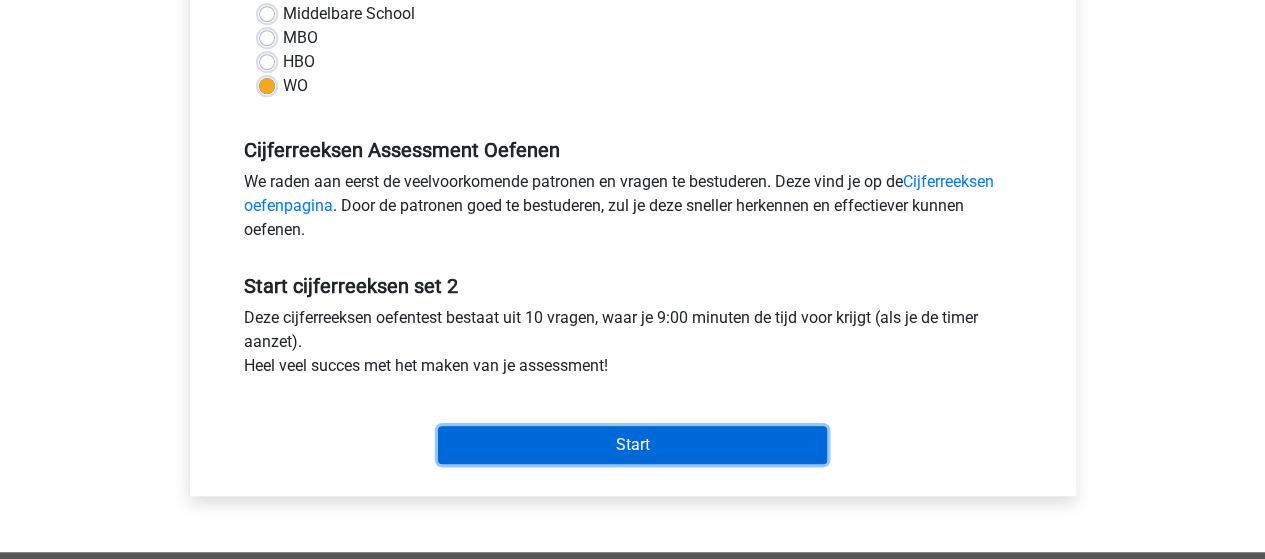 click on "Start" at bounding box center (632, 445) 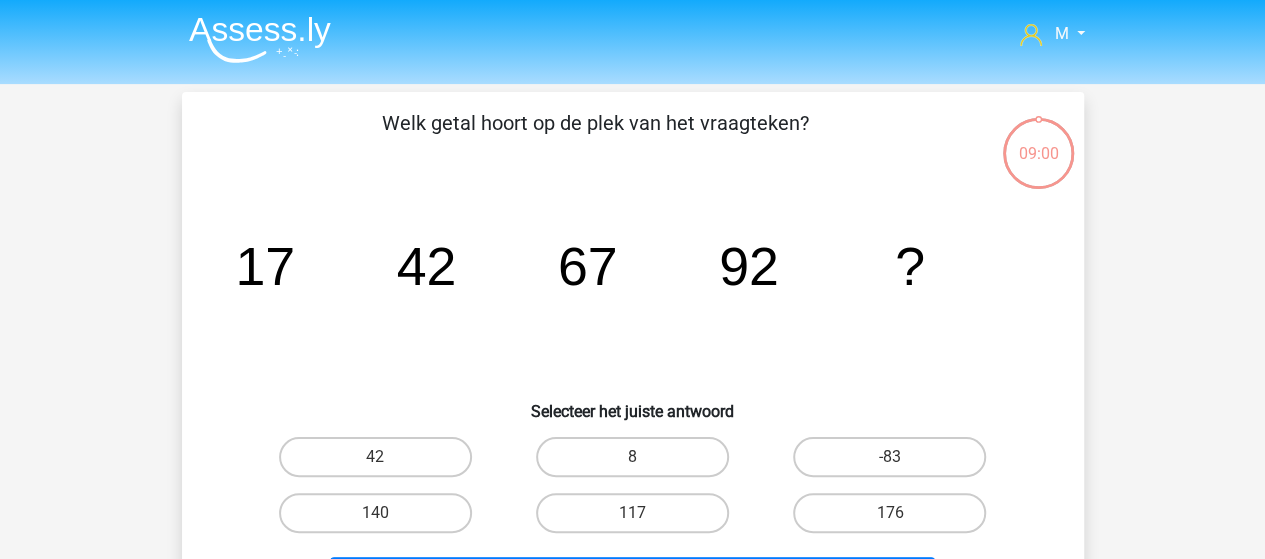 scroll, scrollTop: 100, scrollLeft: 0, axis: vertical 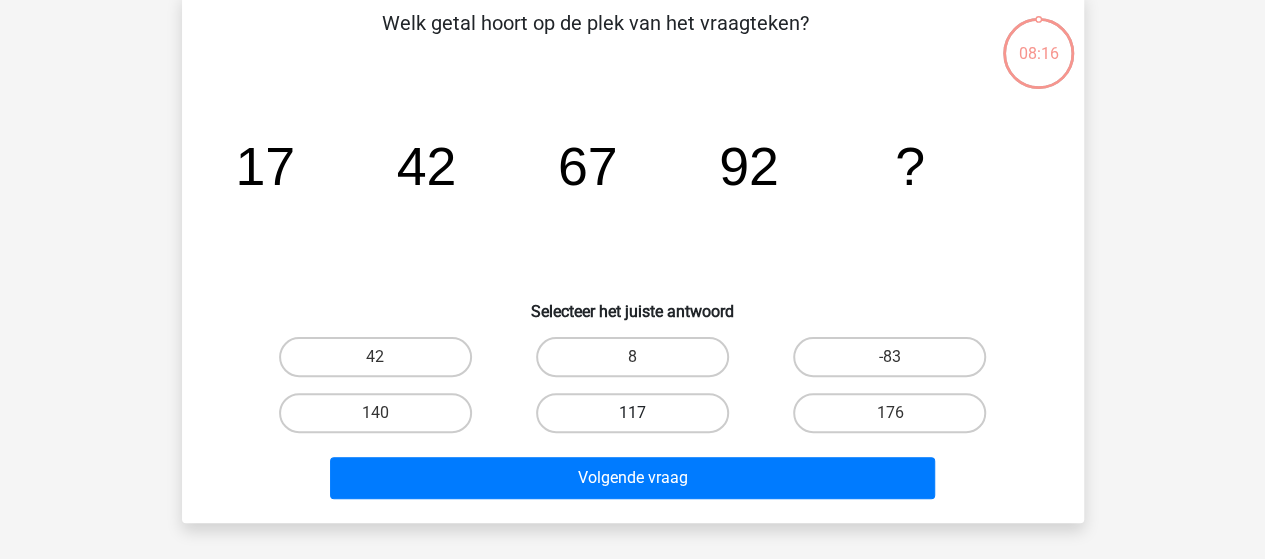 click on "117" at bounding box center [632, 413] 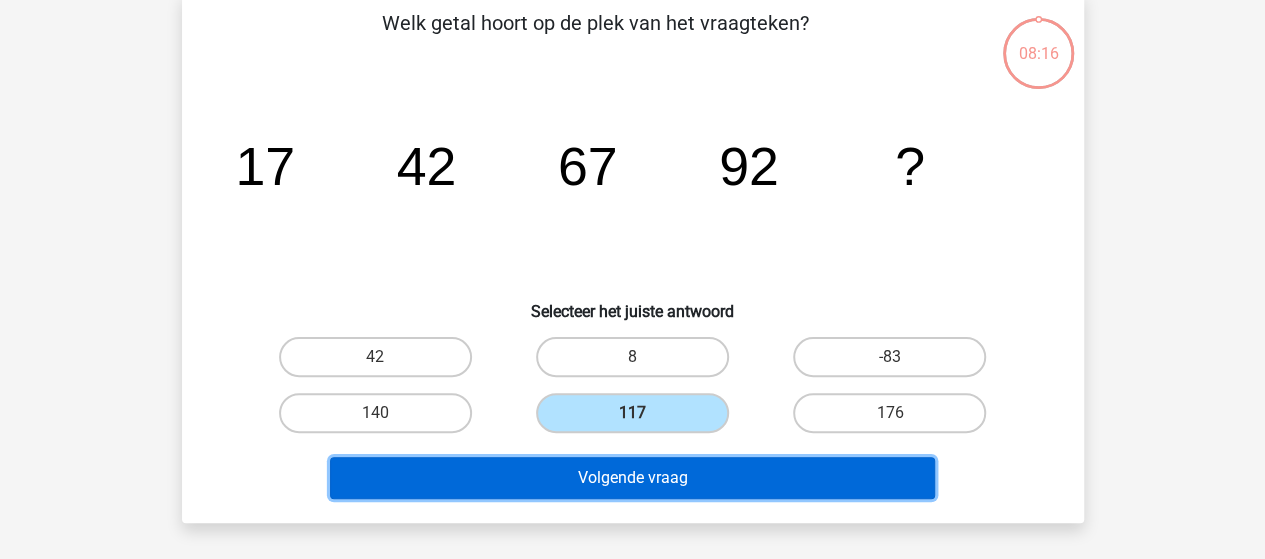 click on "Volgende vraag" at bounding box center (632, 478) 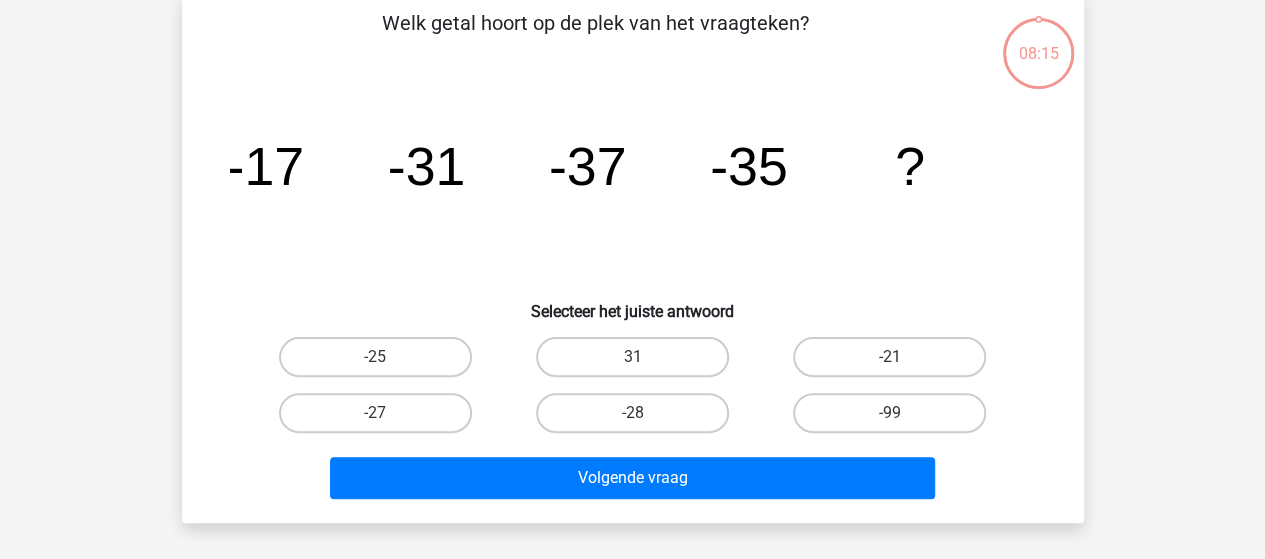 scroll, scrollTop: 92, scrollLeft: 0, axis: vertical 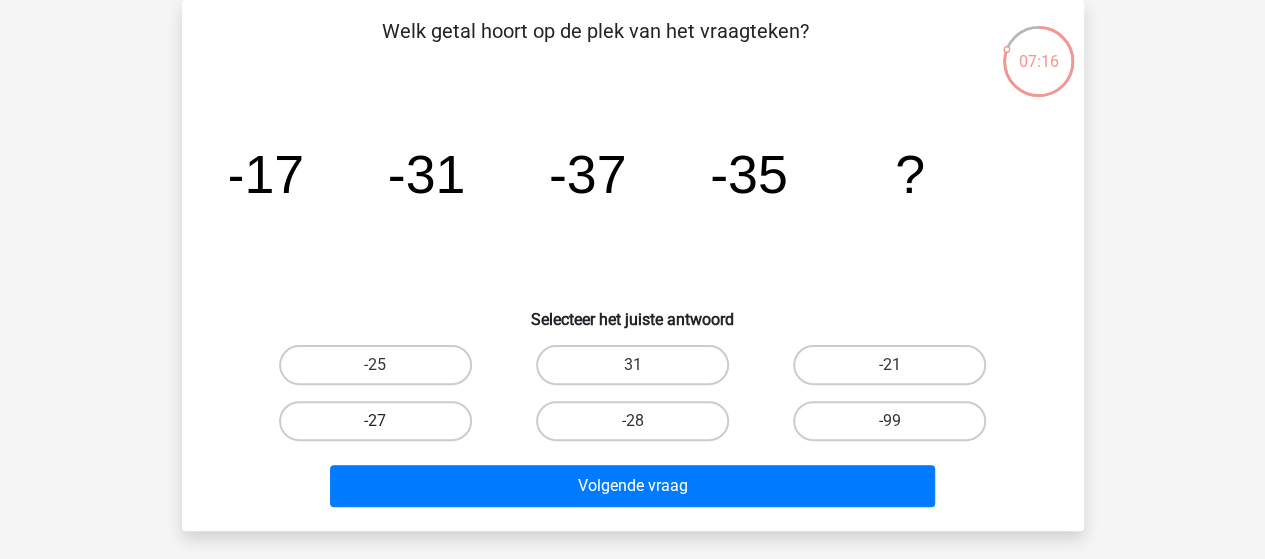 click on "-27" at bounding box center (375, 421) 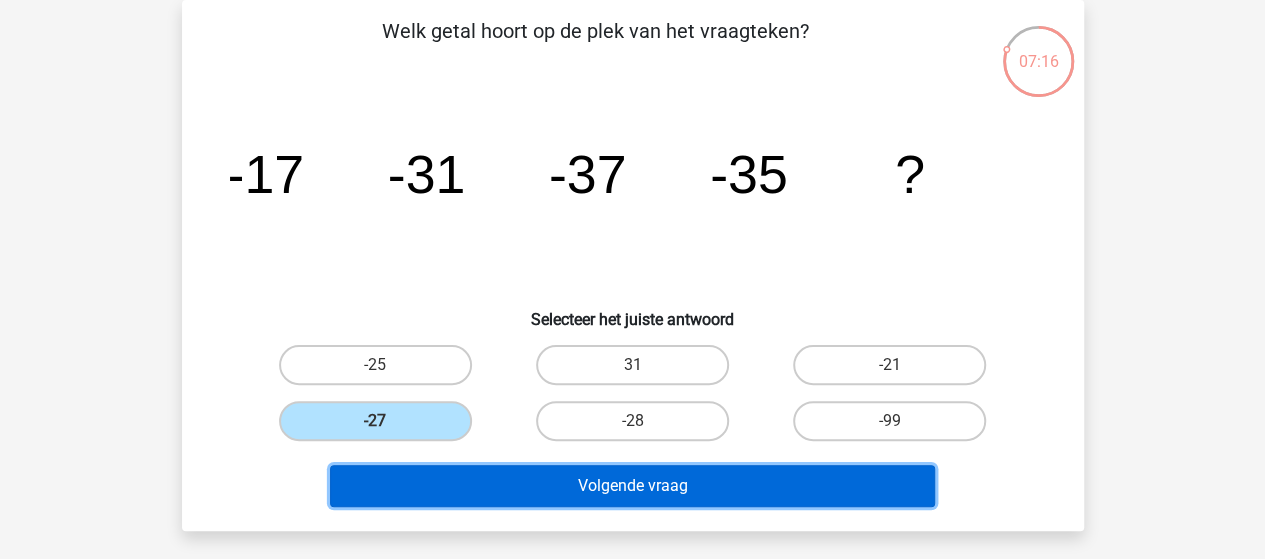 click on "Volgende vraag" at bounding box center (632, 486) 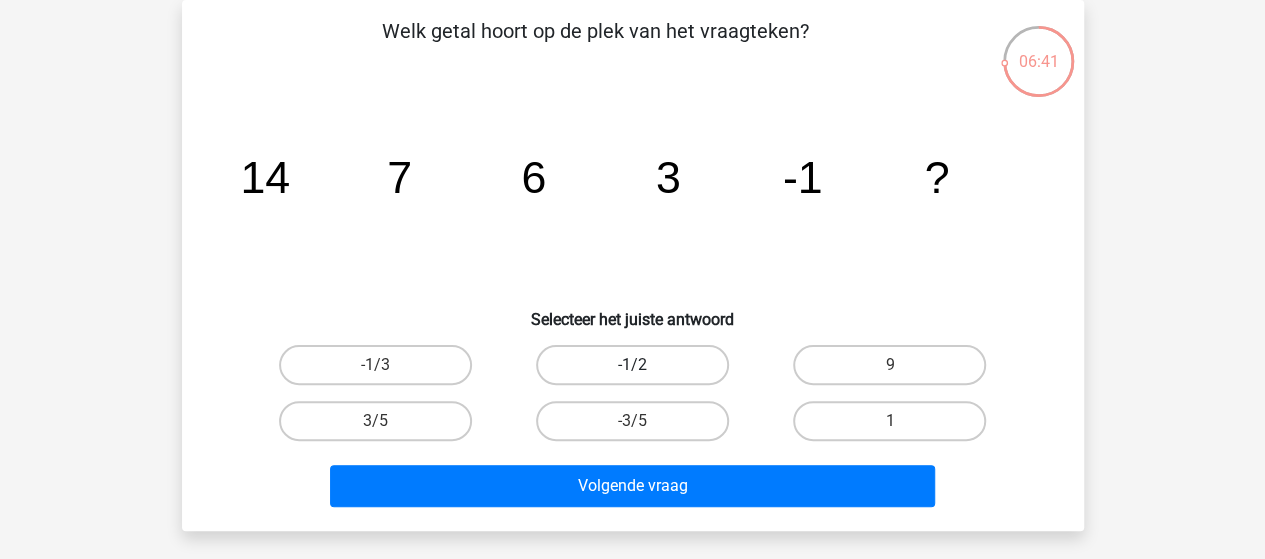click on "-1/2" at bounding box center (632, 365) 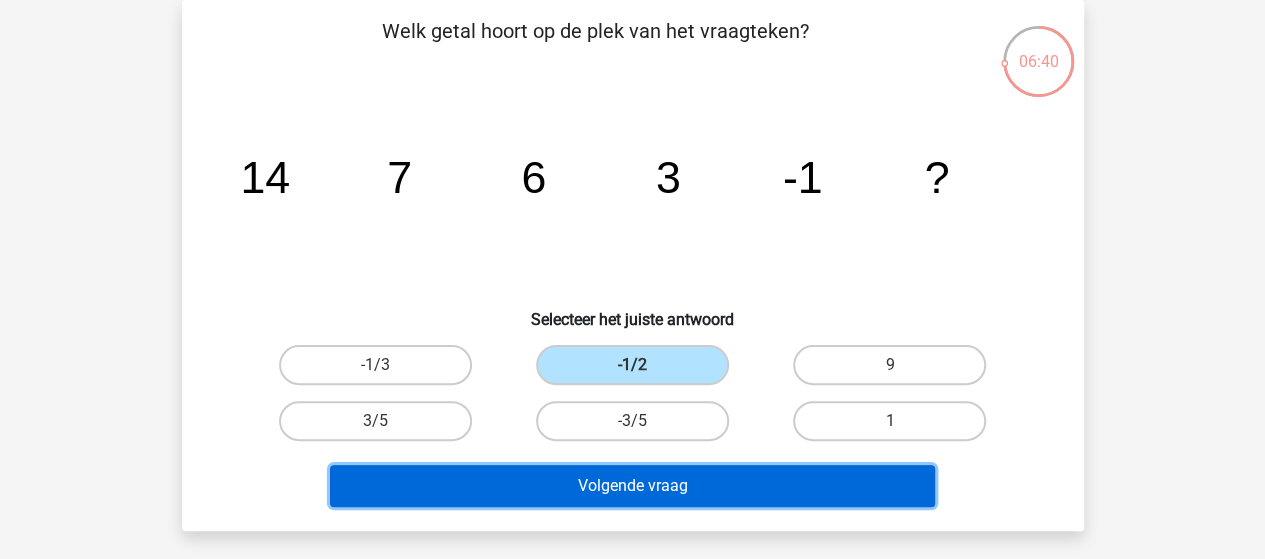 click on "Volgende vraag" at bounding box center (632, 486) 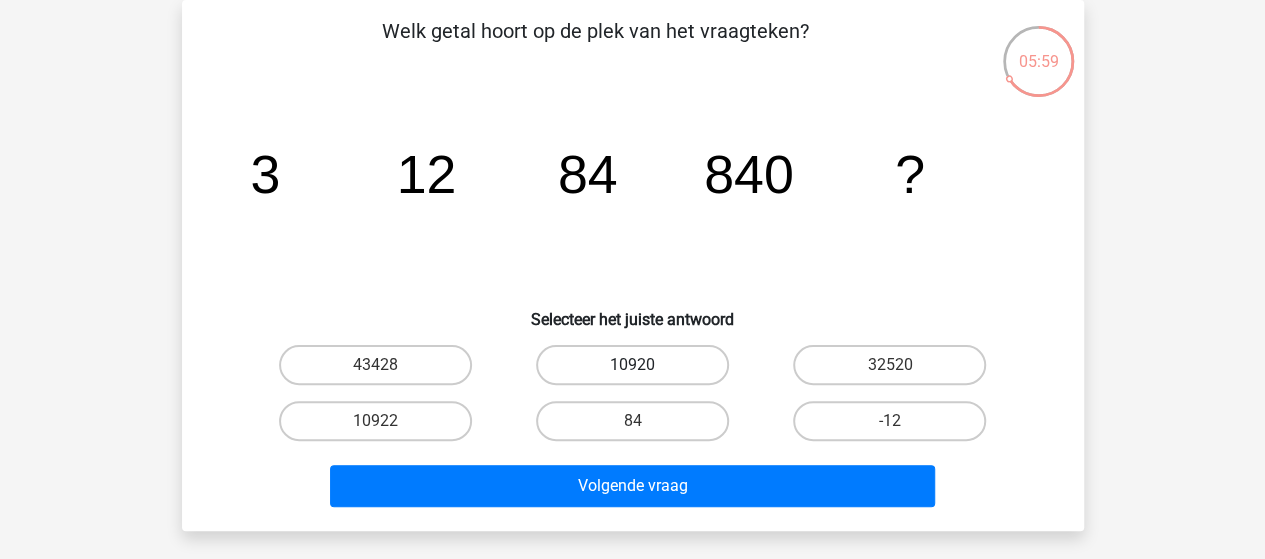 click on "10920" at bounding box center (632, 365) 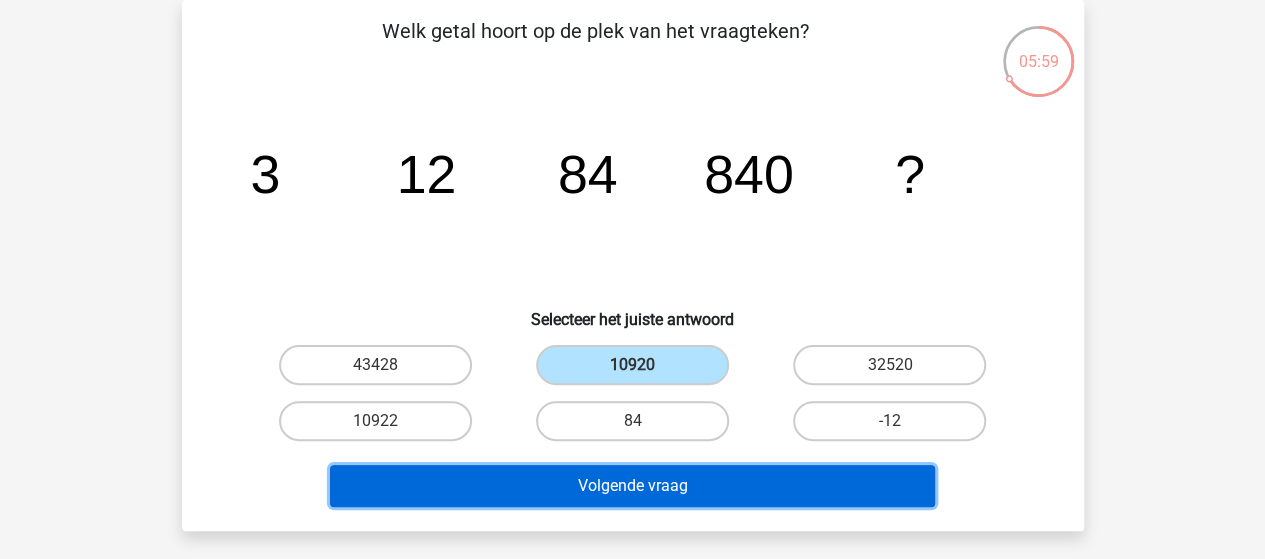 click on "Volgende vraag" at bounding box center (632, 486) 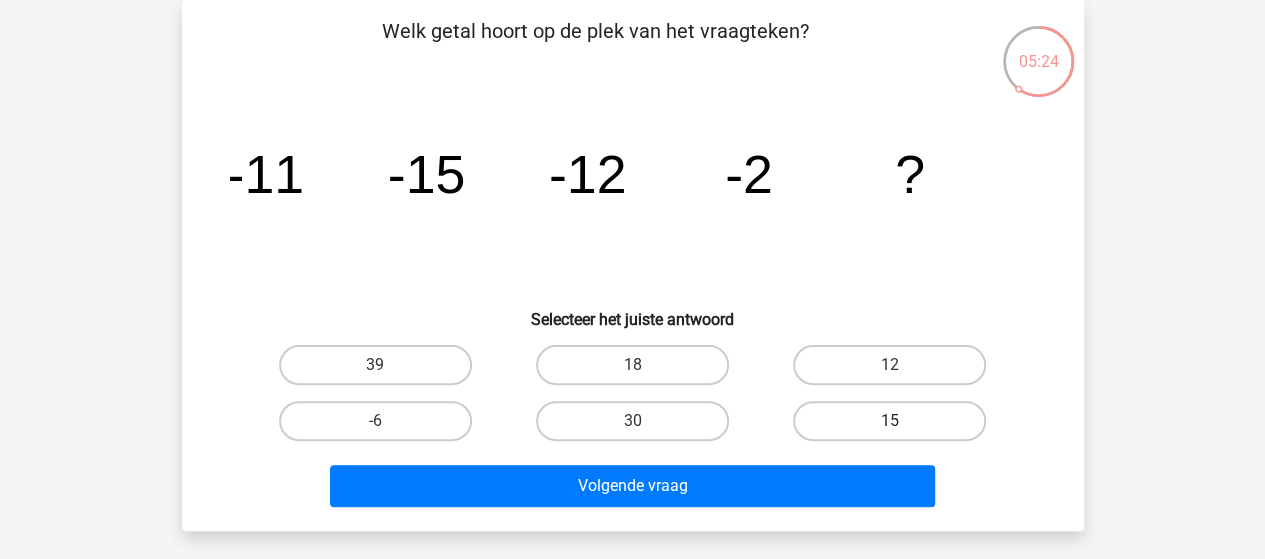 click on "15" at bounding box center (889, 421) 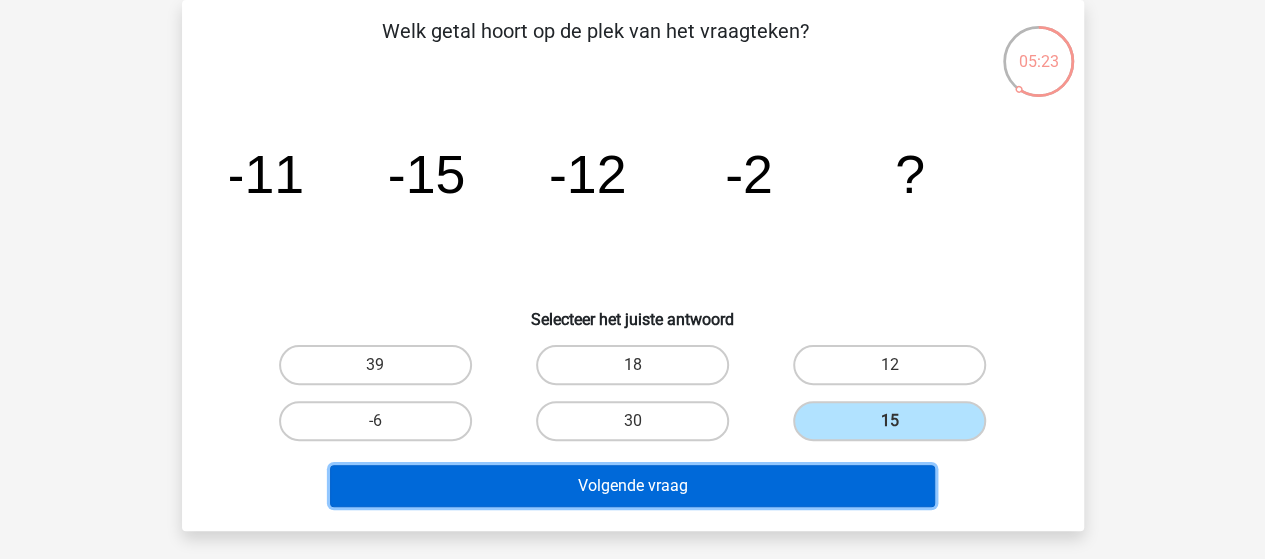 click on "Volgende vraag" at bounding box center (632, 486) 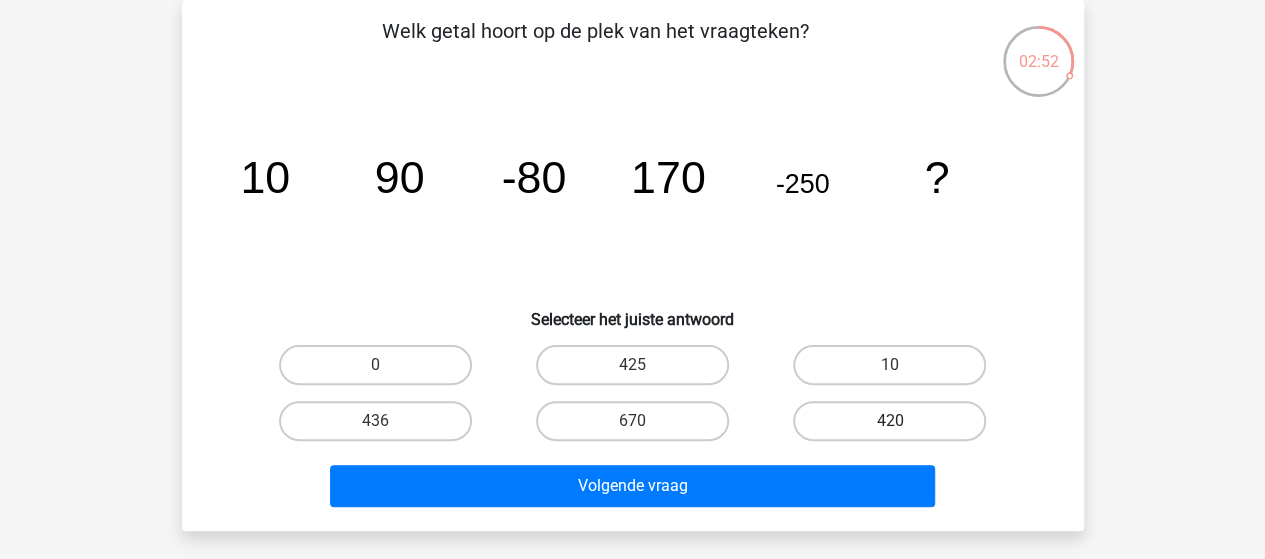 click on "420" at bounding box center (889, 421) 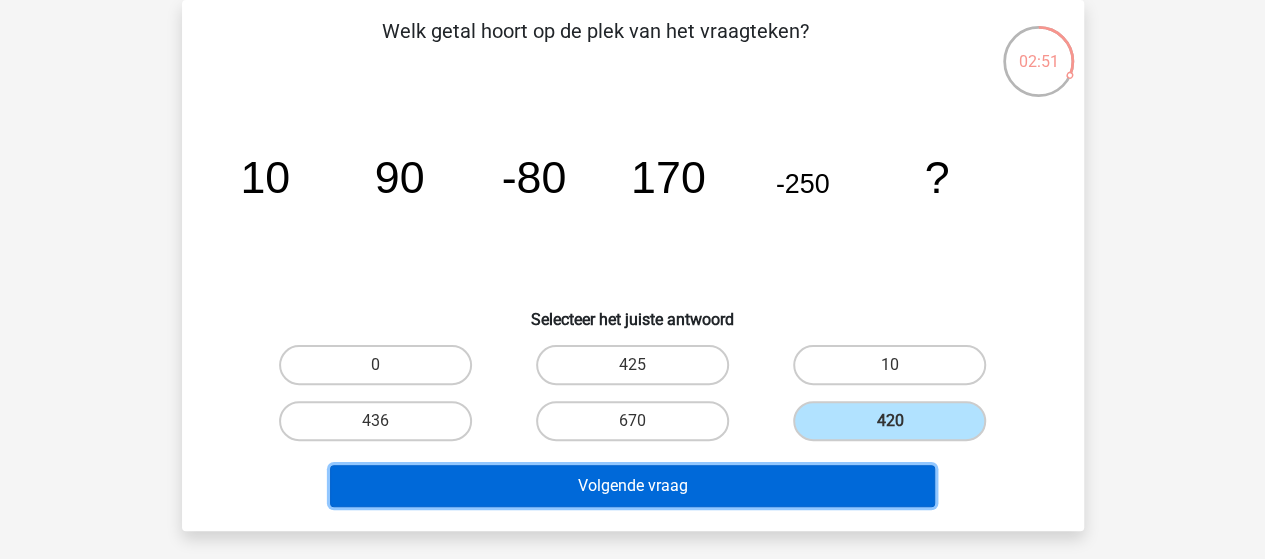 click on "Volgende vraag" at bounding box center [632, 486] 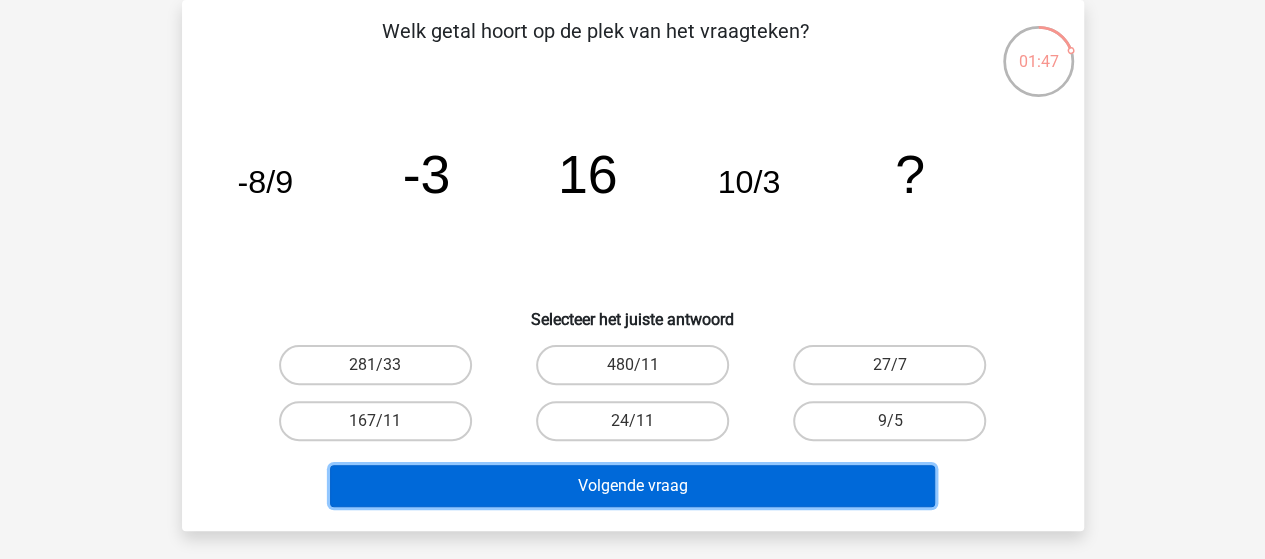 click on "Volgende vraag" at bounding box center [632, 486] 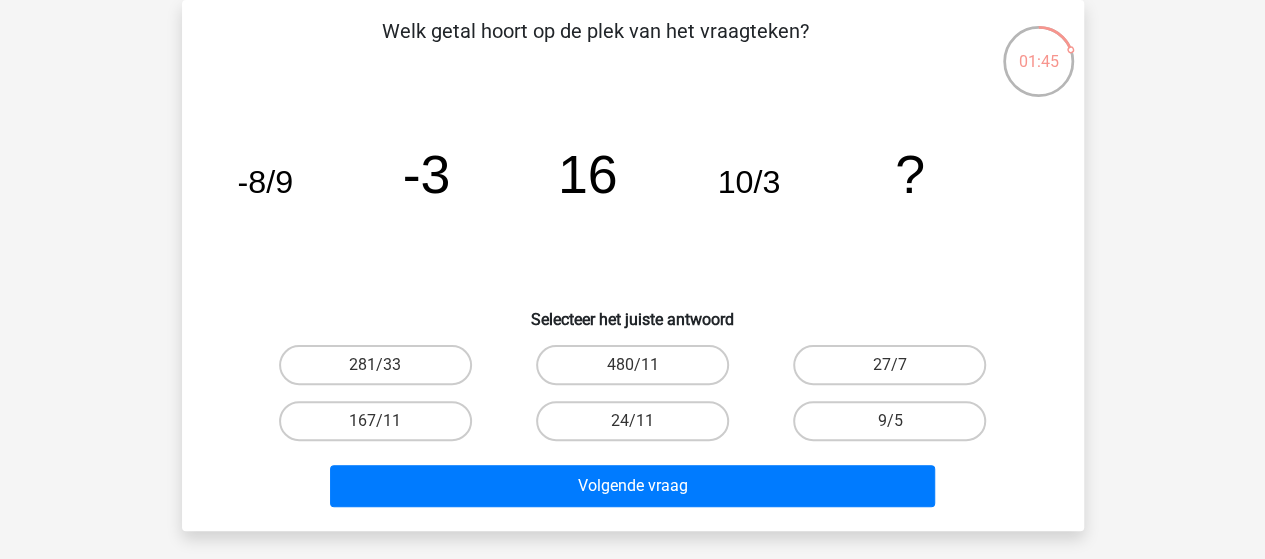 click on "image/svg+xml
-8/9
-3
16
10/3
?" 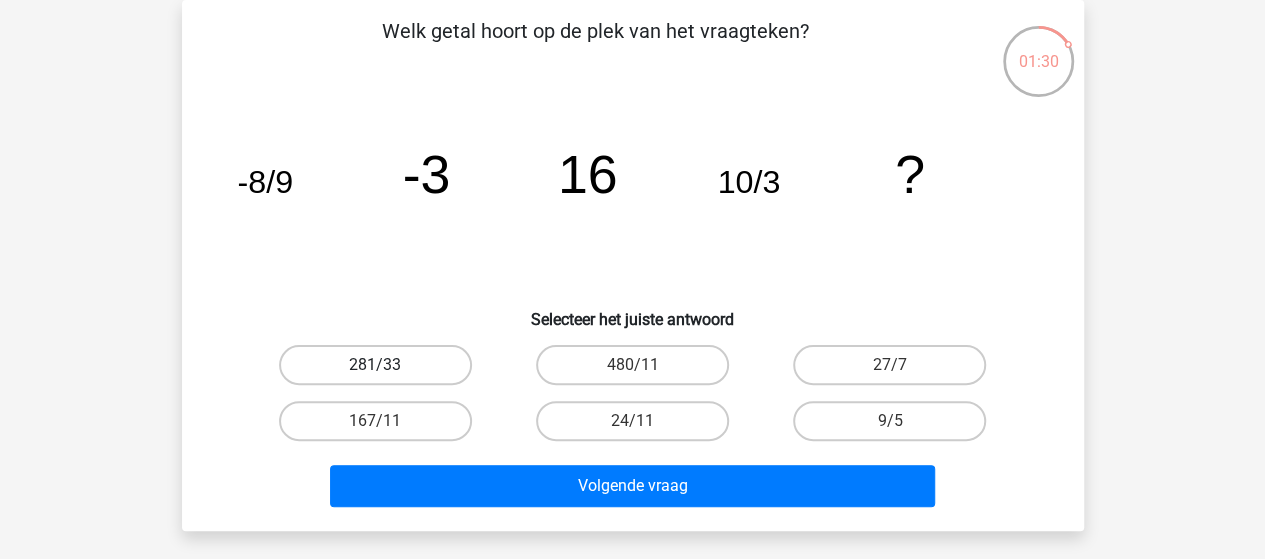 click on "281/33" at bounding box center [375, 365] 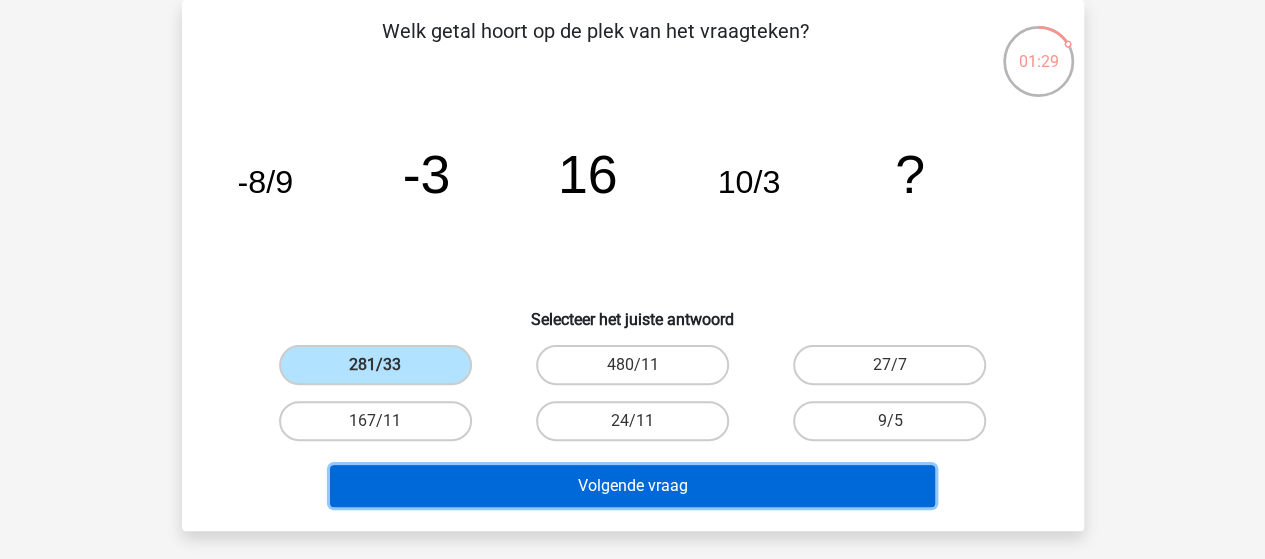 click on "Volgende vraag" at bounding box center (632, 486) 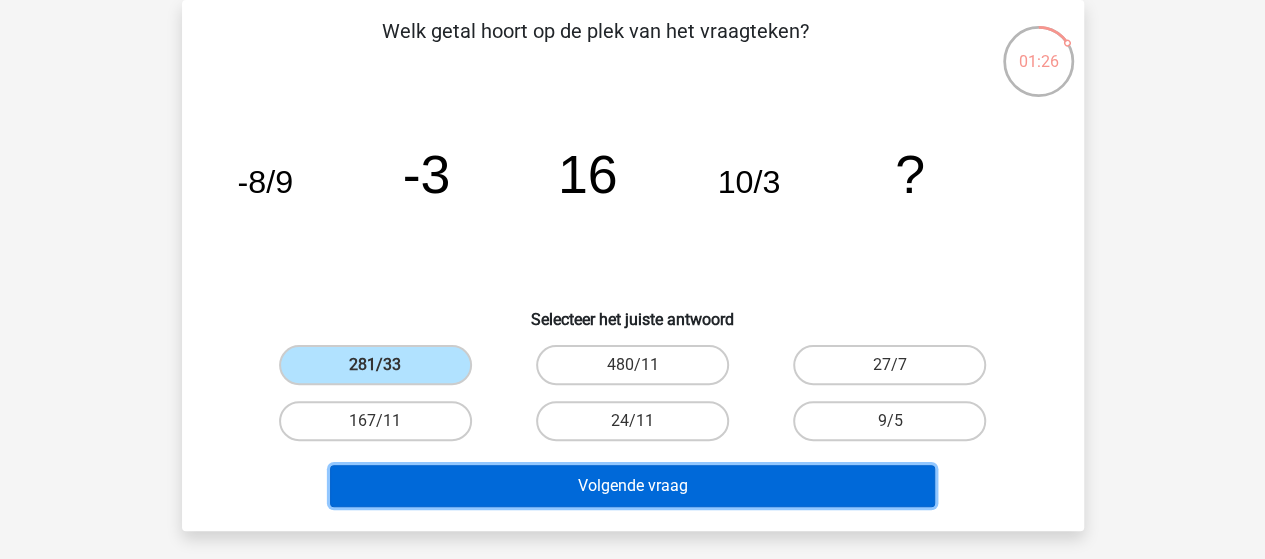 click on "Volgende vraag" at bounding box center [632, 486] 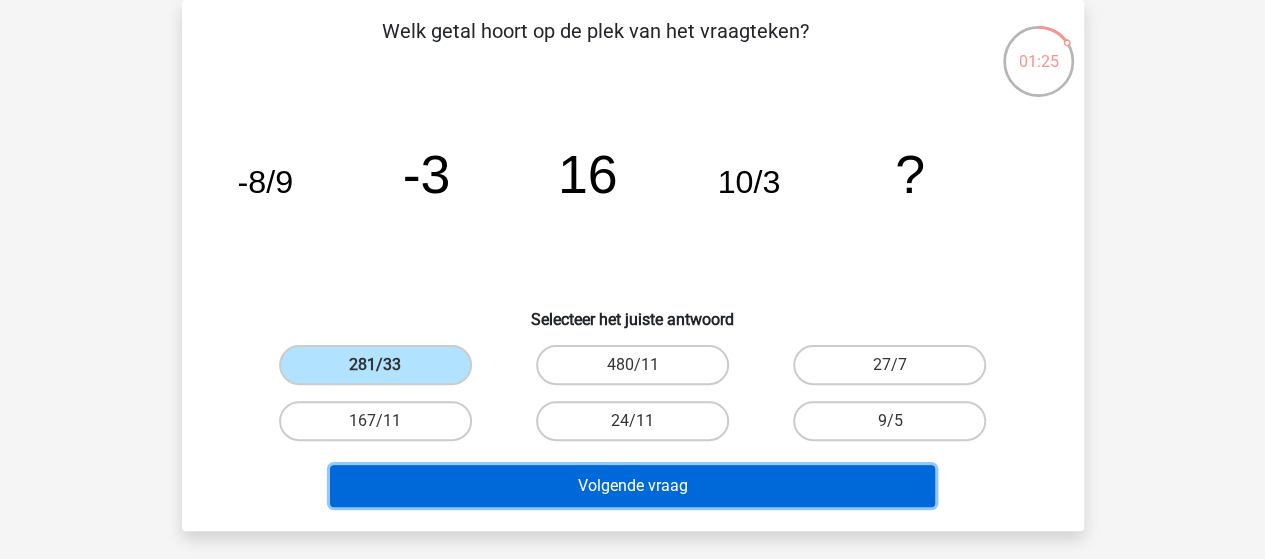 click on "Volgende vraag" at bounding box center [632, 486] 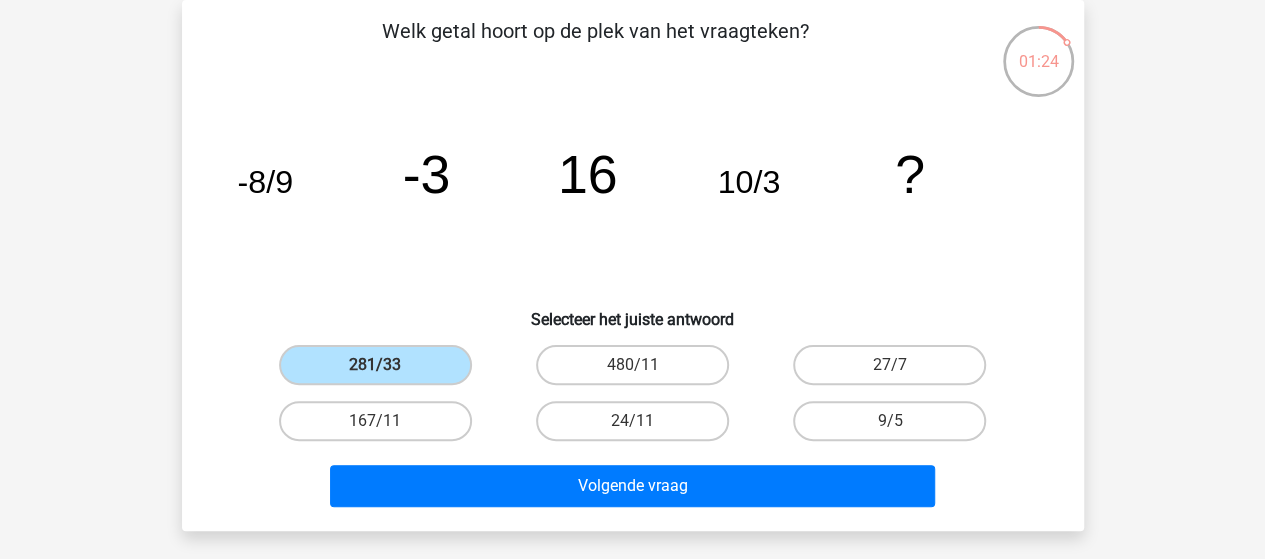 click on "Selecteer het juiste antwoord" at bounding box center (633, 311) 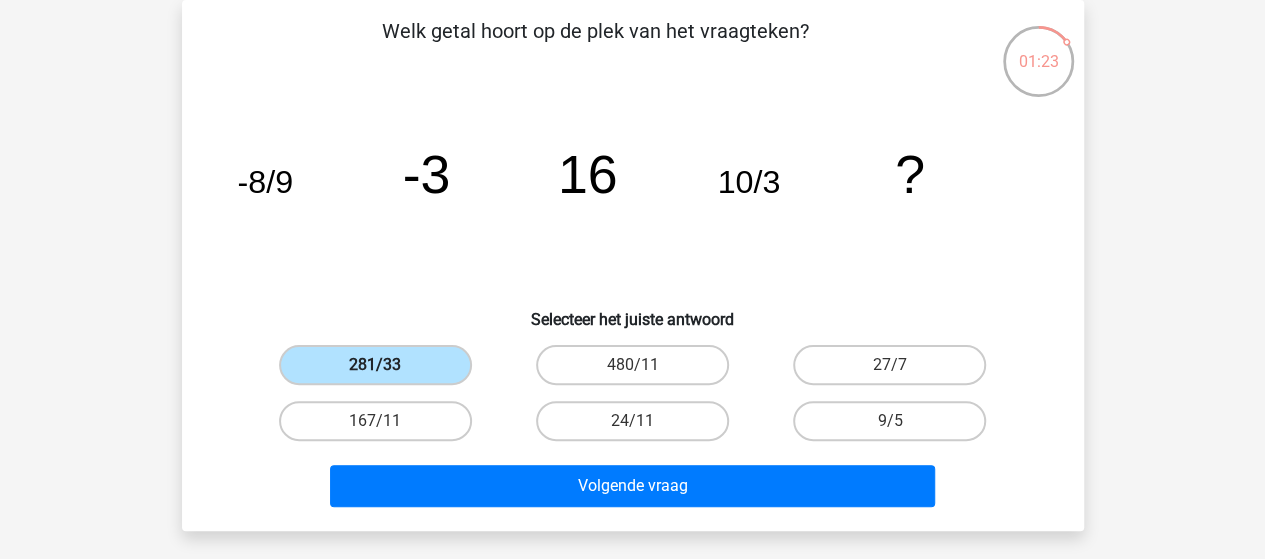 click on "281/33" at bounding box center [375, 365] 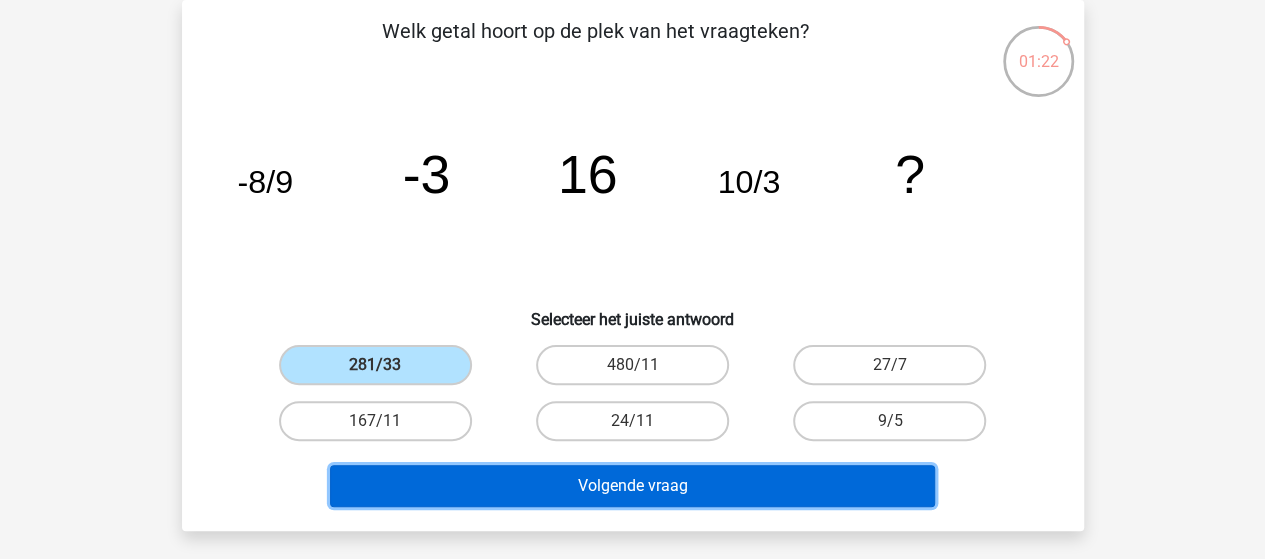click on "Volgende vraag" at bounding box center (632, 486) 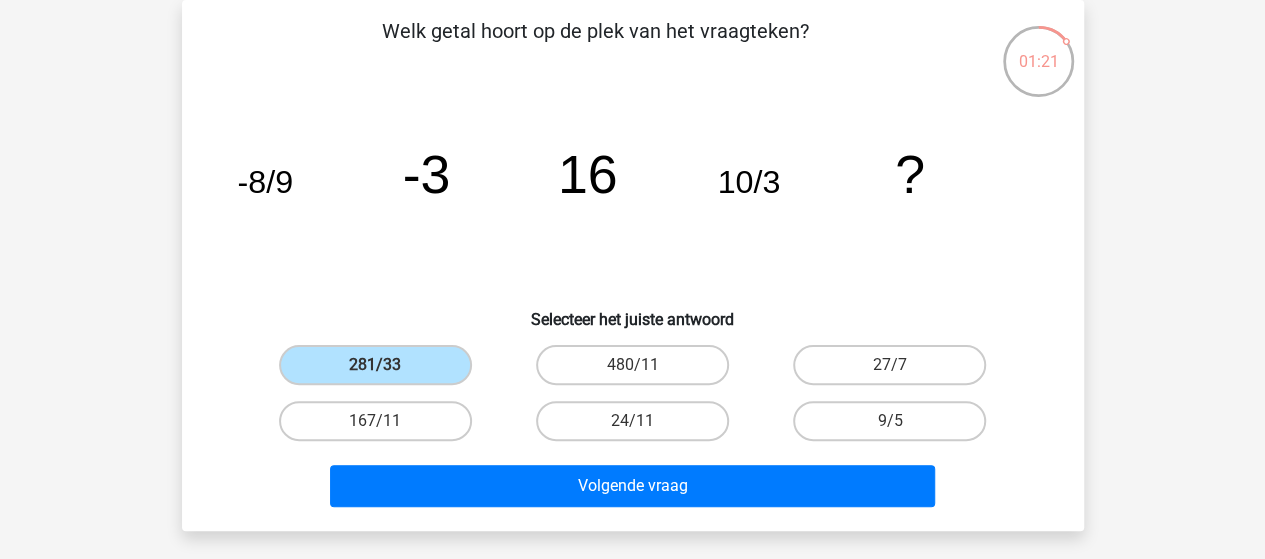click on "image/svg+xml
-8/9
-3
16
10/3
?" 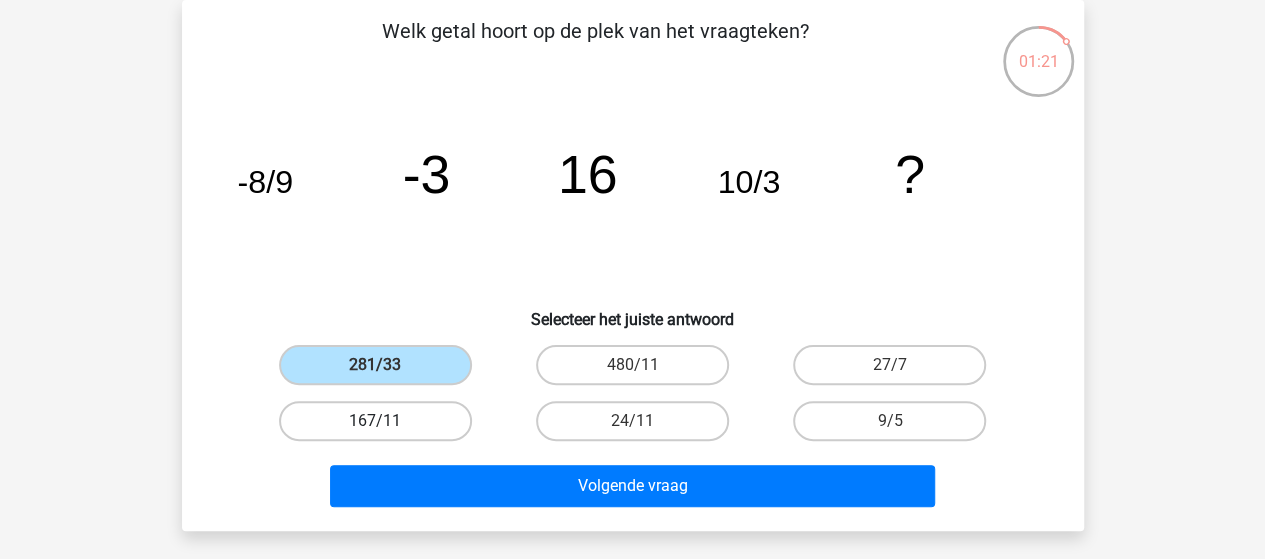 click on "167/11" at bounding box center [375, 421] 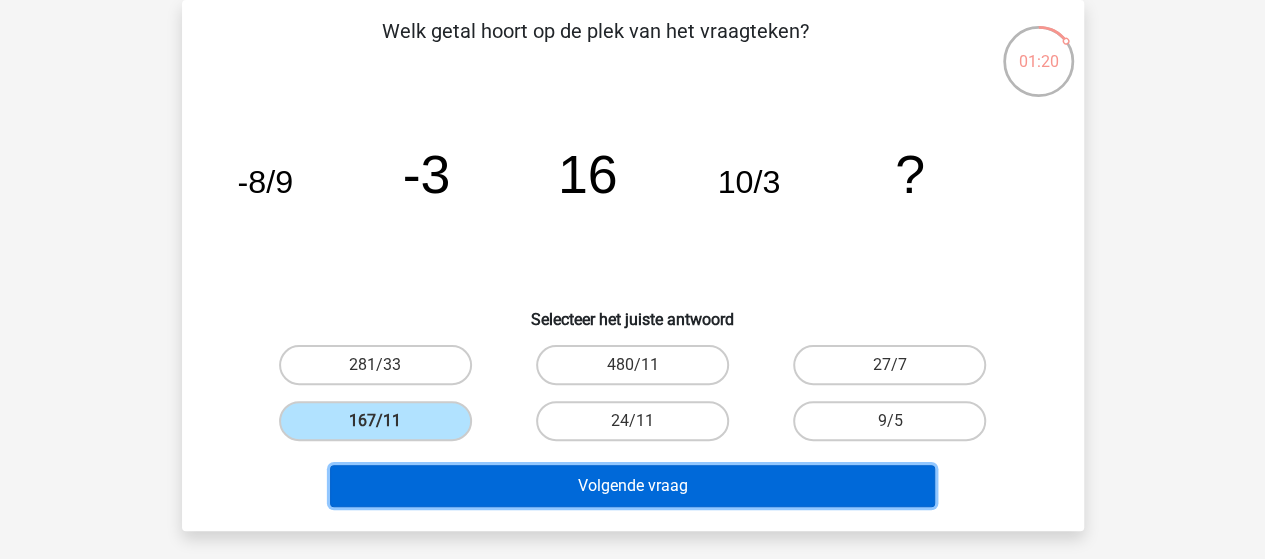 click on "Volgende vraag" at bounding box center [632, 486] 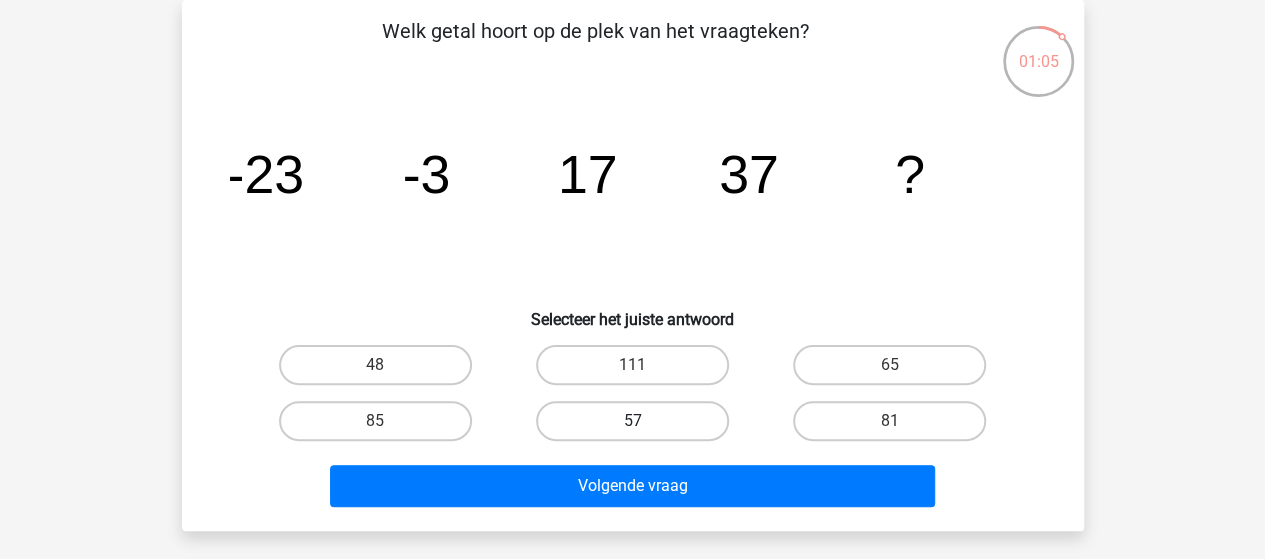 click on "57" at bounding box center [632, 421] 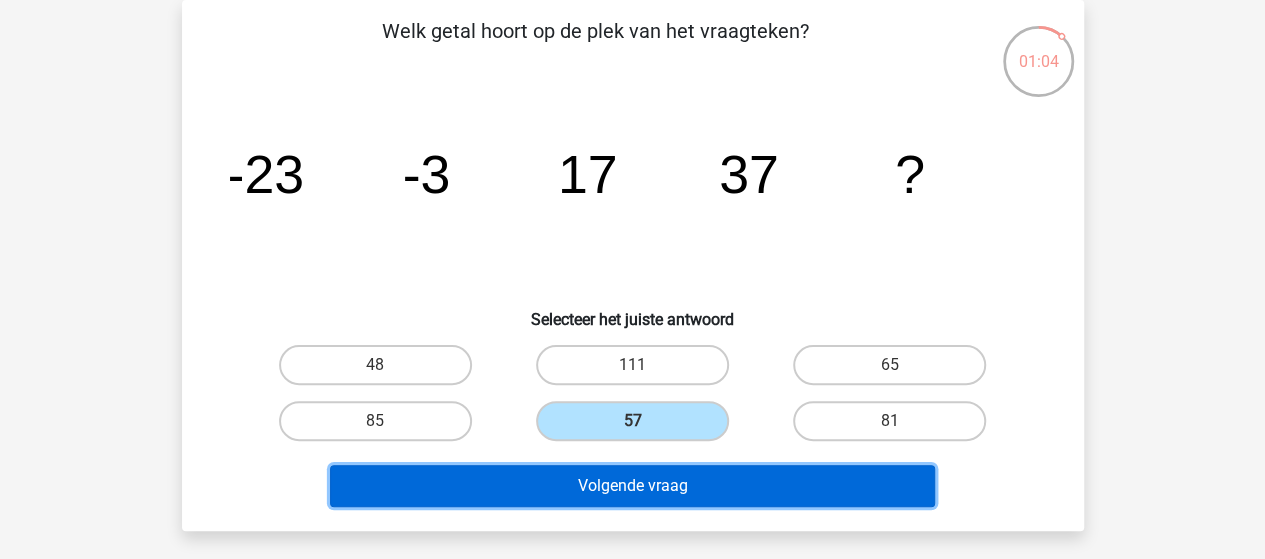 click on "Volgende vraag" at bounding box center [632, 486] 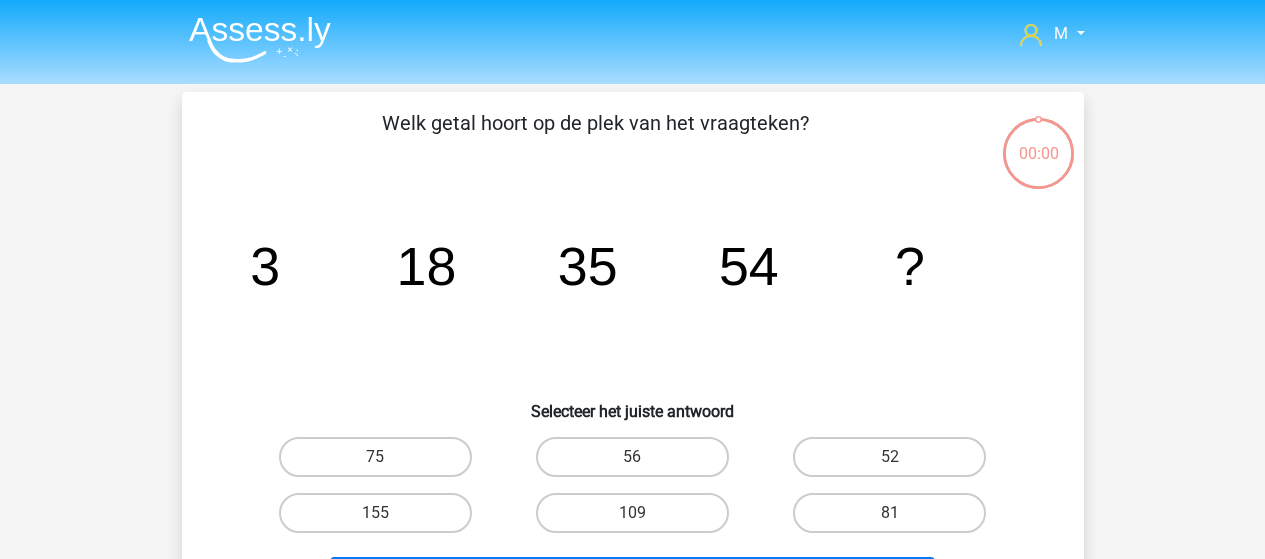 scroll, scrollTop: 92, scrollLeft: 0, axis: vertical 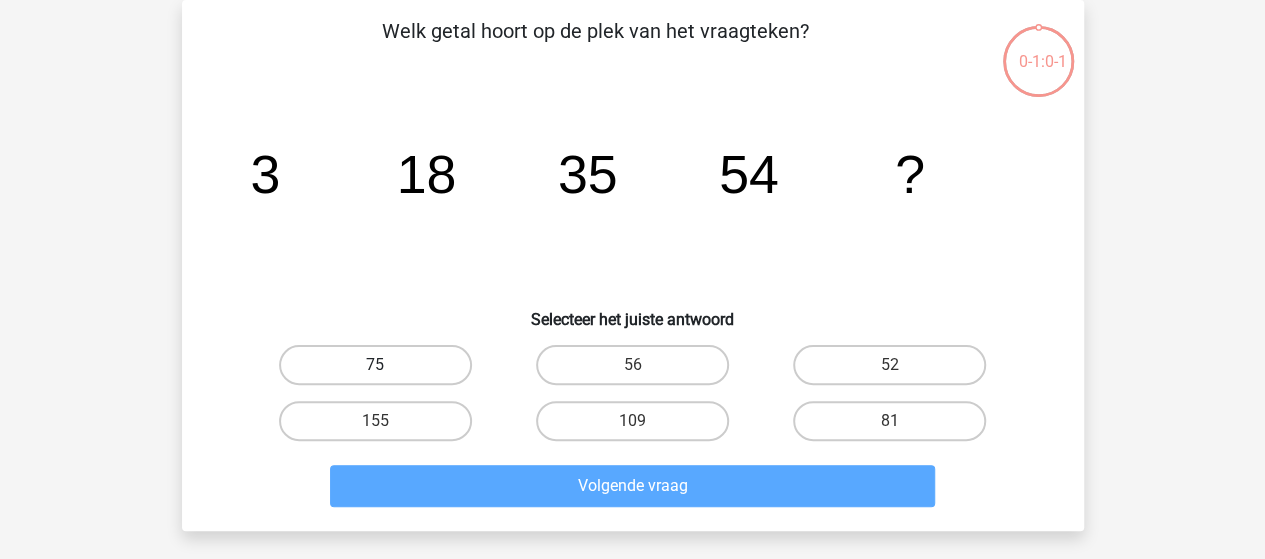 click on "75" at bounding box center [375, 365] 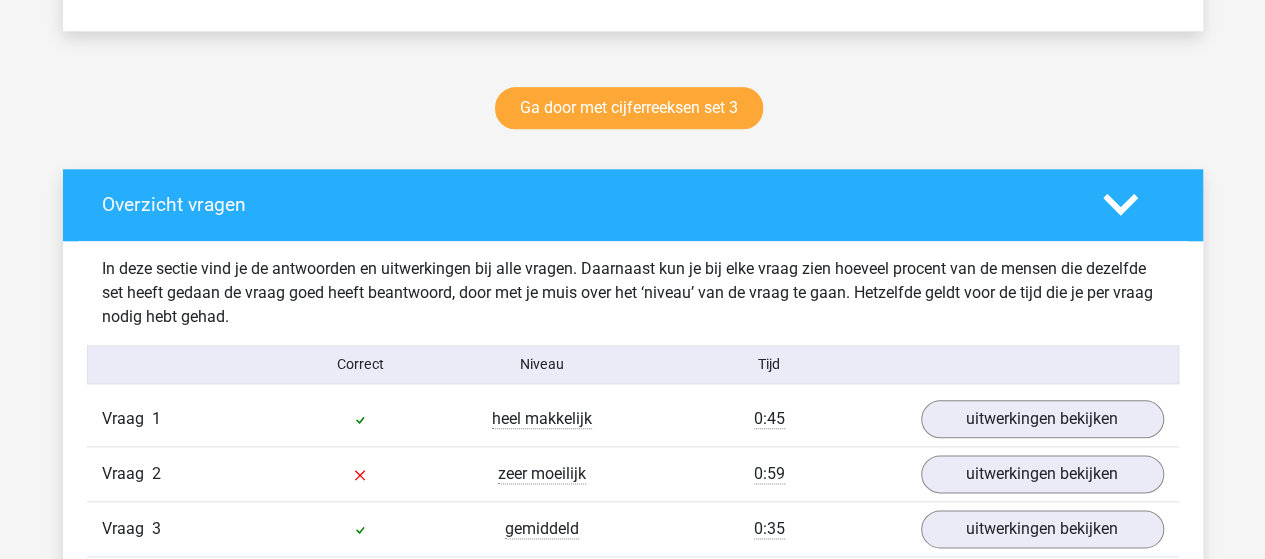 scroll, scrollTop: 1100, scrollLeft: 0, axis: vertical 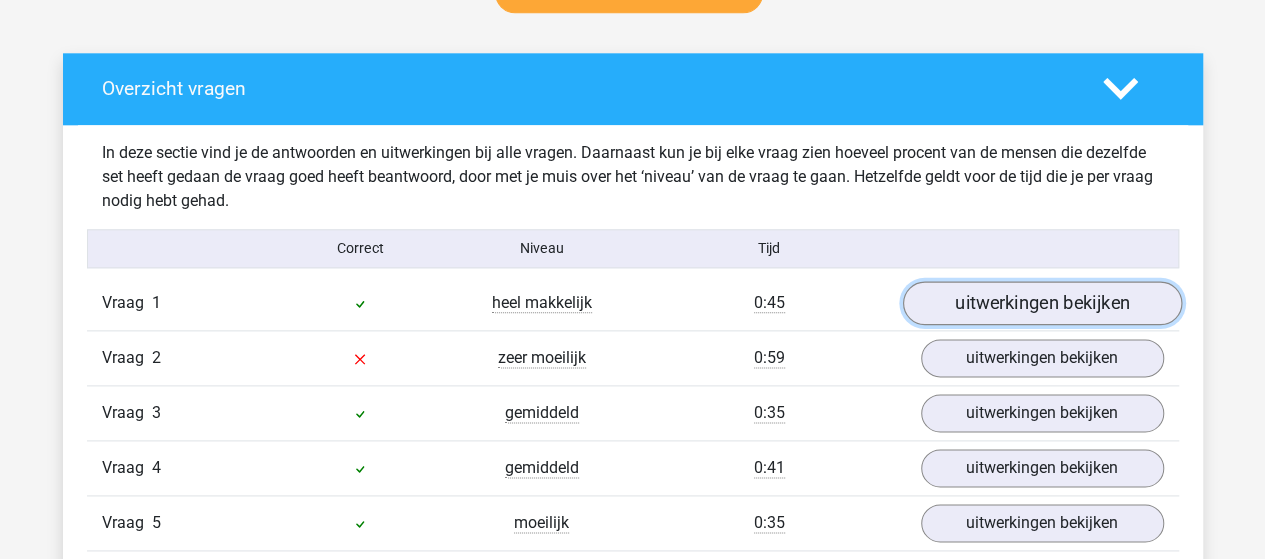 click on "uitwerkingen bekijken" at bounding box center [1041, 303] 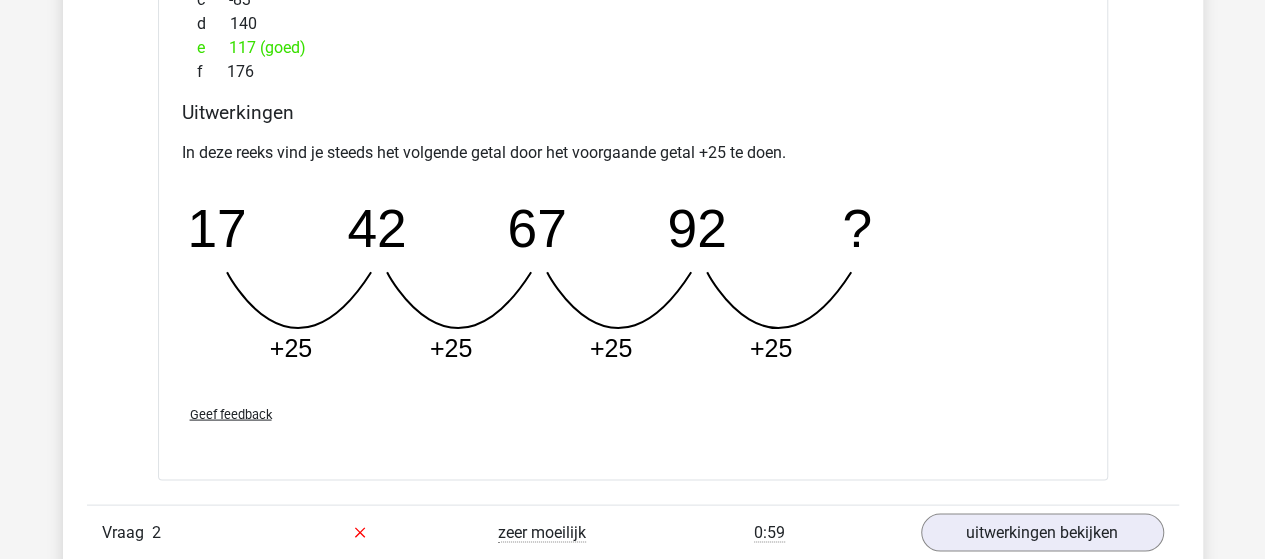scroll, scrollTop: 2000, scrollLeft: 0, axis: vertical 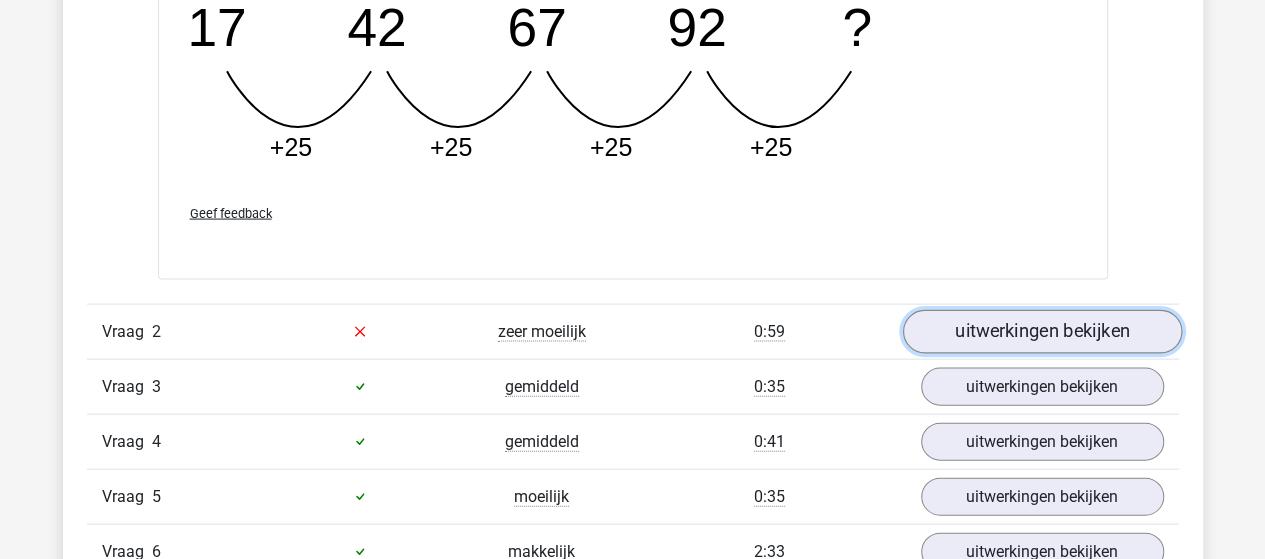 click on "uitwerkingen bekijken" at bounding box center (1041, 332) 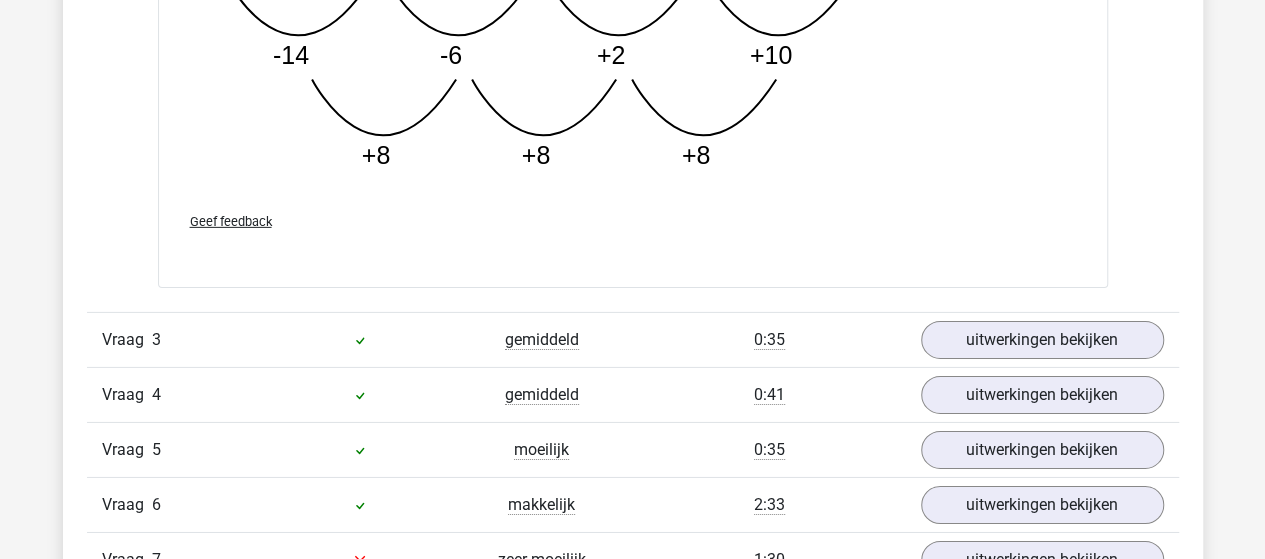 scroll, scrollTop: 3100, scrollLeft: 0, axis: vertical 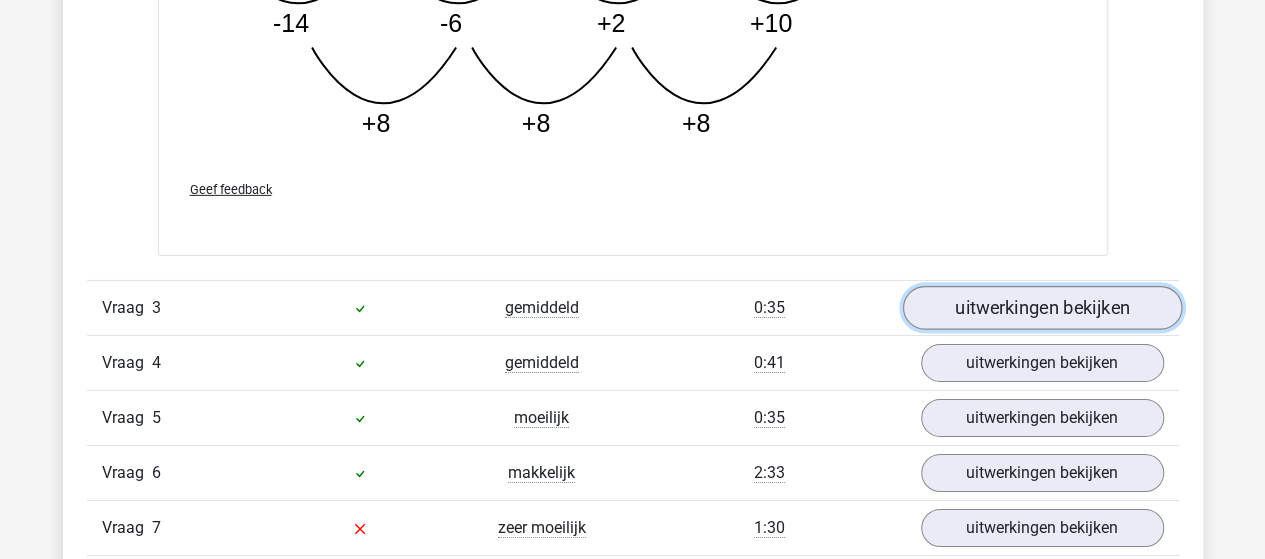 click on "uitwerkingen bekijken" at bounding box center (1041, 309) 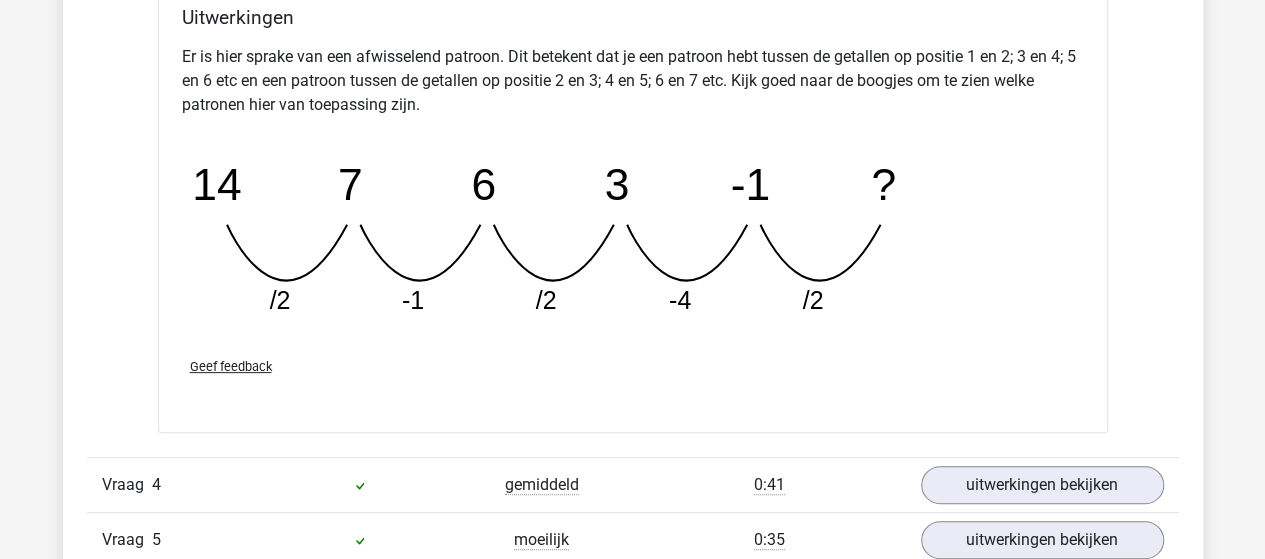 scroll, scrollTop: 4000, scrollLeft: 0, axis: vertical 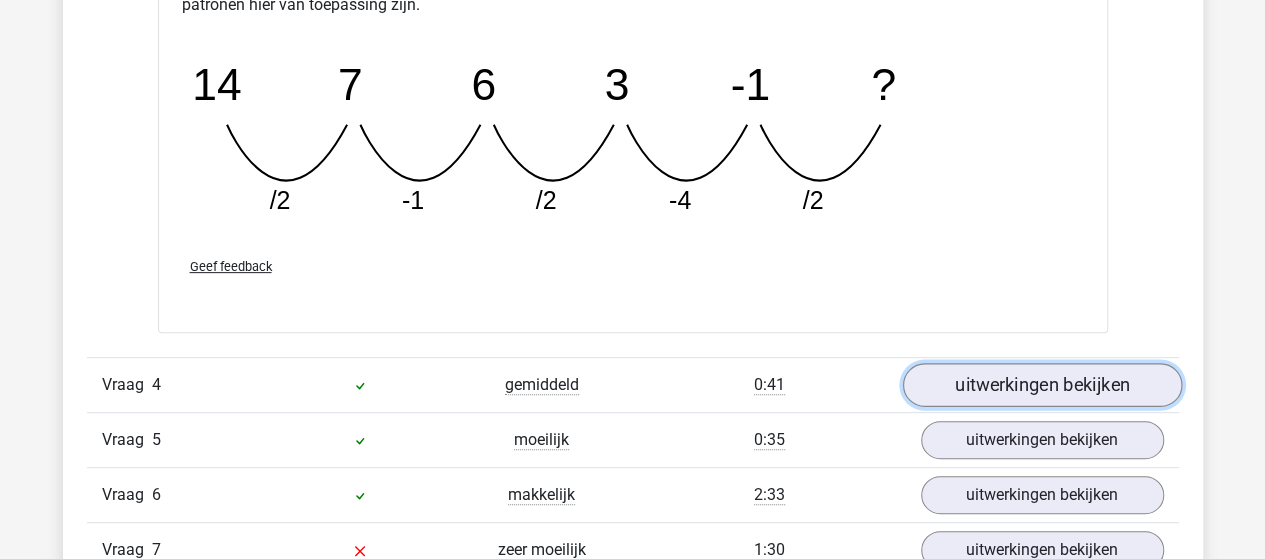 click on "uitwerkingen bekijken" at bounding box center (1041, 385) 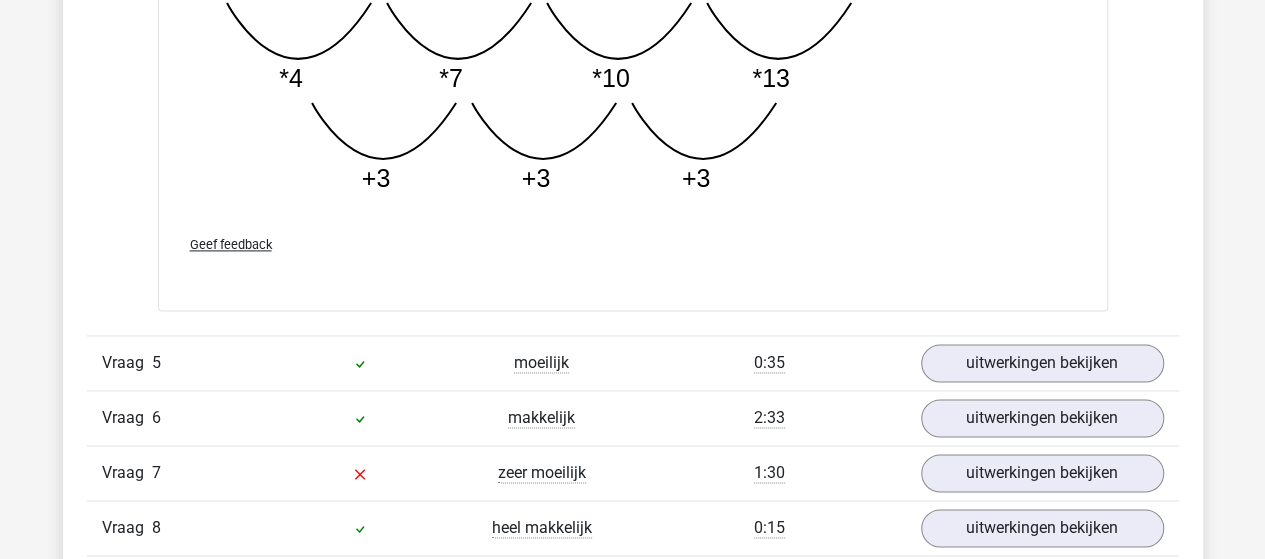 scroll, scrollTop: 5100, scrollLeft: 0, axis: vertical 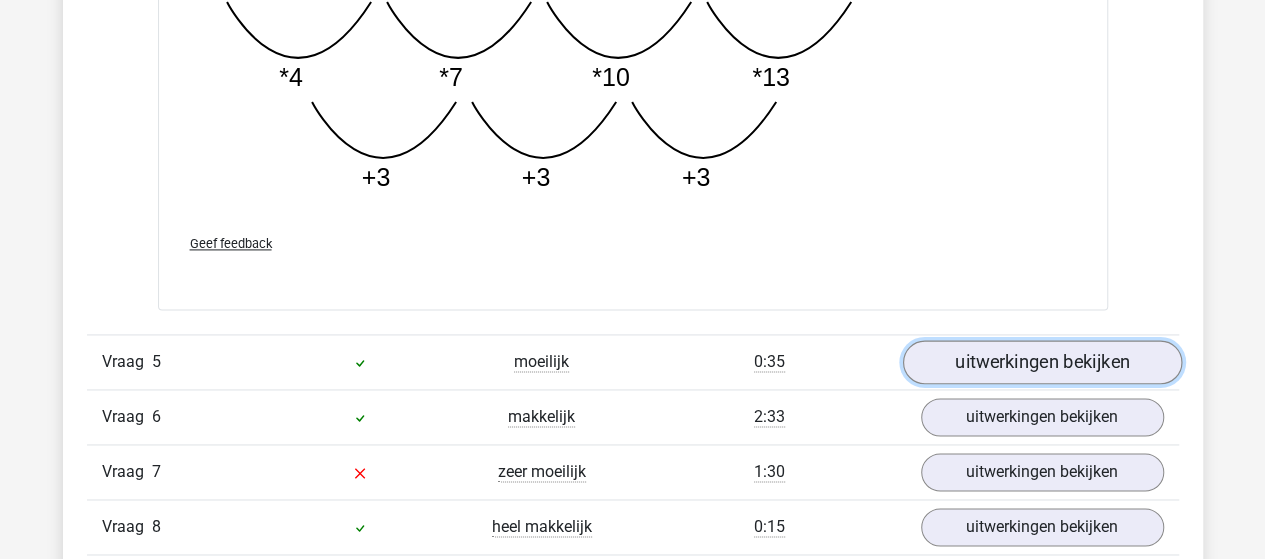 click on "uitwerkingen bekijken" at bounding box center (1041, 362) 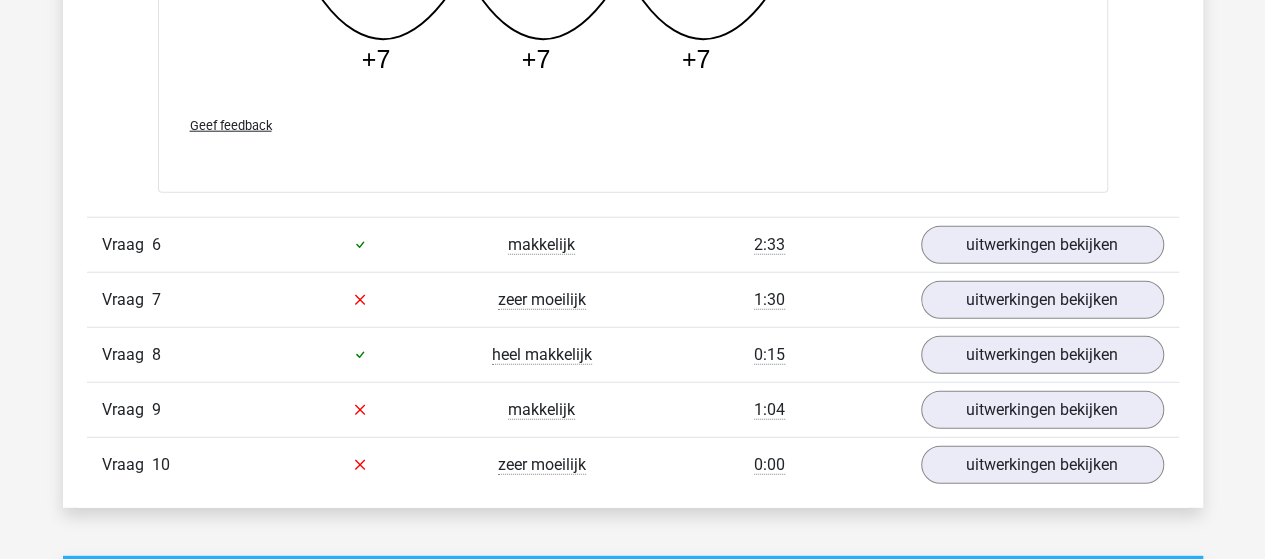 scroll, scrollTop: 6300, scrollLeft: 0, axis: vertical 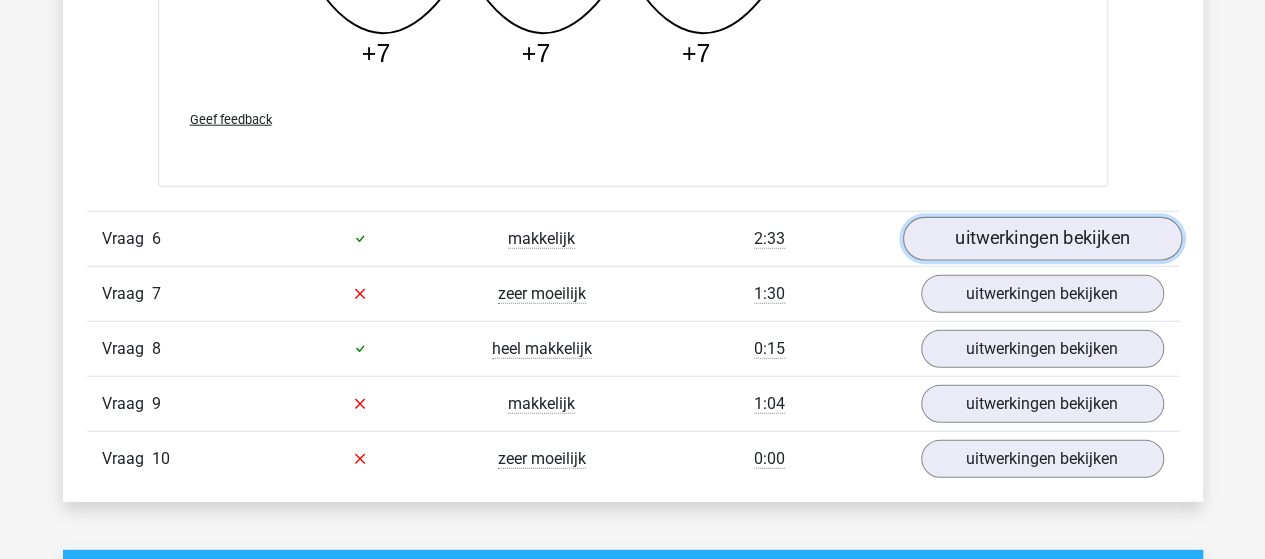 click on "uitwerkingen bekijken" at bounding box center [1041, 239] 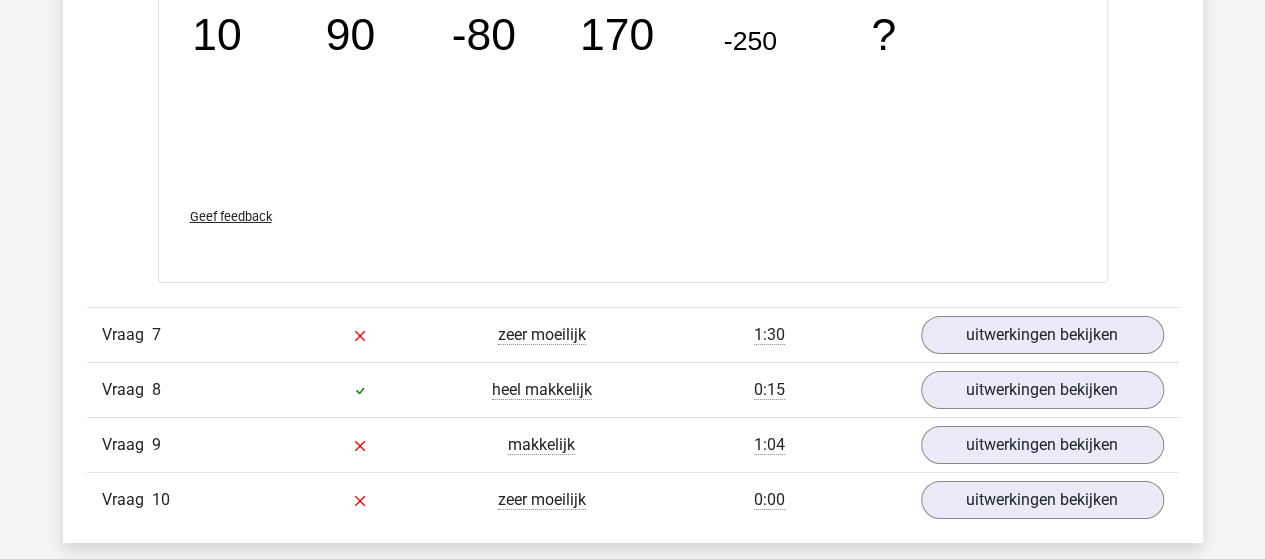 scroll, scrollTop: 7300, scrollLeft: 0, axis: vertical 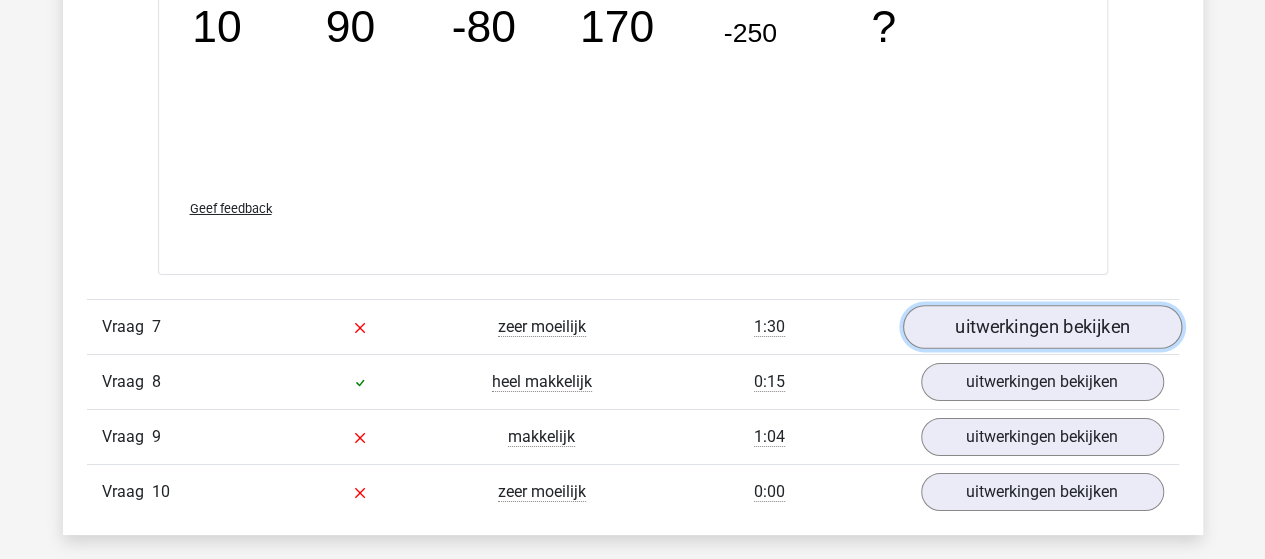 click on "uitwerkingen bekijken" at bounding box center [1041, 327] 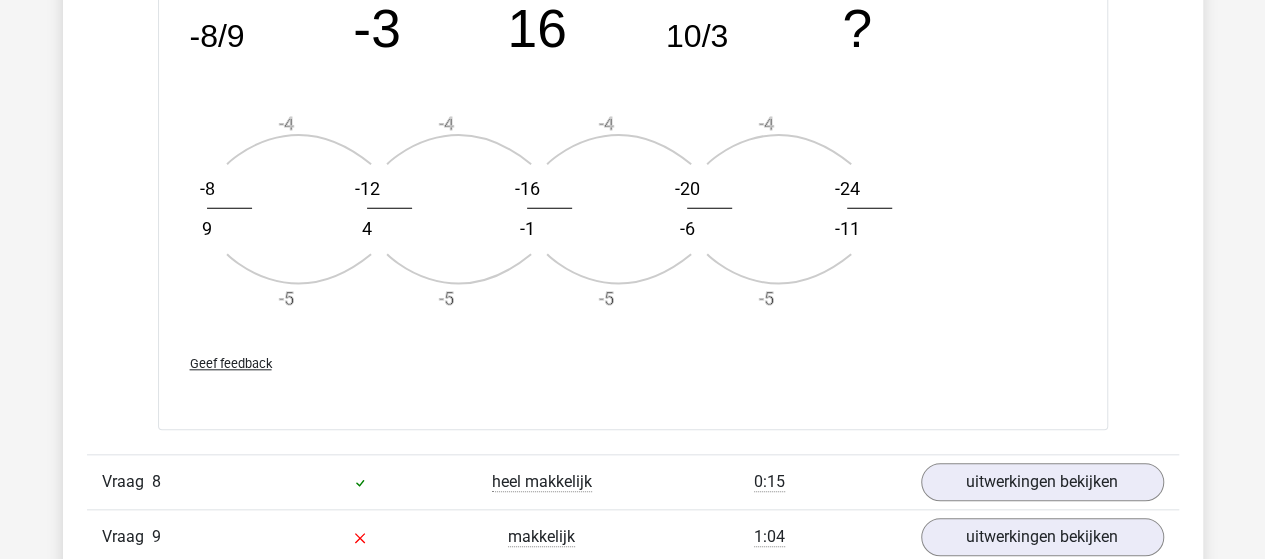 scroll, scrollTop: 8600, scrollLeft: 0, axis: vertical 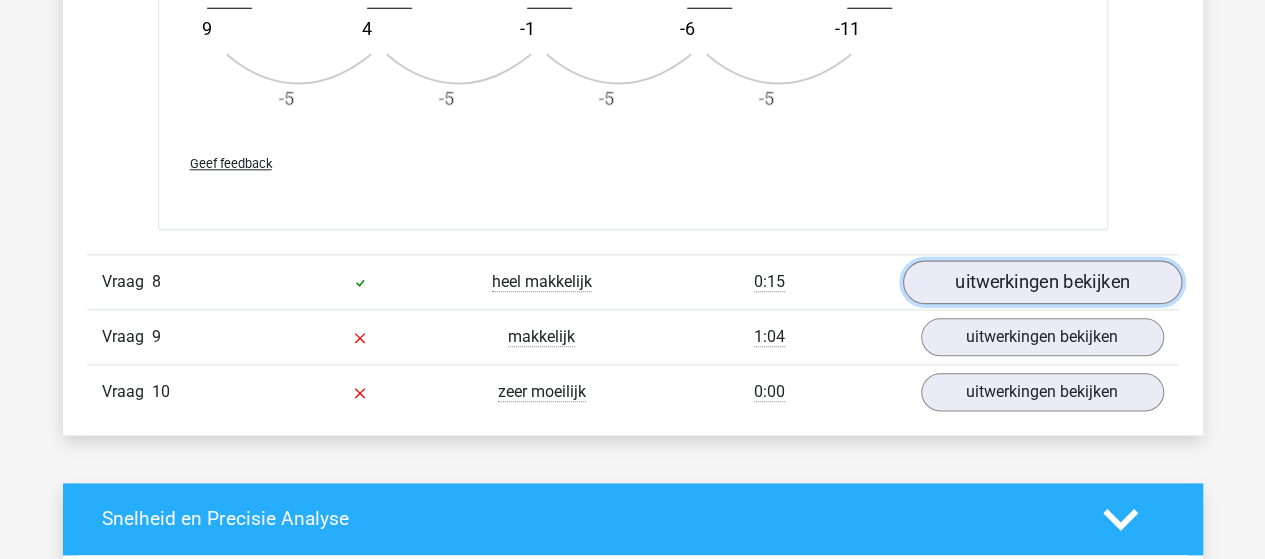 click on "uitwerkingen bekijken" at bounding box center (1041, 282) 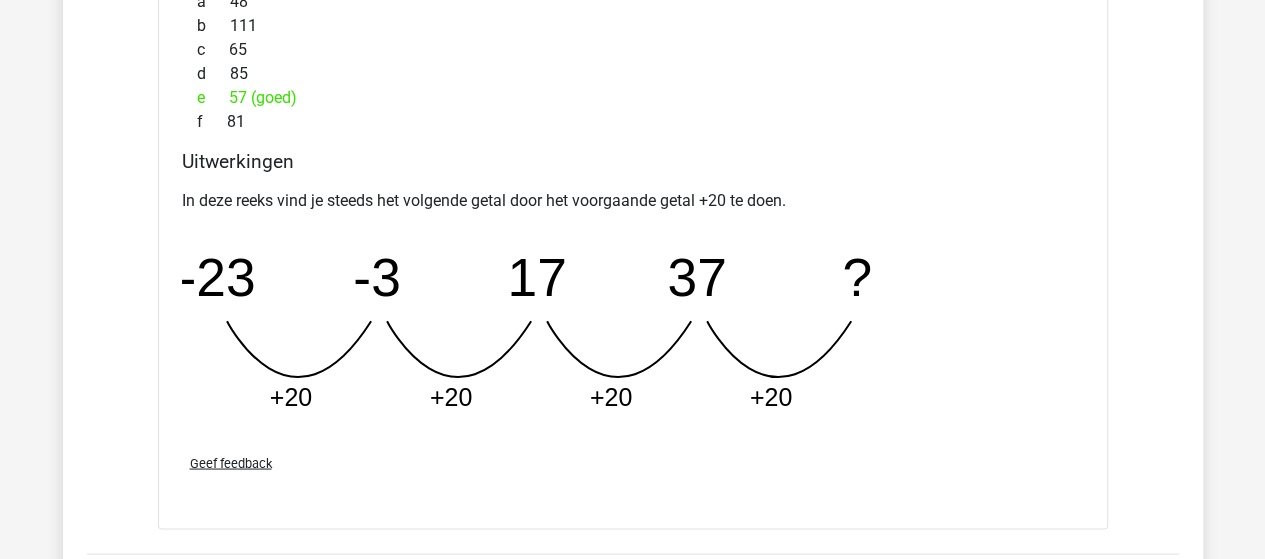 scroll, scrollTop: 9400, scrollLeft: 0, axis: vertical 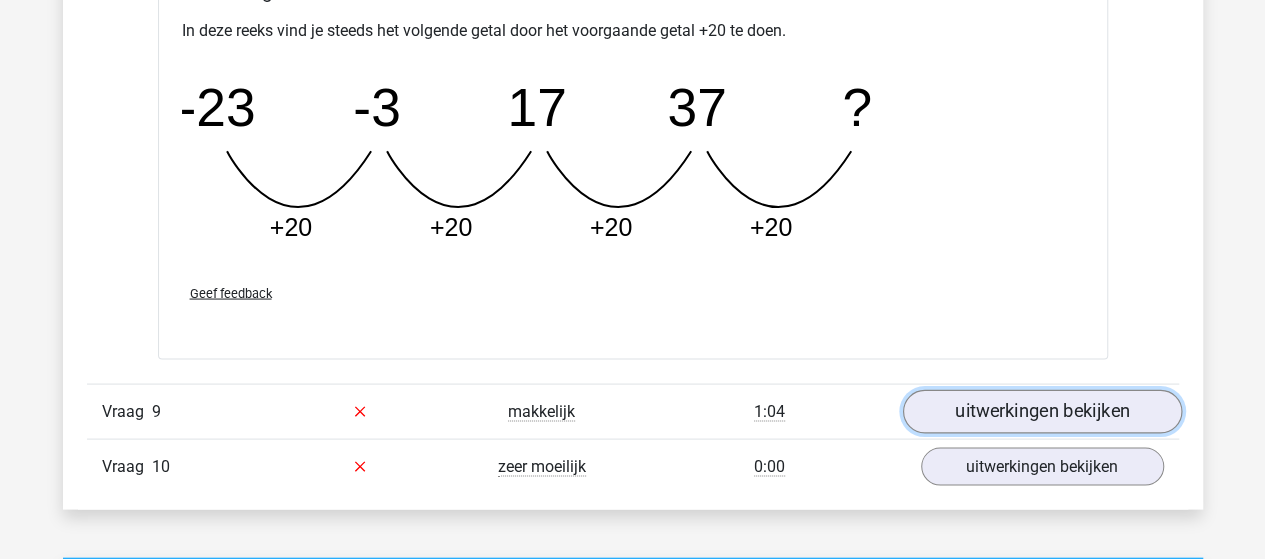 click on "uitwerkingen bekijken" at bounding box center (1041, 411) 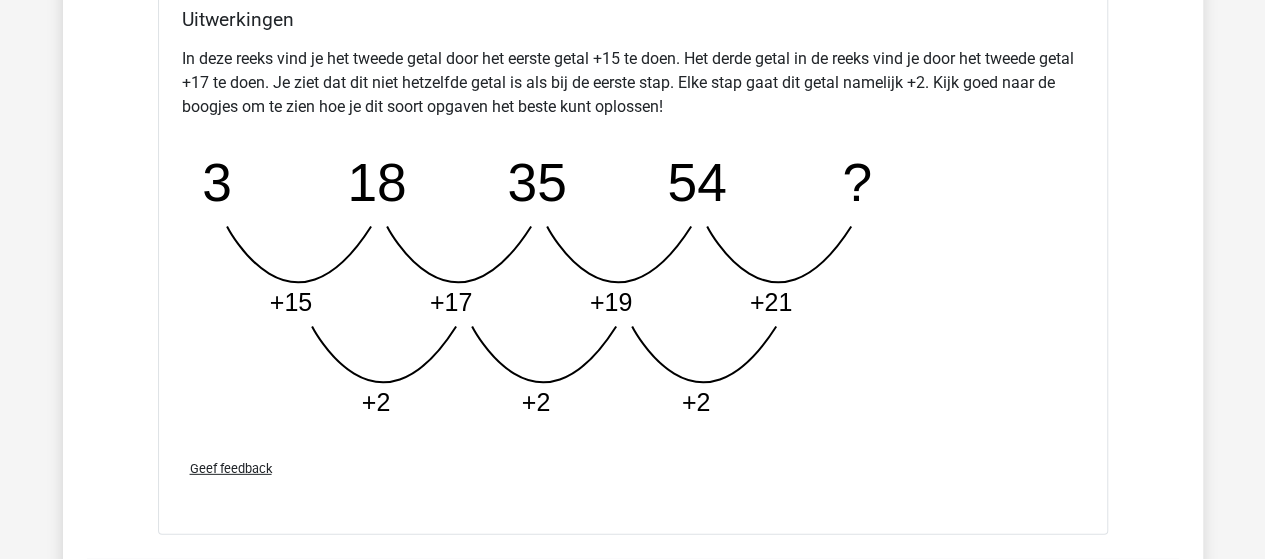 scroll, scrollTop: 10600, scrollLeft: 0, axis: vertical 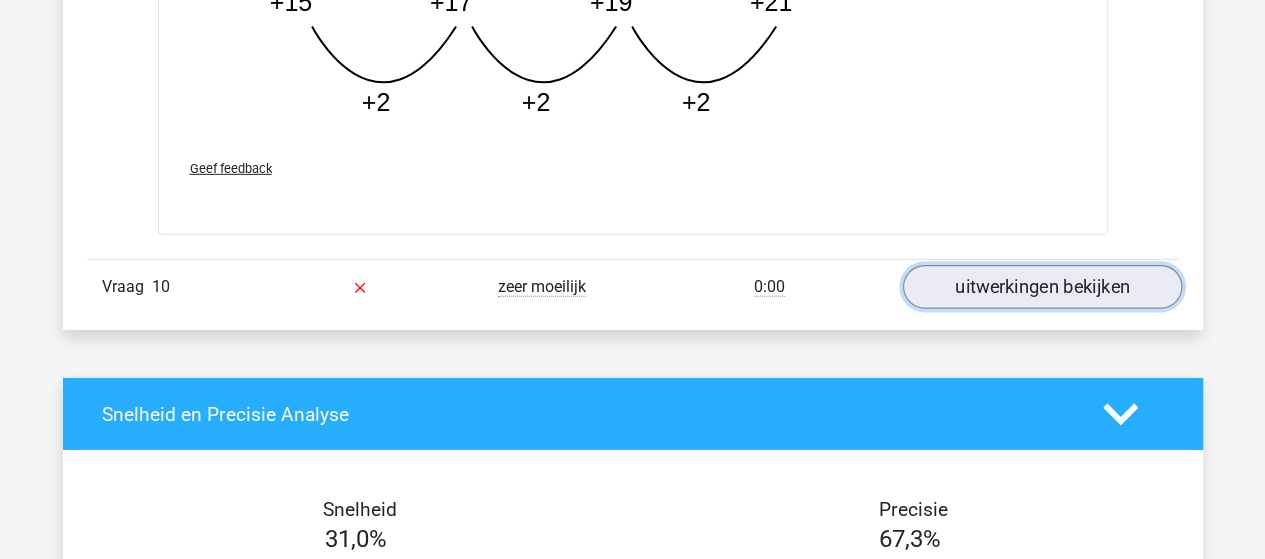 click on "uitwerkingen bekijken" at bounding box center (1041, 288) 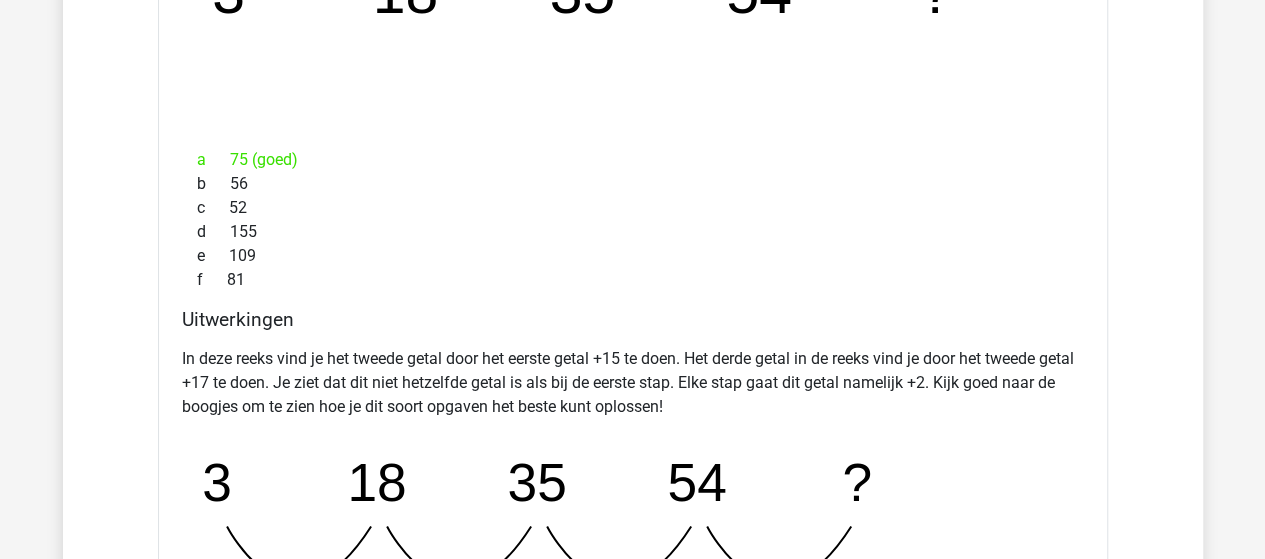 scroll, scrollTop: 10000, scrollLeft: 0, axis: vertical 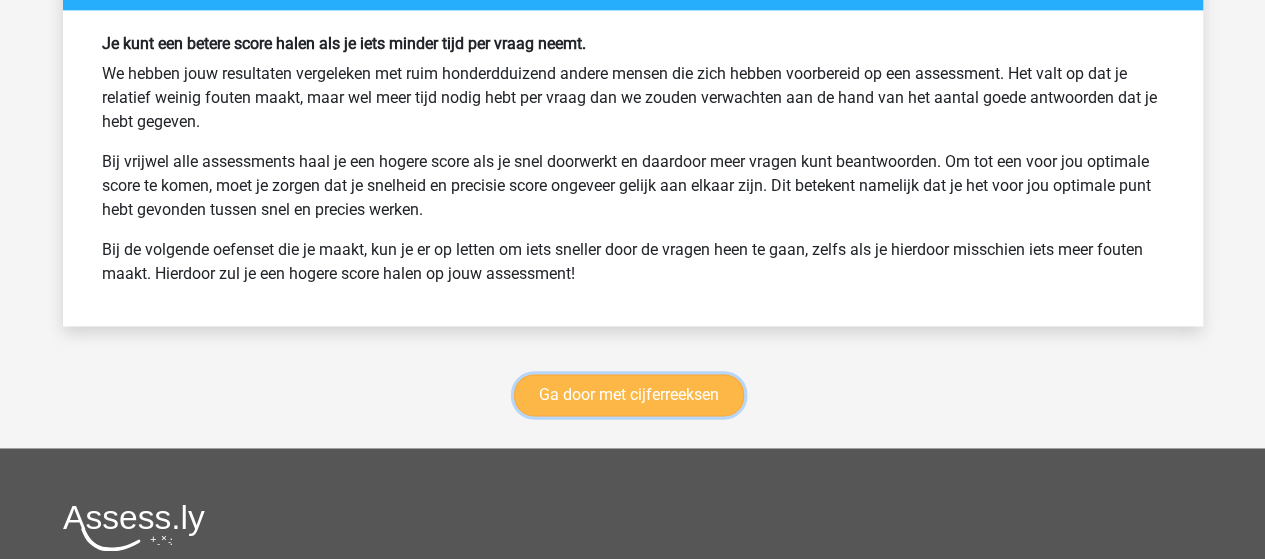 click on "Ga door met cijferreeksen" at bounding box center [629, 395] 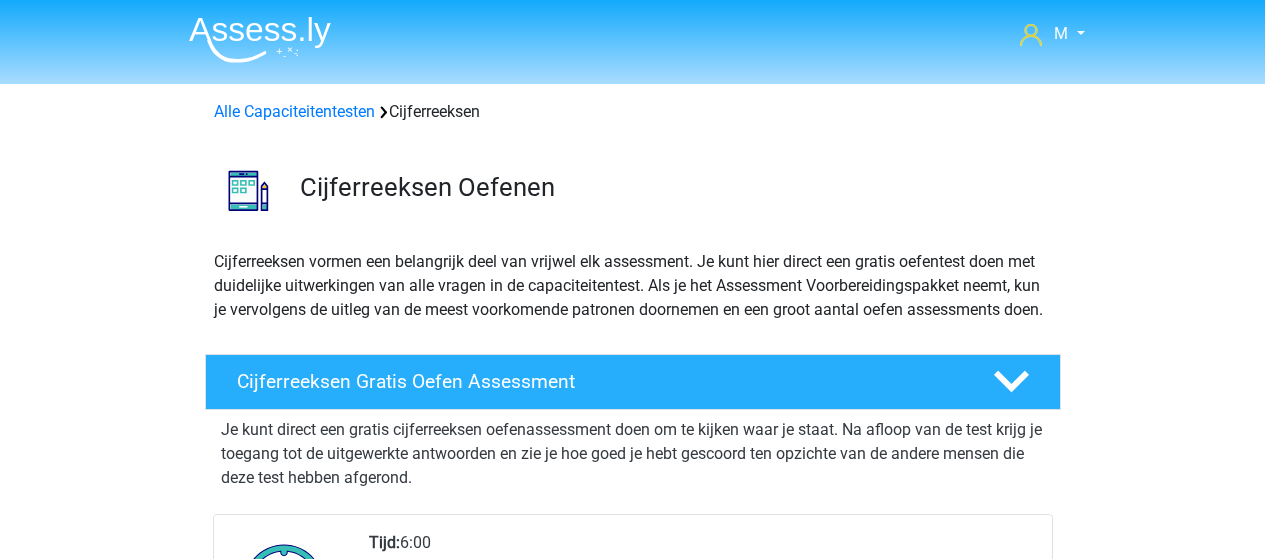 scroll, scrollTop: 891, scrollLeft: 0, axis: vertical 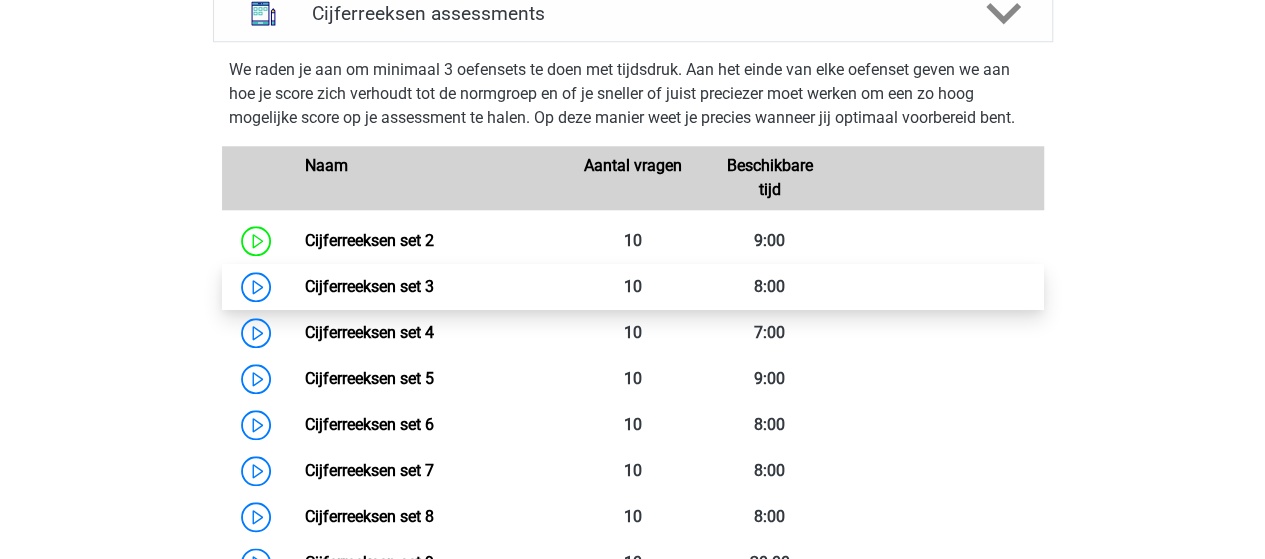 click on "Cijferreeksen
set 3" at bounding box center [369, 286] 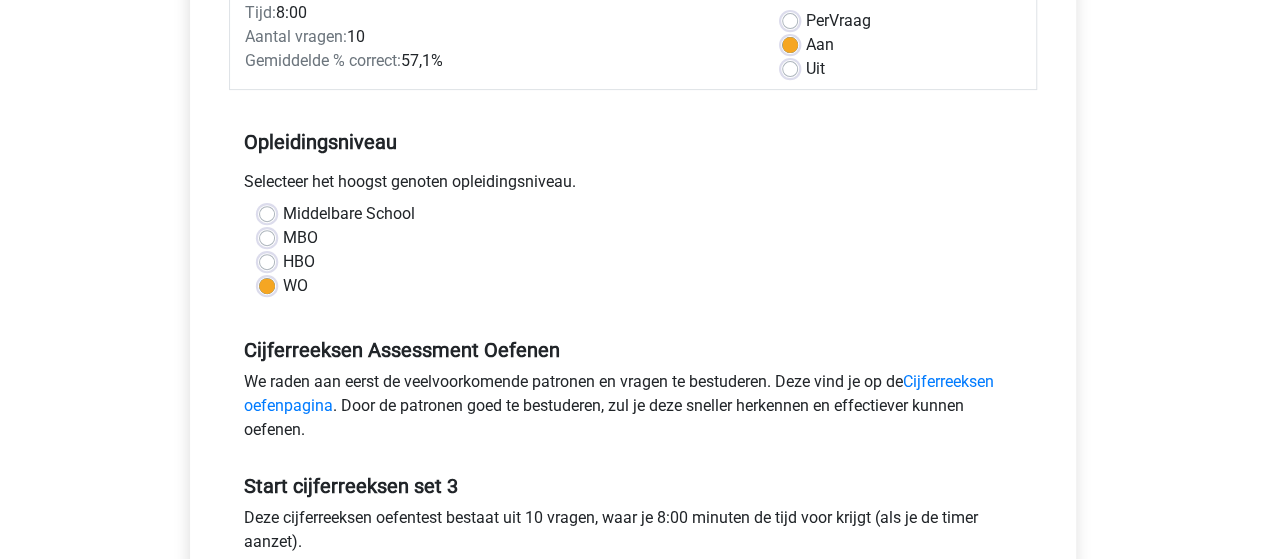 scroll, scrollTop: 400, scrollLeft: 0, axis: vertical 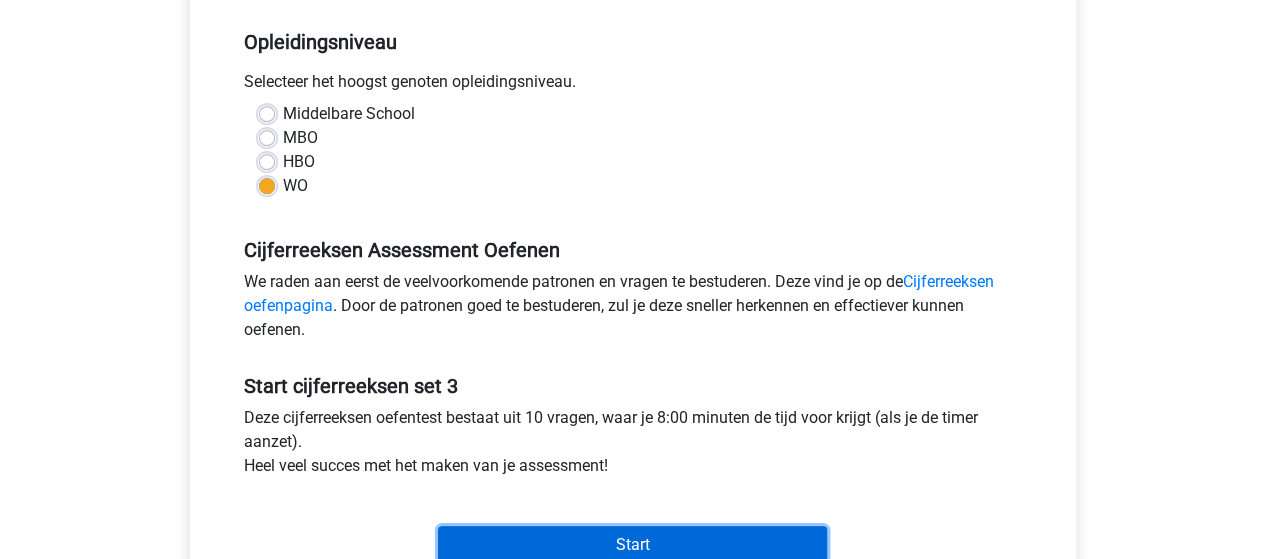 click on "Start" at bounding box center [632, 545] 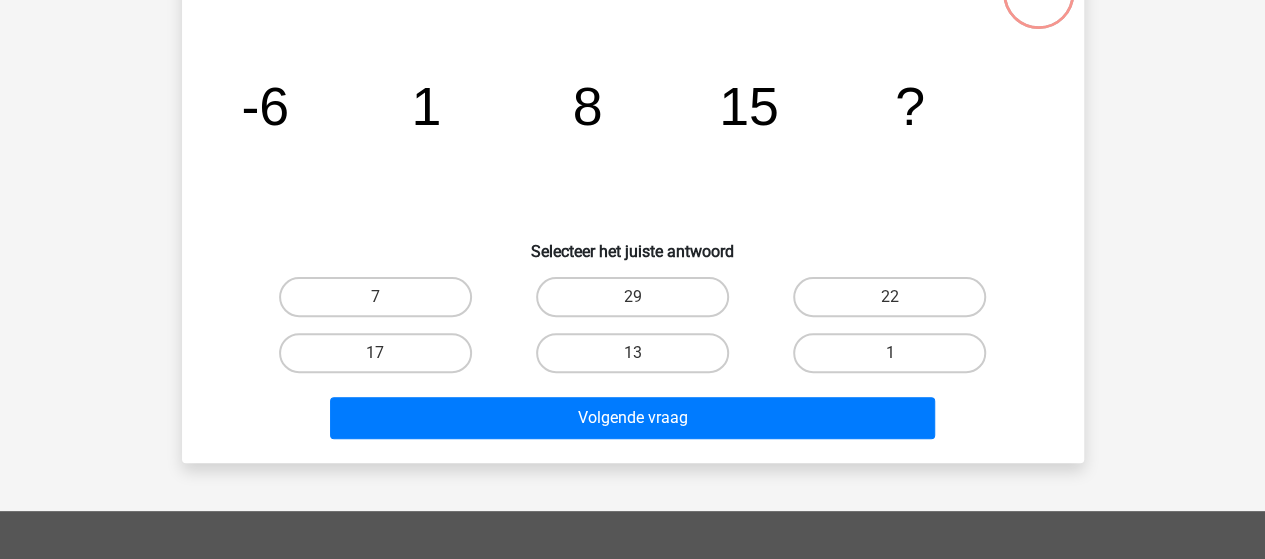 scroll, scrollTop: 200, scrollLeft: 0, axis: vertical 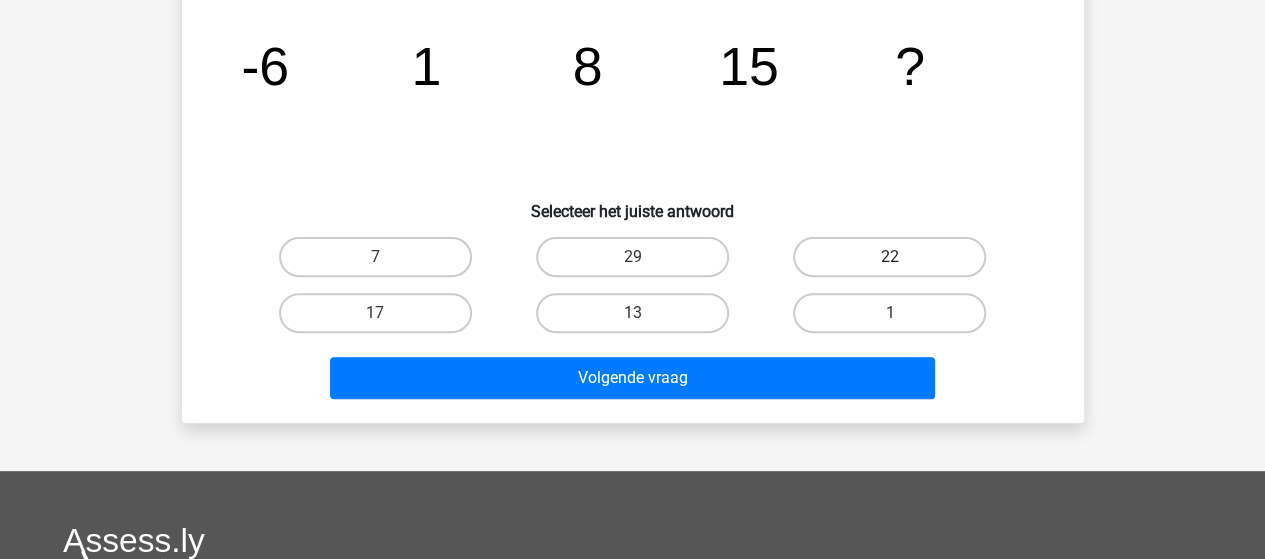 click on "22" at bounding box center (889, 257) 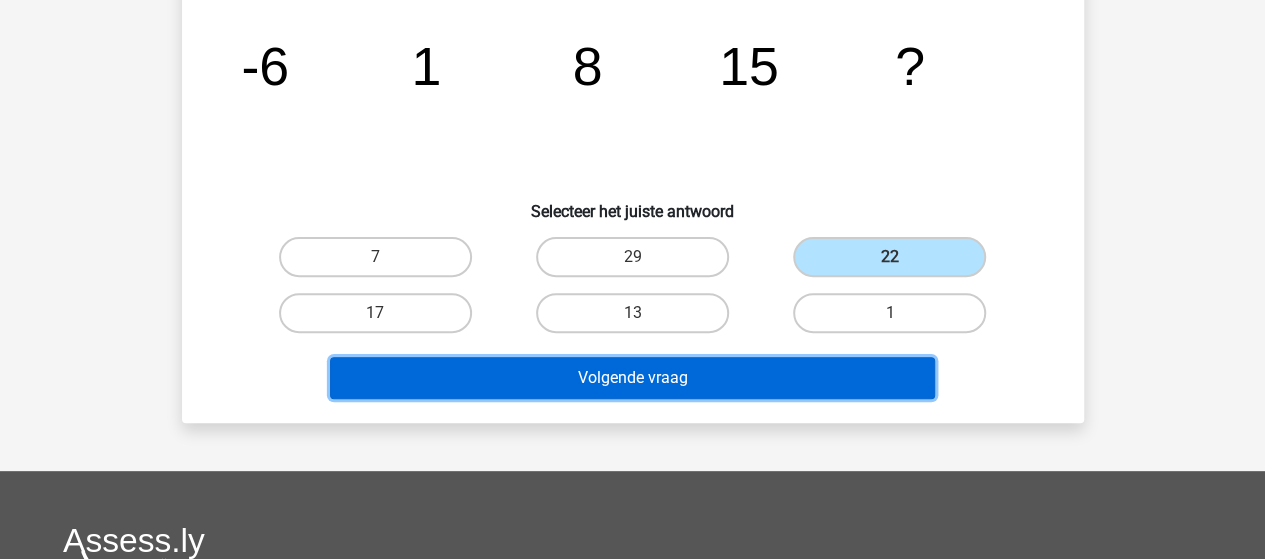 click on "Volgende vraag" at bounding box center [632, 378] 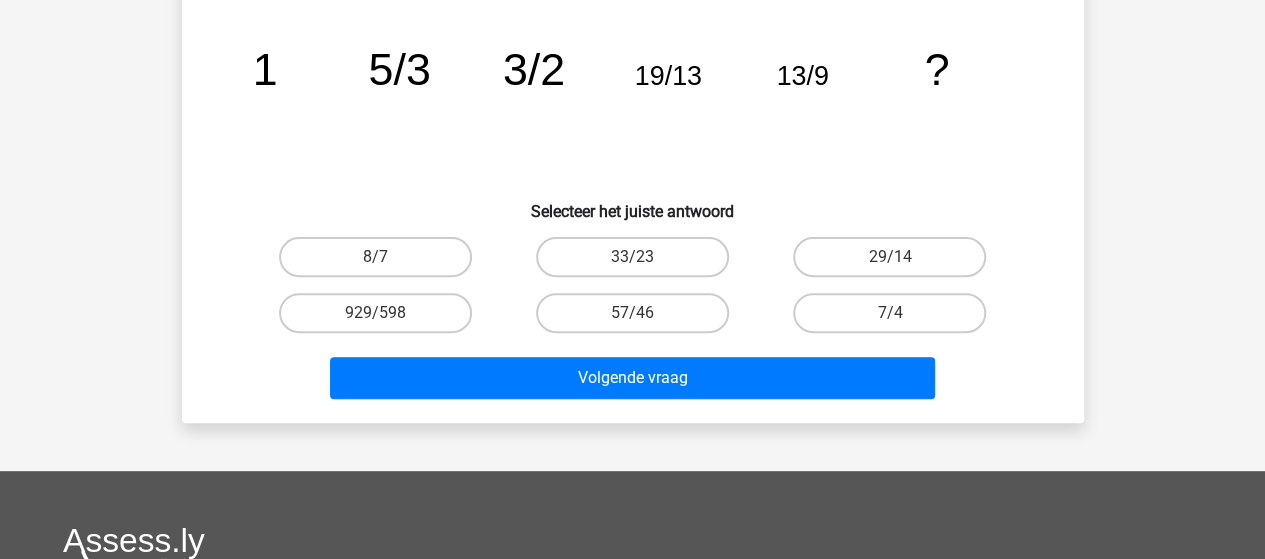scroll, scrollTop: 92, scrollLeft: 0, axis: vertical 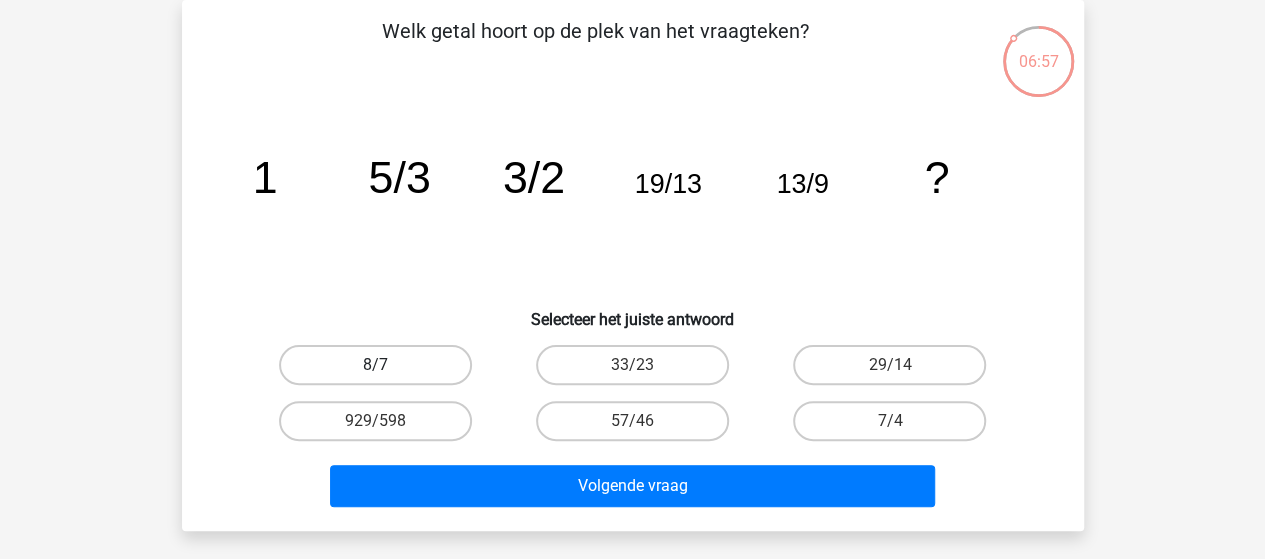 click on "8/7" at bounding box center (375, 365) 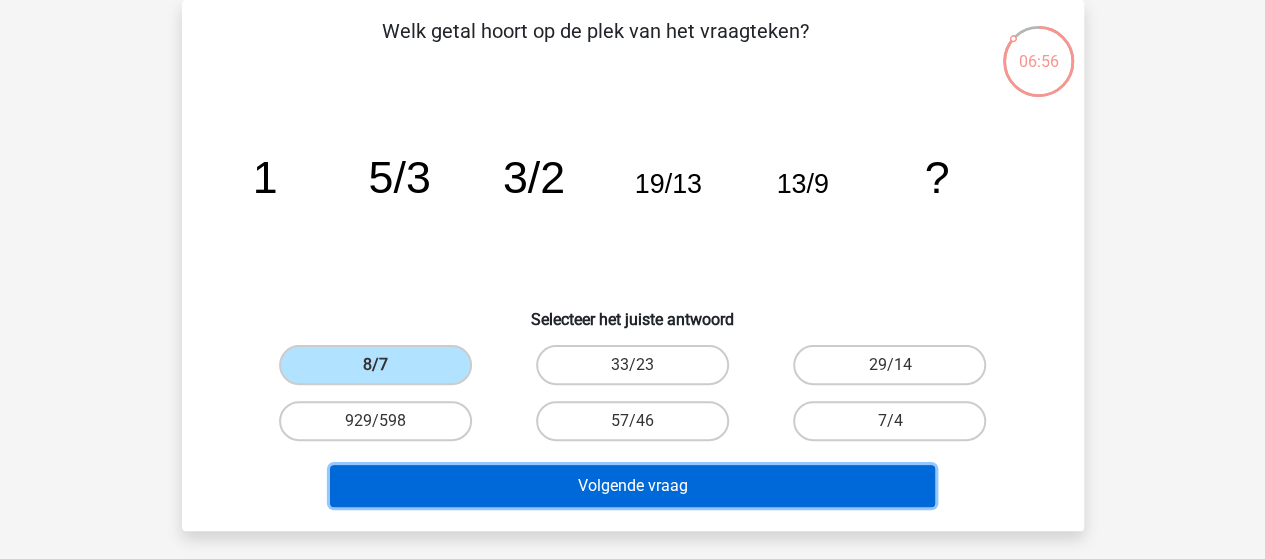 click on "Volgende vraag" at bounding box center (632, 486) 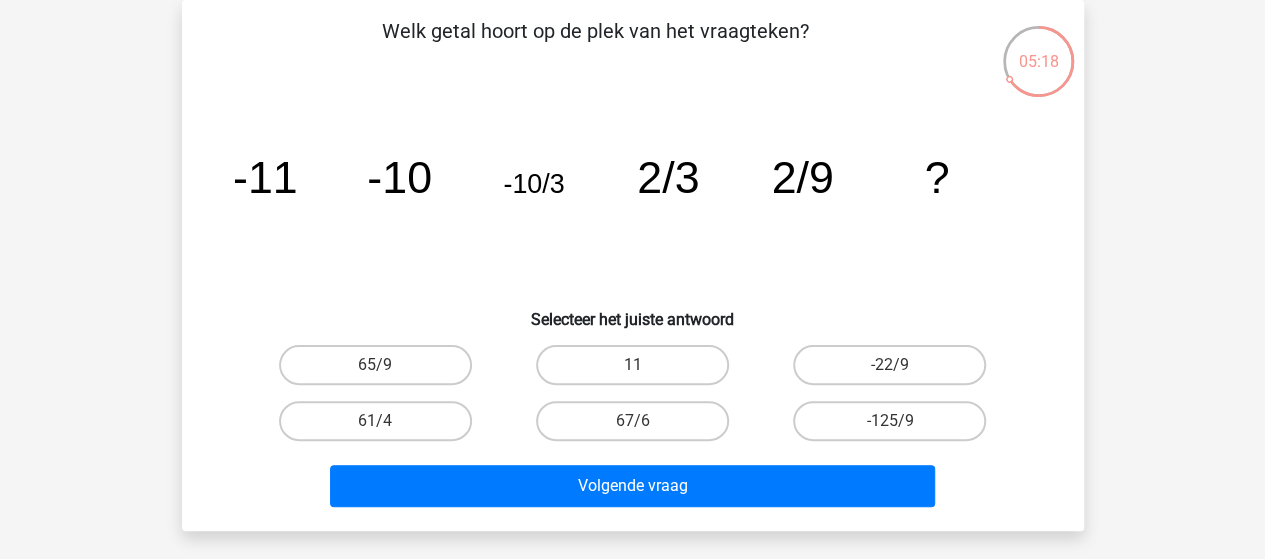 click on "-22/9" at bounding box center [896, 371] 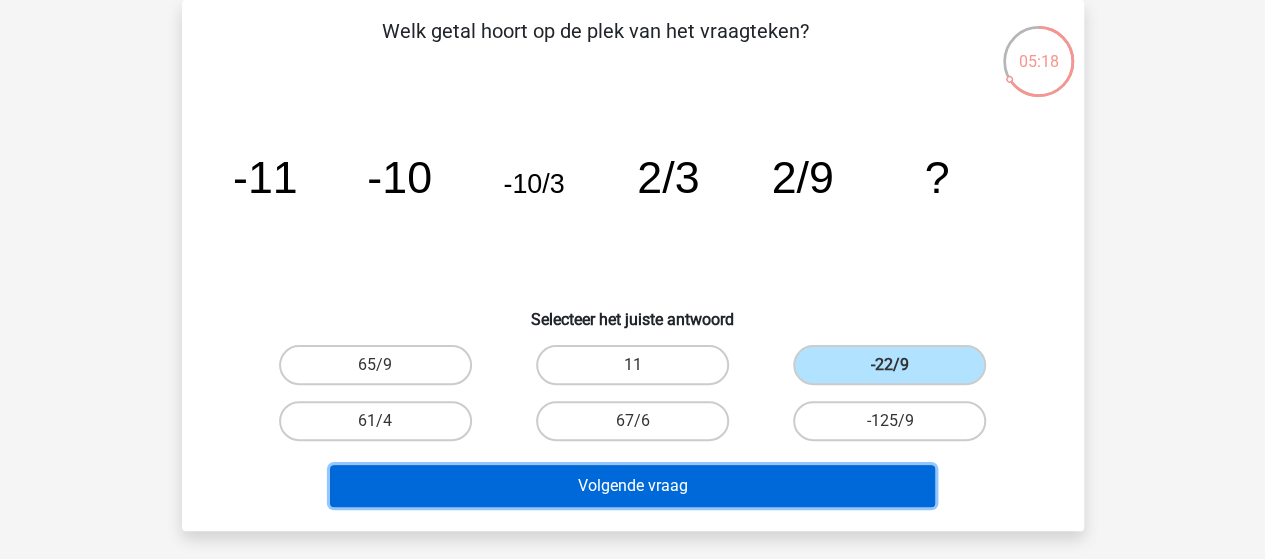 click on "Volgende vraag" at bounding box center (632, 486) 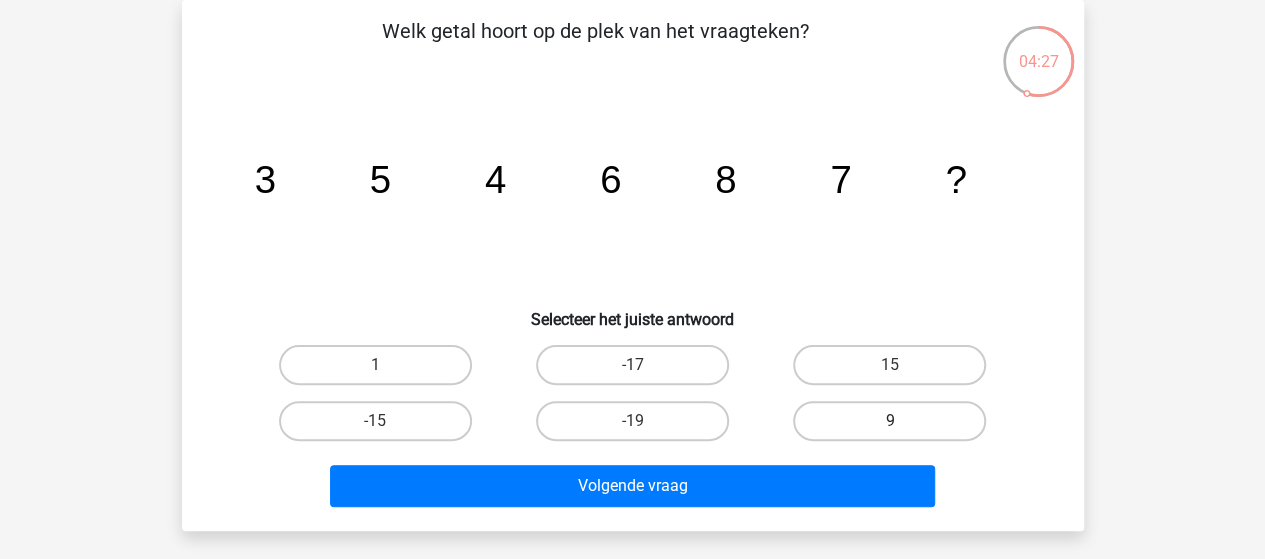 drag, startPoint x: 876, startPoint y: 421, endPoint x: 866, endPoint y: 425, distance: 10.770329 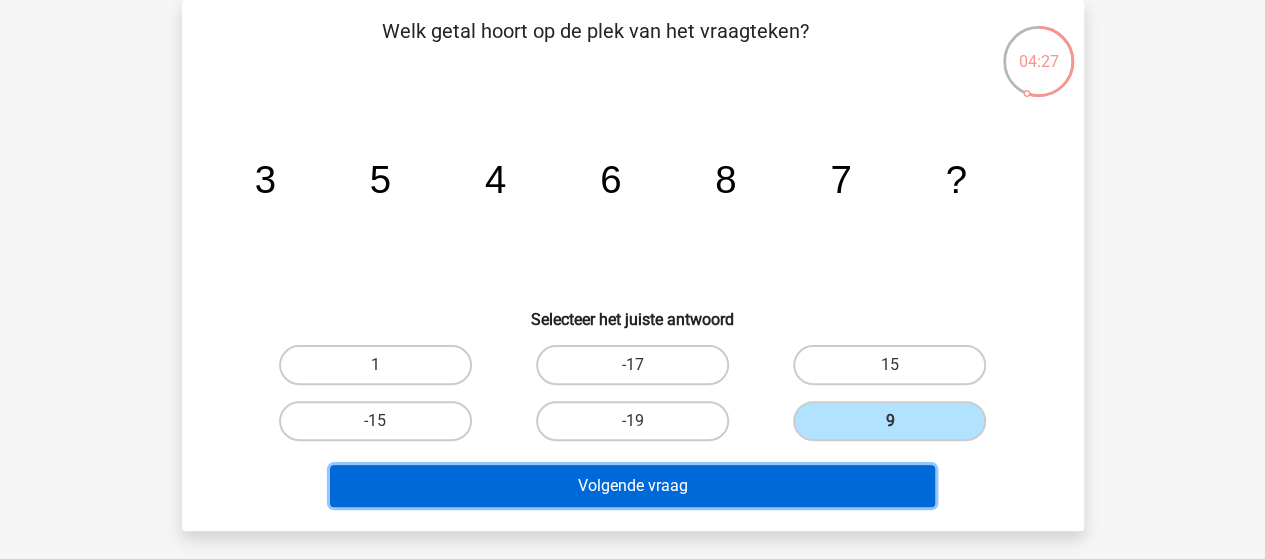 click on "Volgende vraag" at bounding box center [632, 486] 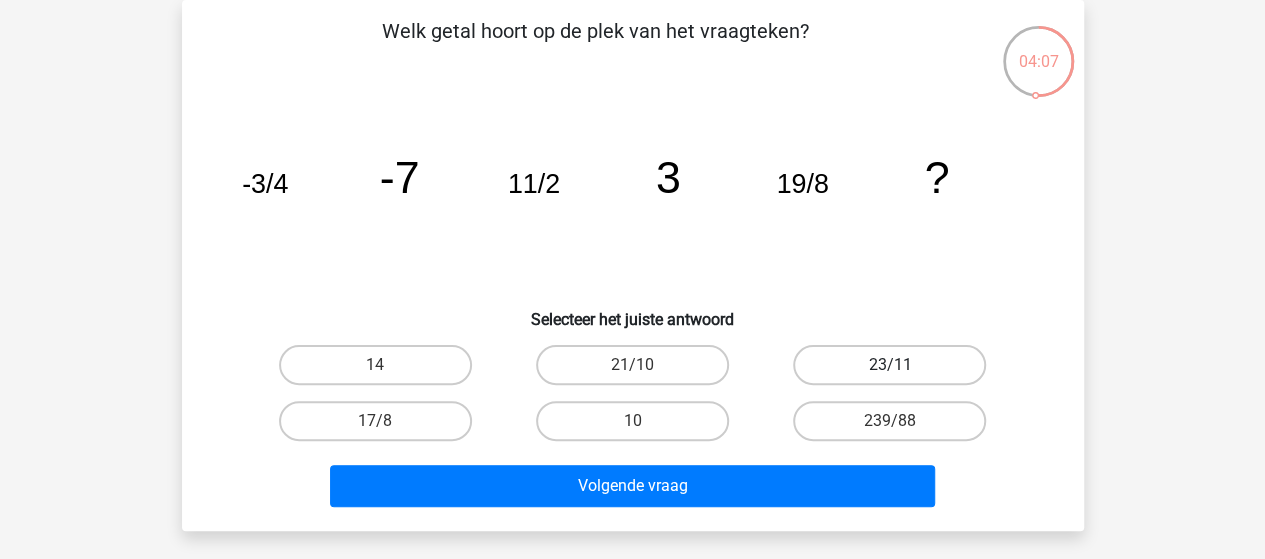 click on "23/11" at bounding box center [889, 365] 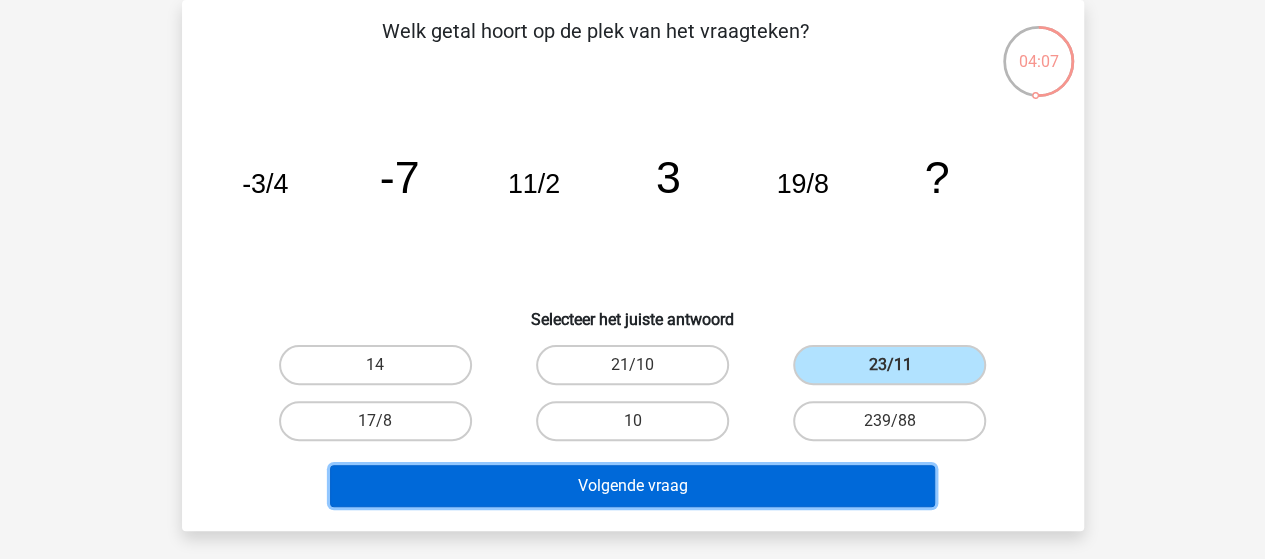 click on "Volgende vraag" at bounding box center (632, 486) 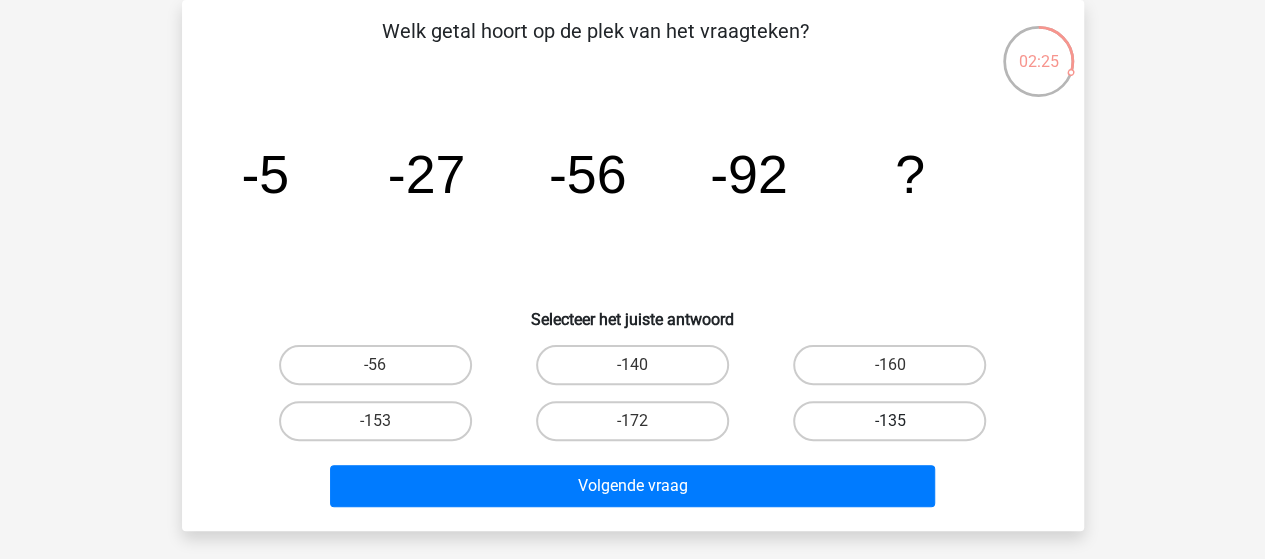 click on "-135" at bounding box center [889, 421] 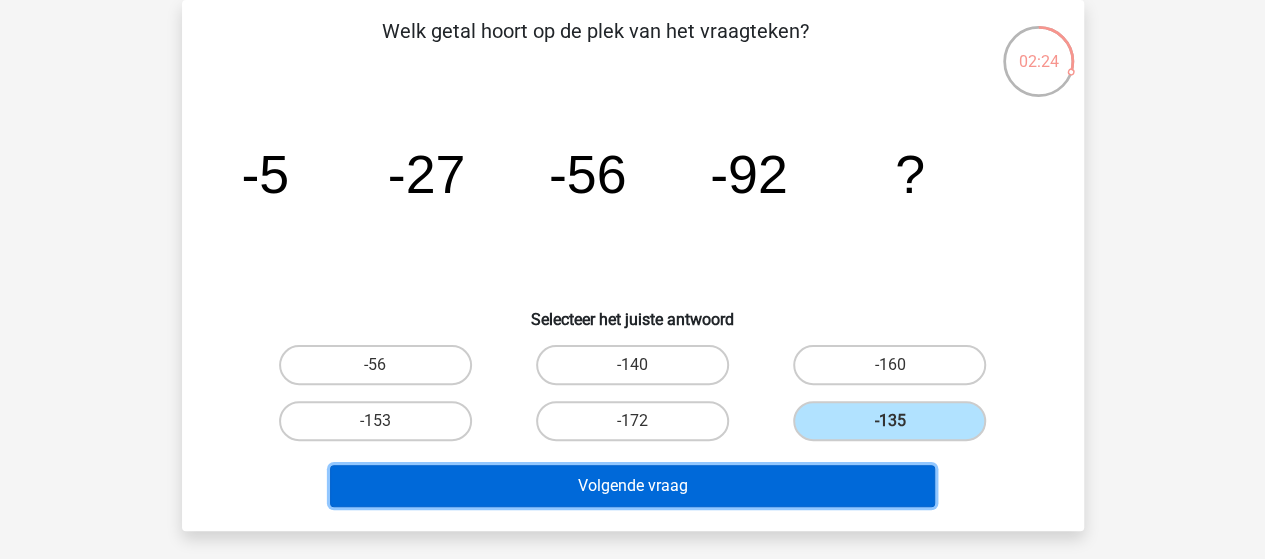click on "Volgende vraag" at bounding box center (632, 486) 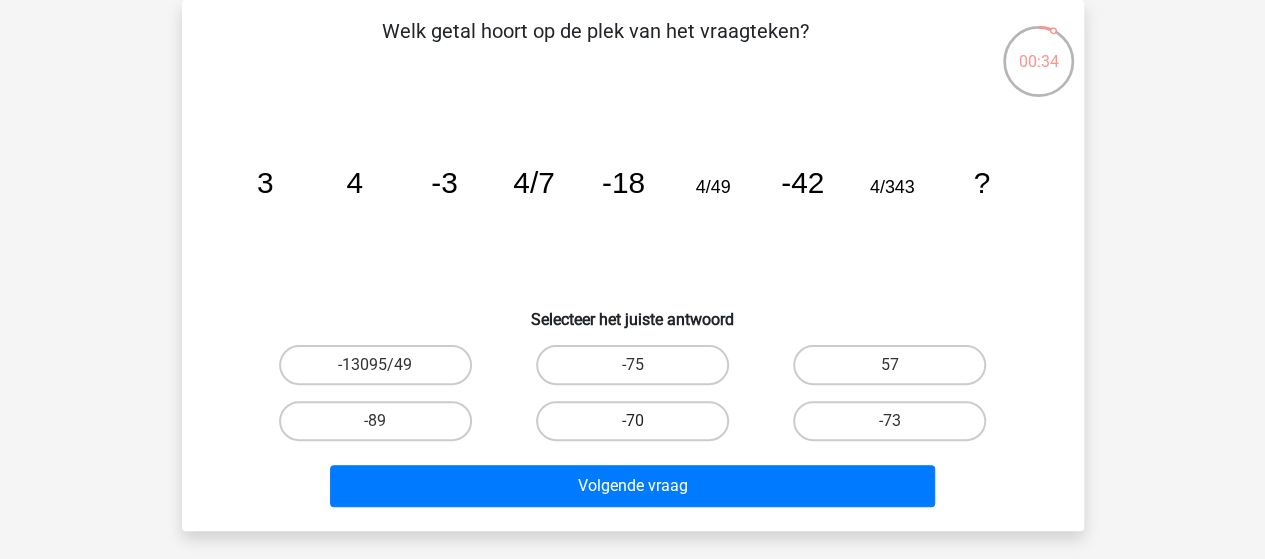 click on "-70" at bounding box center (632, 421) 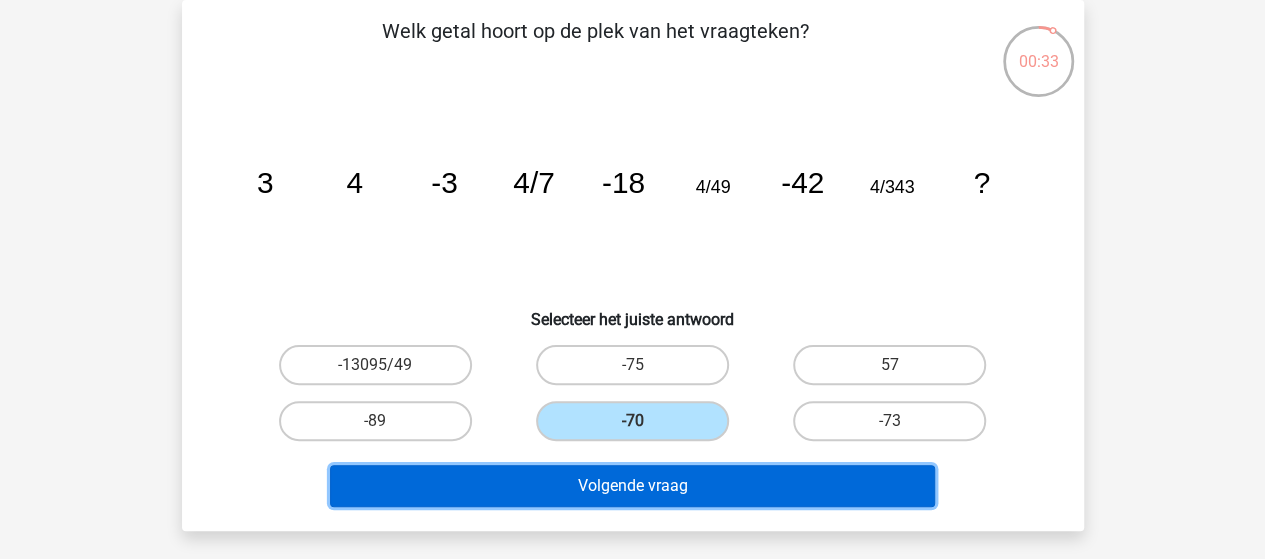 click on "Volgende vraag" at bounding box center (632, 486) 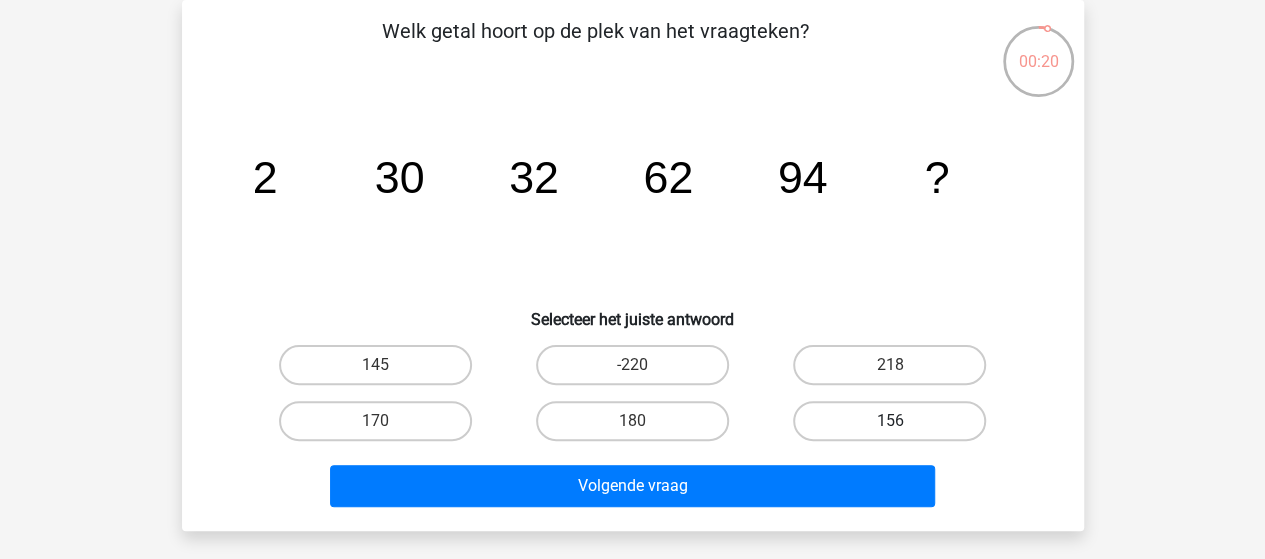 click on "156" at bounding box center [889, 421] 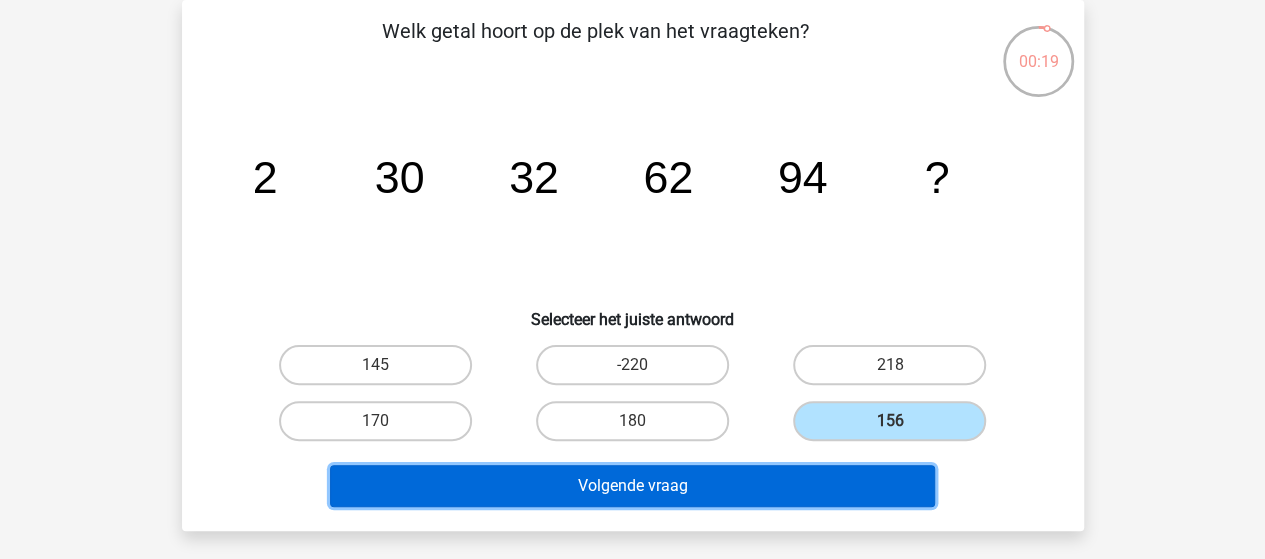 click on "Volgende vraag" at bounding box center (632, 486) 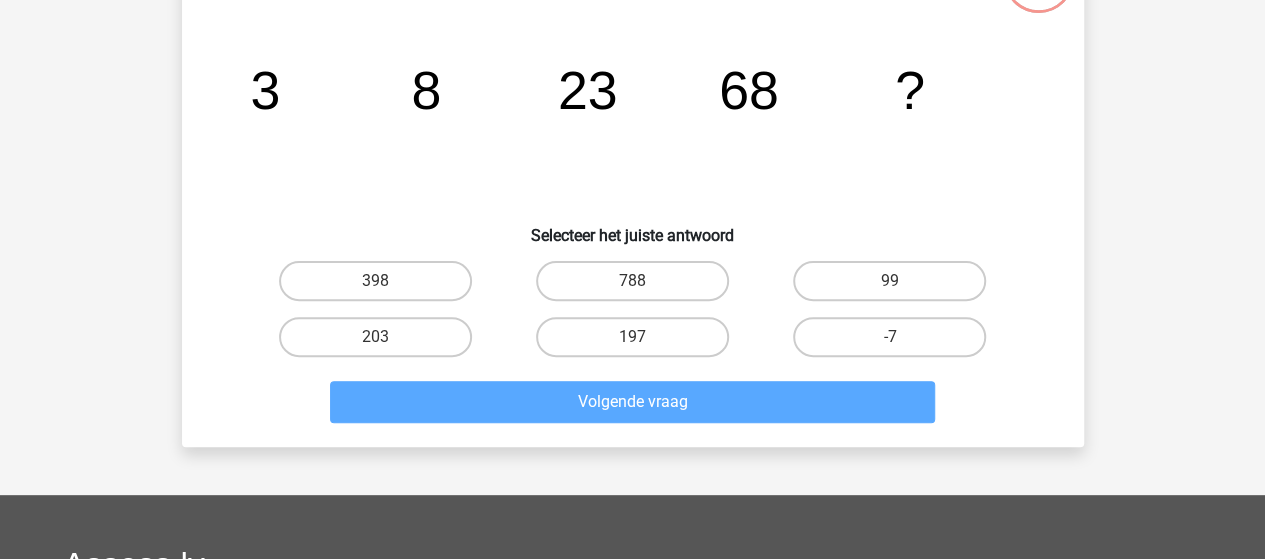 scroll, scrollTop: 292, scrollLeft: 0, axis: vertical 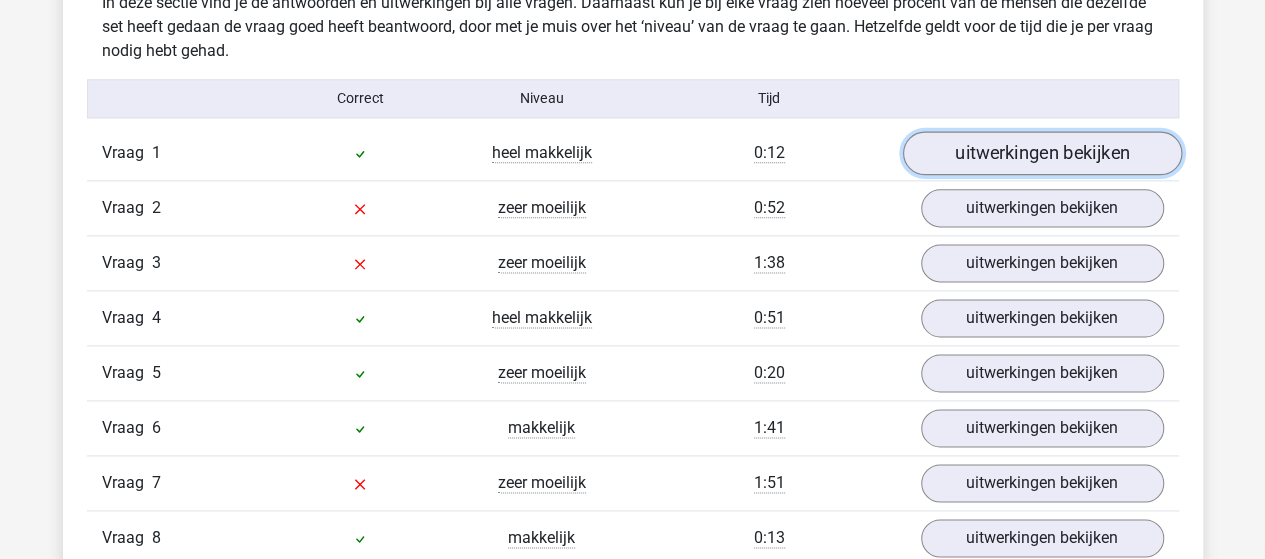click on "uitwerkingen bekijken" at bounding box center [1041, 153] 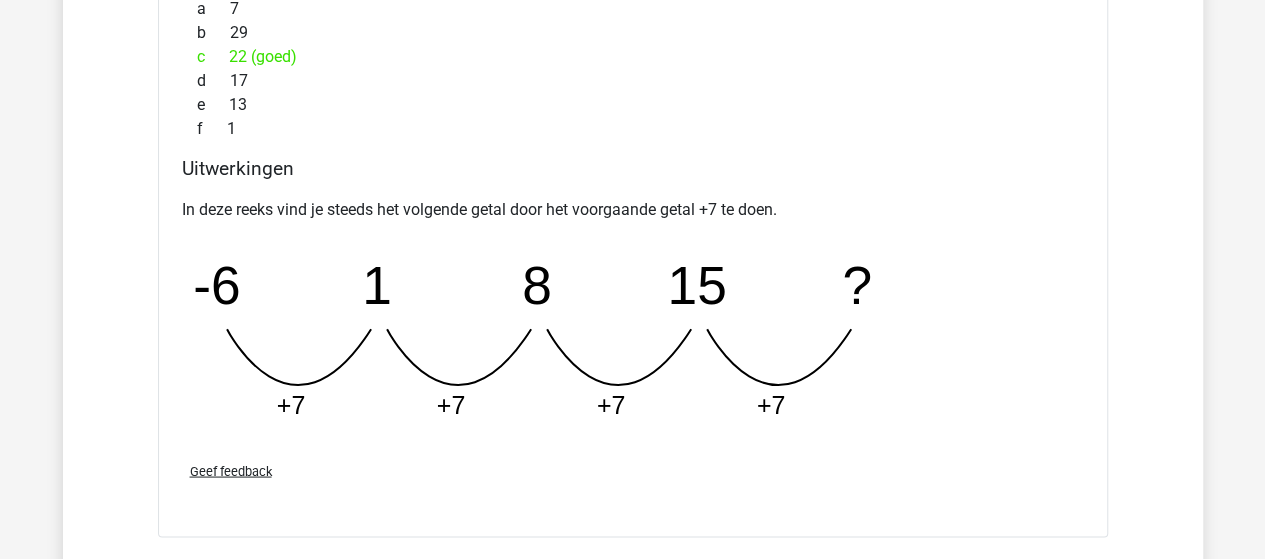 scroll, scrollTop: 1900, scrollLeft: 0, axis: vertical 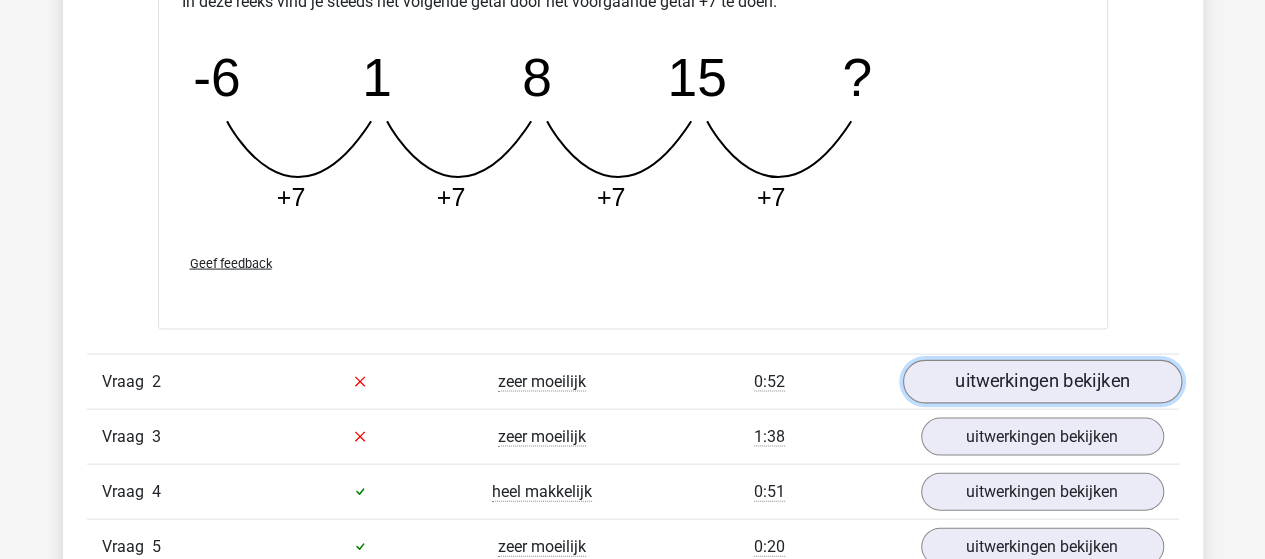 click on "uitwerkingen bekijken" at bounding box center (1041, 382) 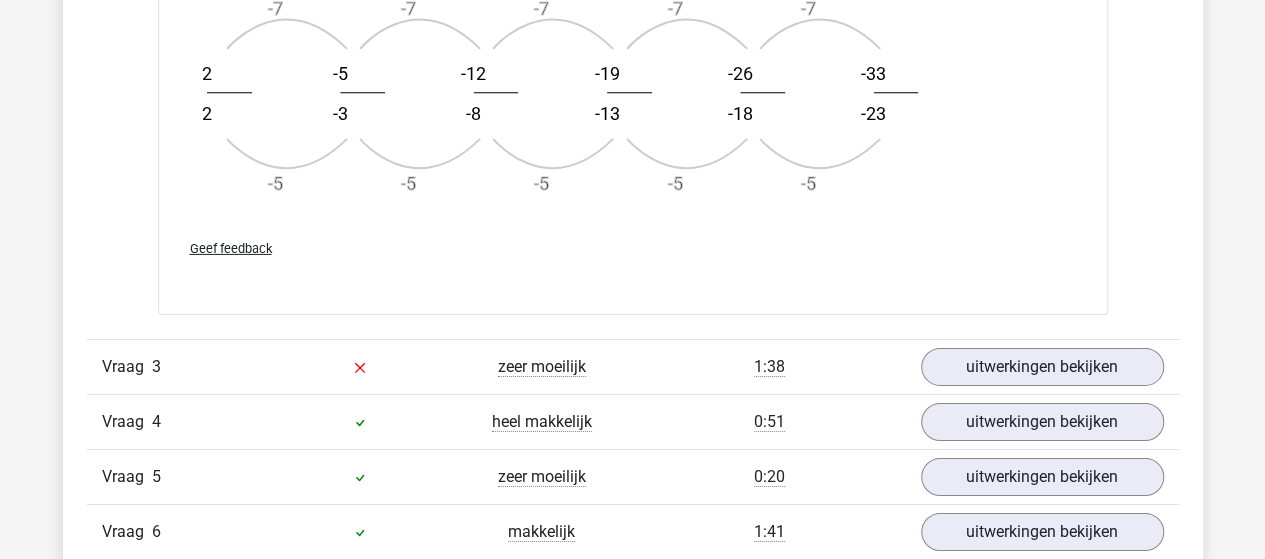 scroll, scrollTop: 3200, scrollLeft: 0, axis: vertical 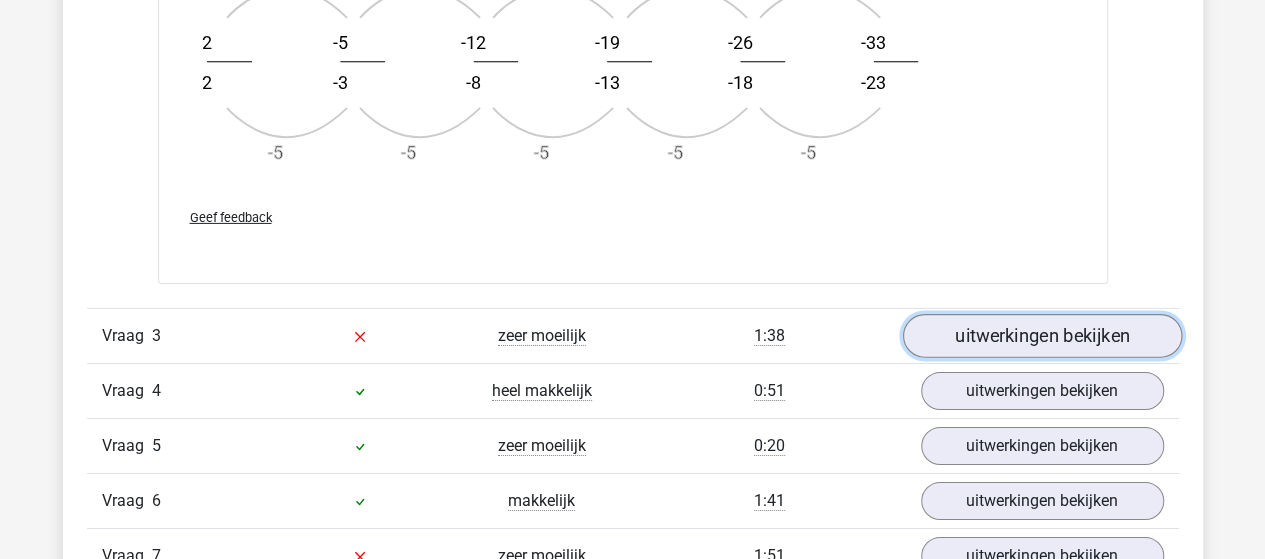 click on "uitwerkingen bekijken" at bounding box center [1041, 337] 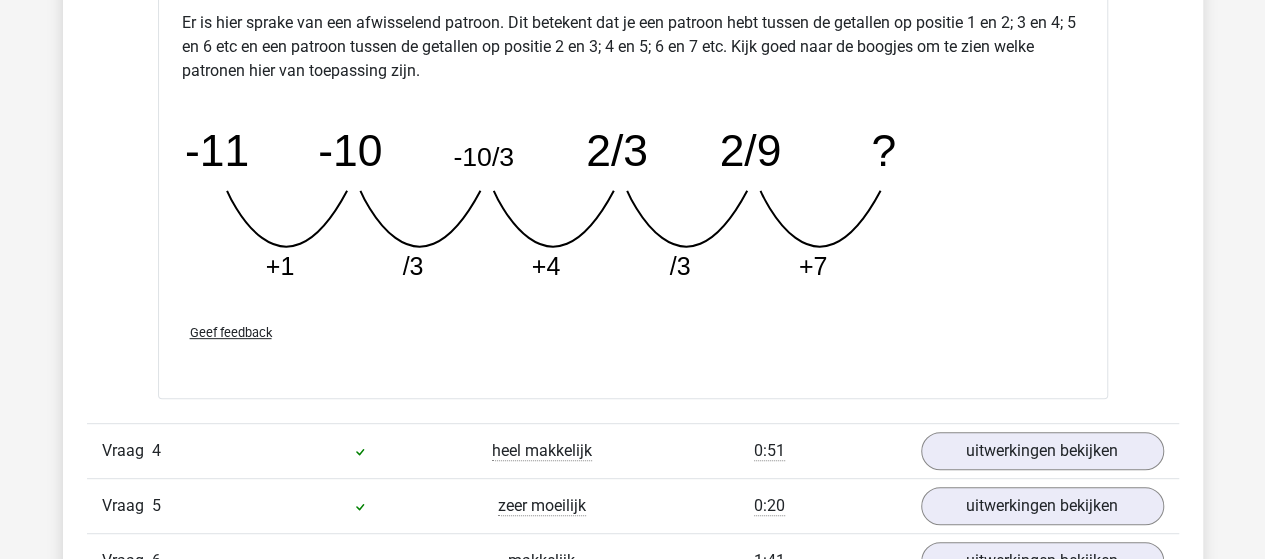 scroll, scrollTop: 4100, scrollLeft: 0, axis: vertical 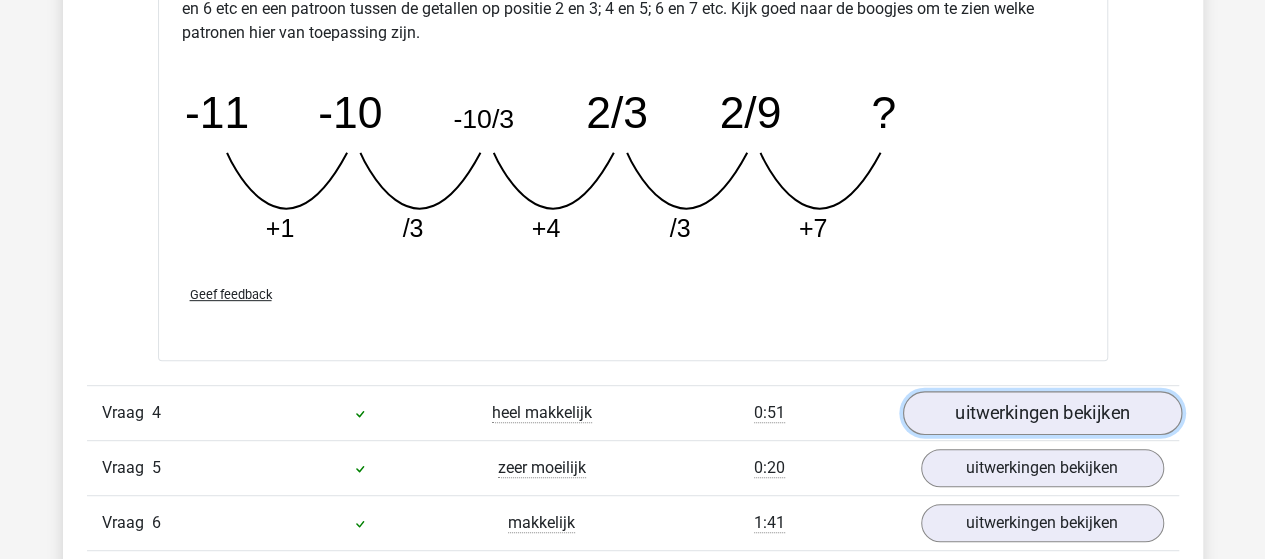 click on "uitwerkingen bekijken" at bounding box center (1041, 413) 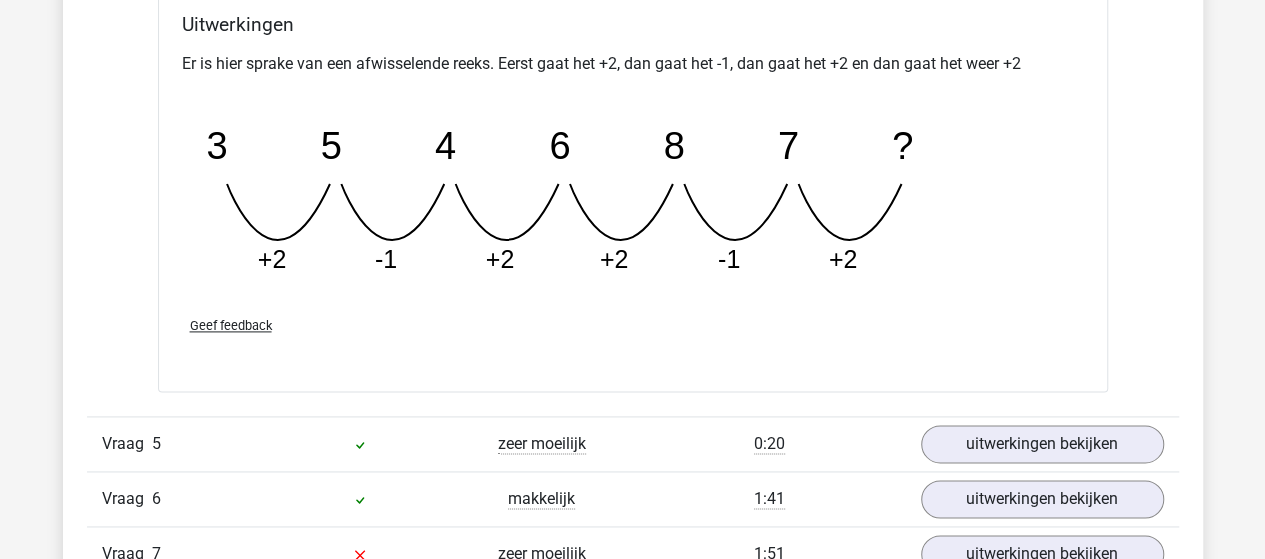 scroll, scrollTop: 5100, scrollLeft: 0, axis: vertical 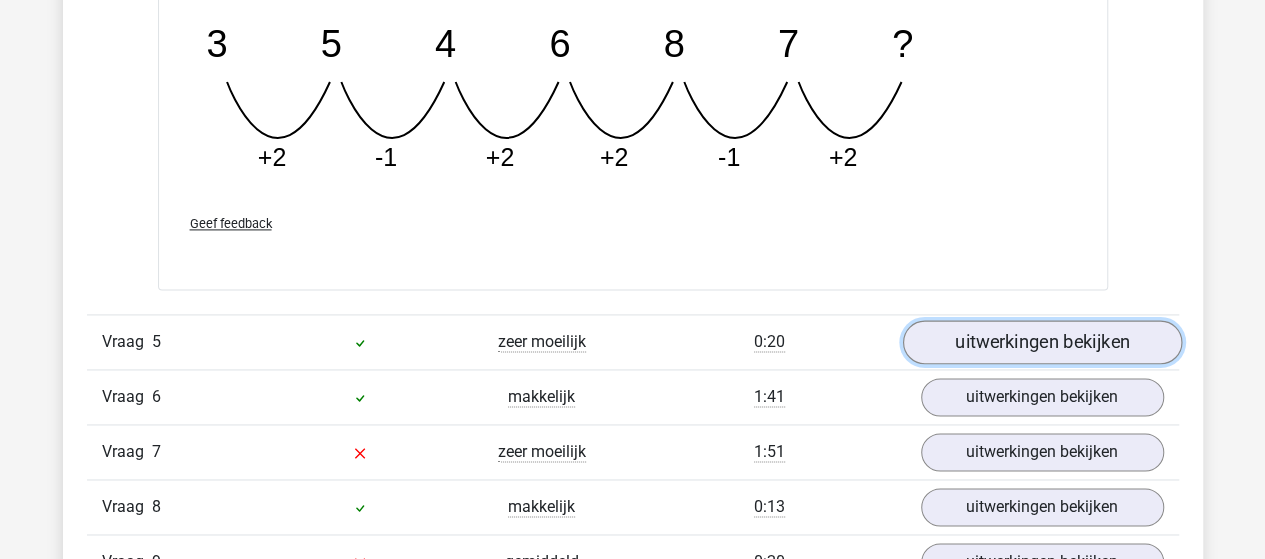 click on "uitwerkingen bekijken" at bounding box center [1041, 342] 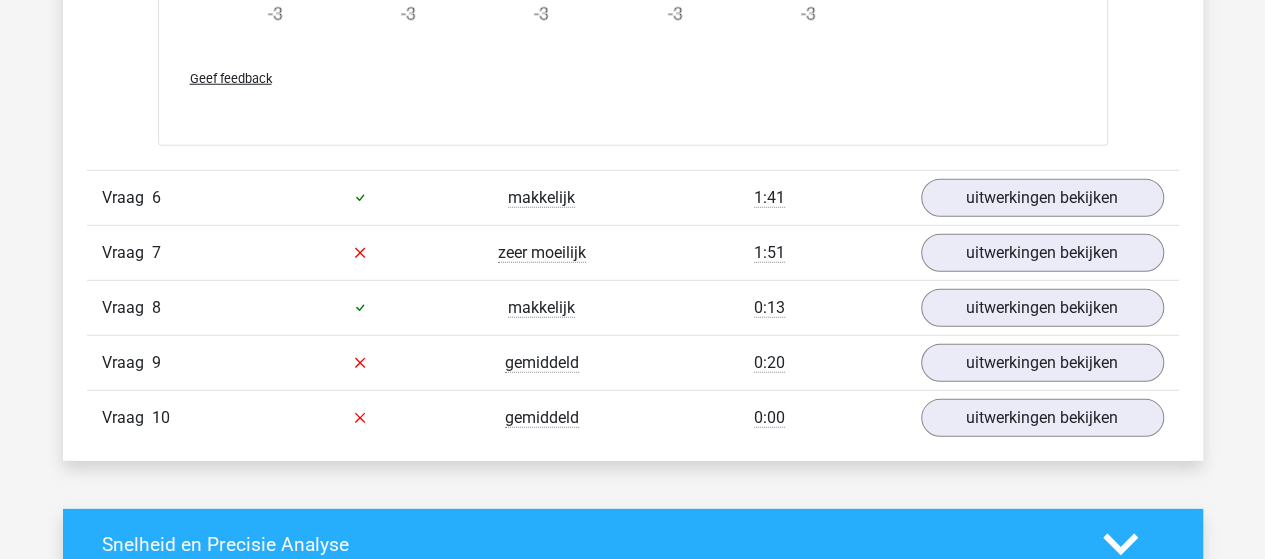 scroll, scrollTop: 6500, scrollLeft: 0, axis: vertical 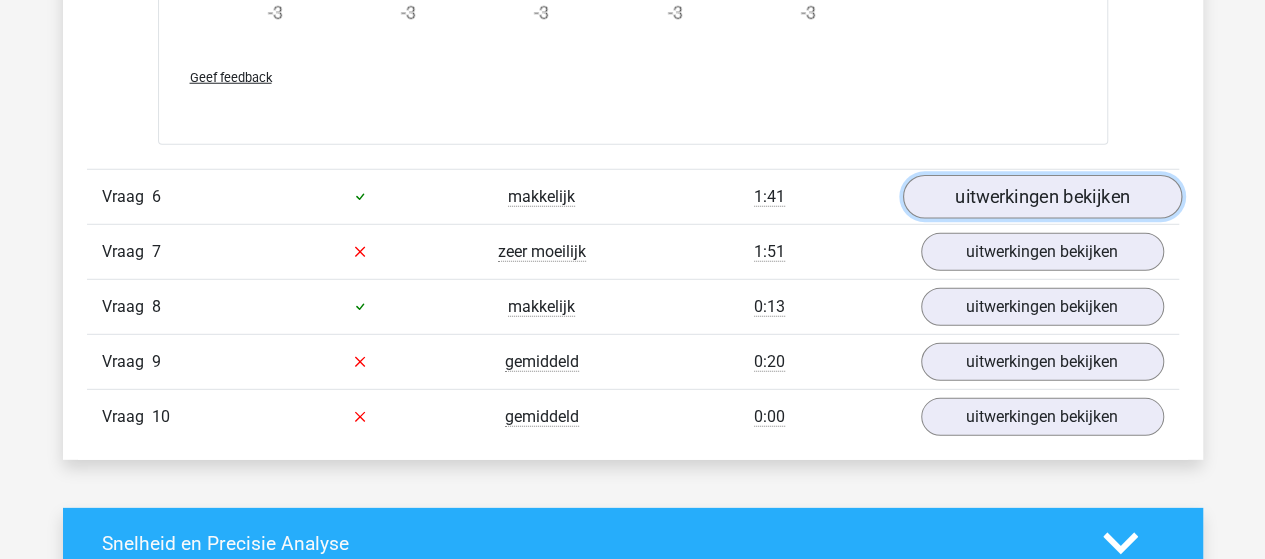 click on "uitwerkingen bekijken" at bounding box center (1041, 197) 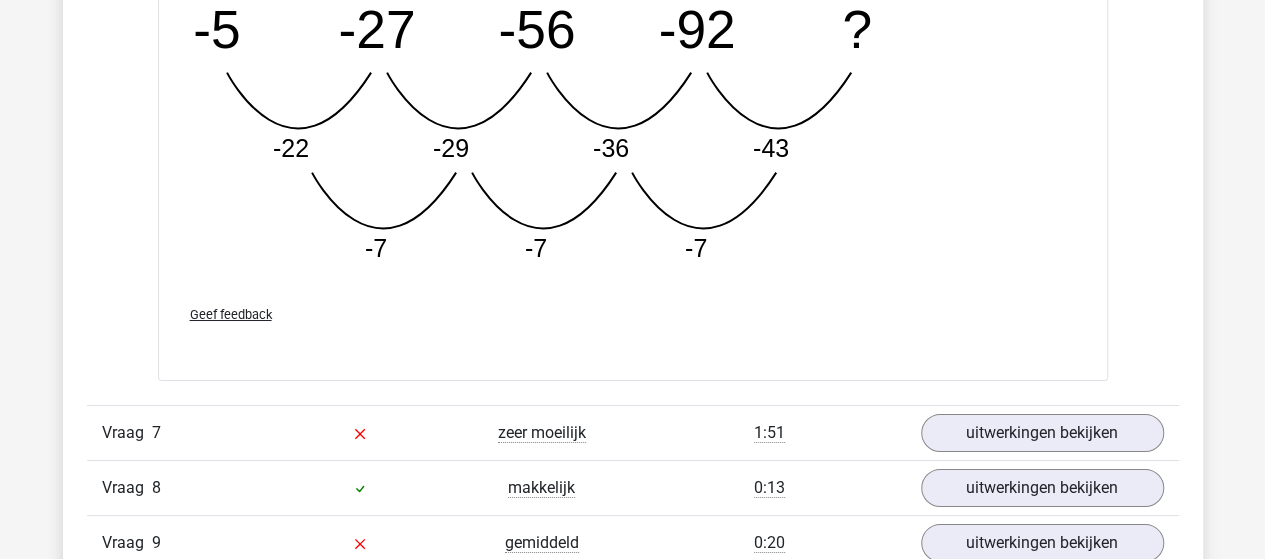 scroll, scrollTop: 7500, scrollLeft: 0, axis: vertical 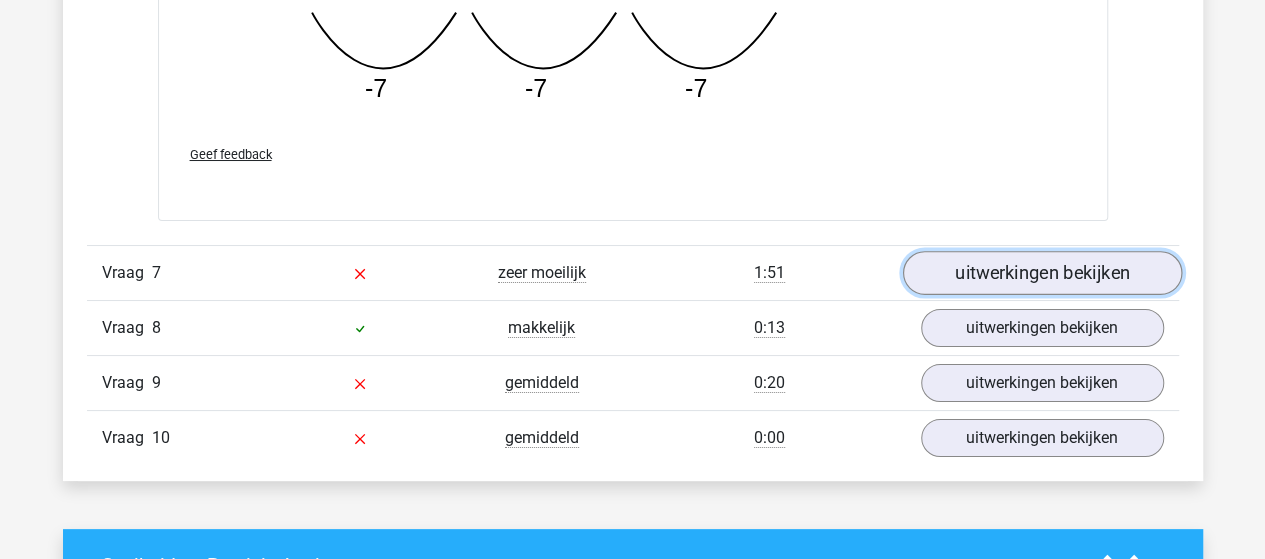 click on "uitwerkingen bekijken" at bounding box center (1041, 273) 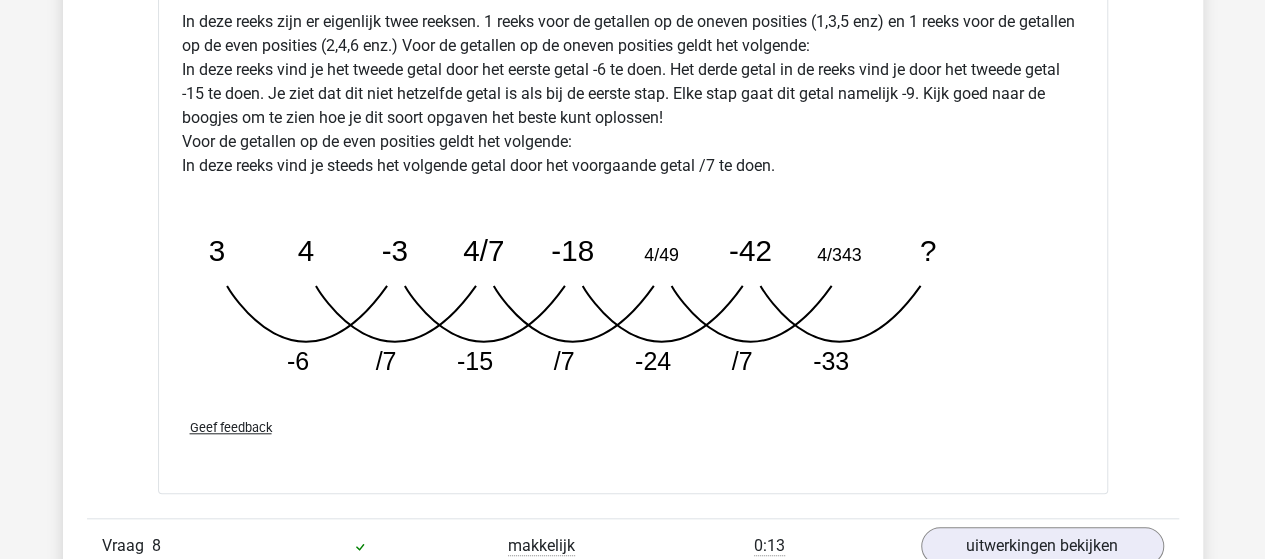 scroll, scrollTop: 8500, scrollLeft: 0, axis: vertical 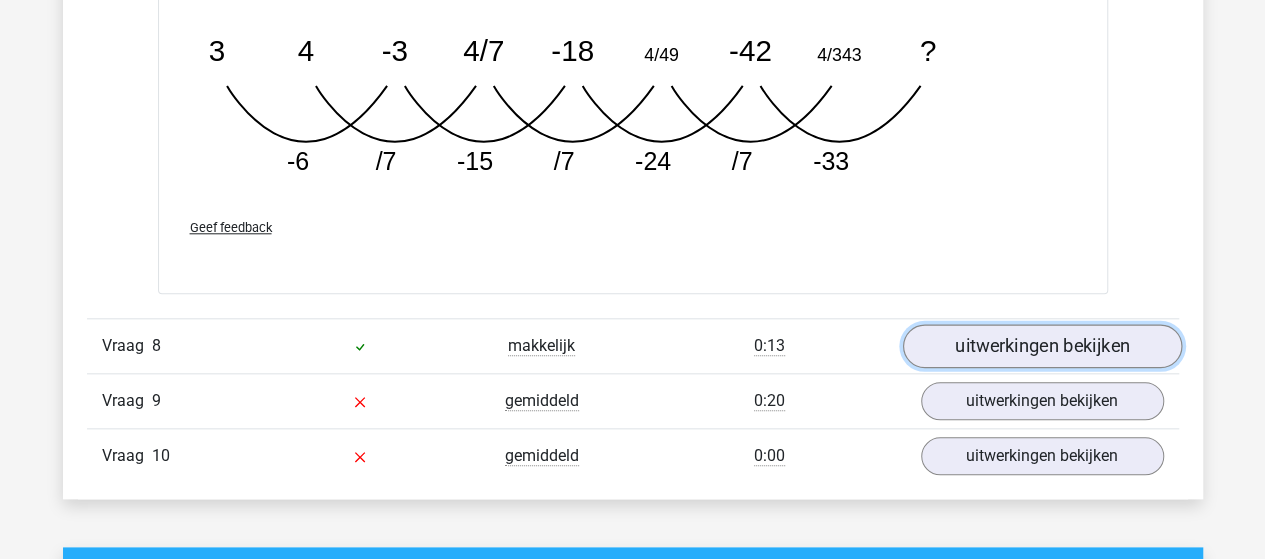 click on "uitwerkingen bekijken" at bounding box center (1041, 346) 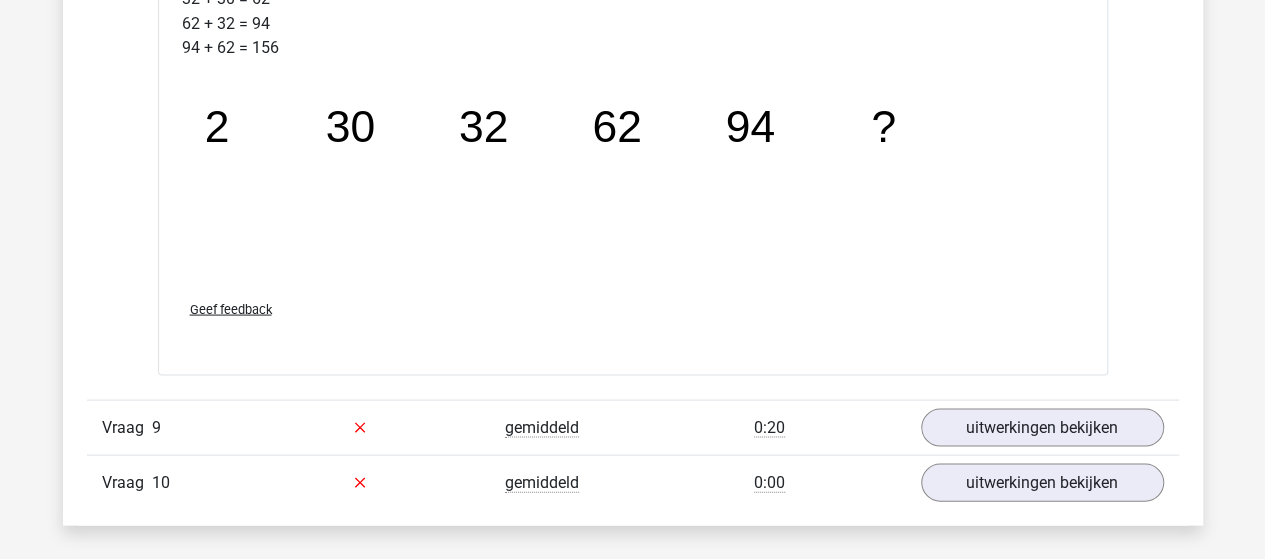 scroll, scrollTop: 9500, scrollLeft: 0, axis: vertical 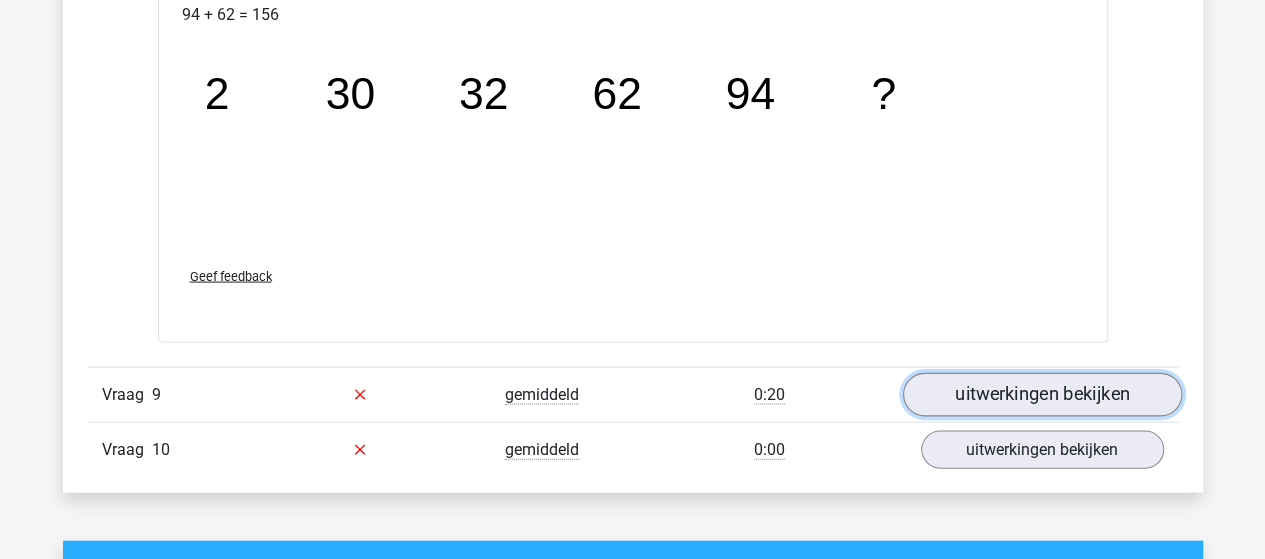 click on "uitwerkingen bekijken" at bounding box center (1041, 395) 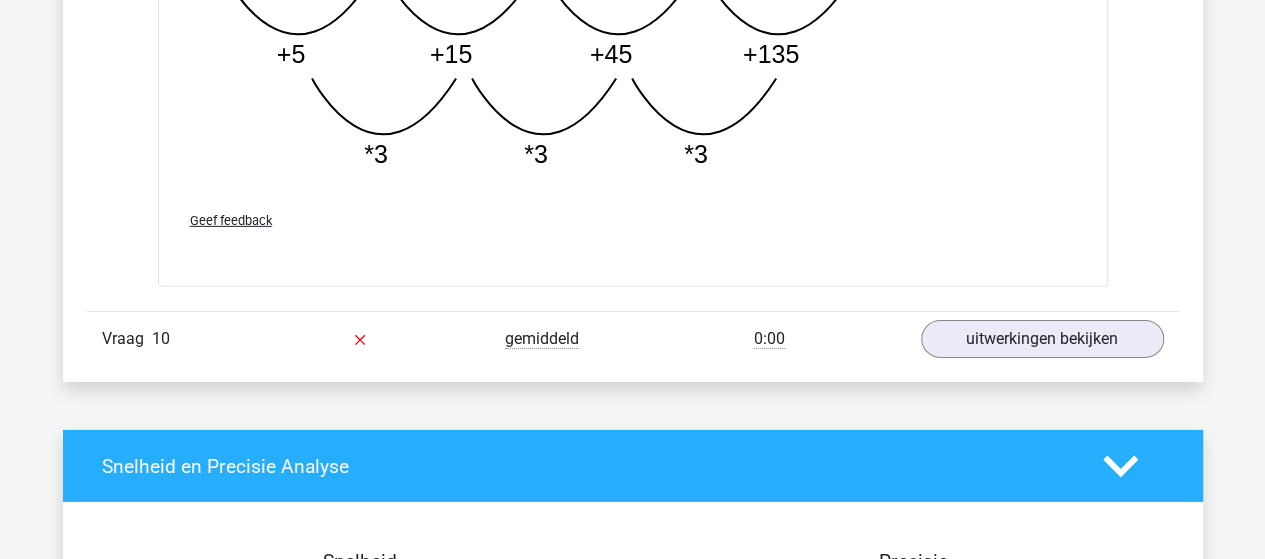 scroll, scrollTop: 10600, scrollLeft: 0, axis: vertical 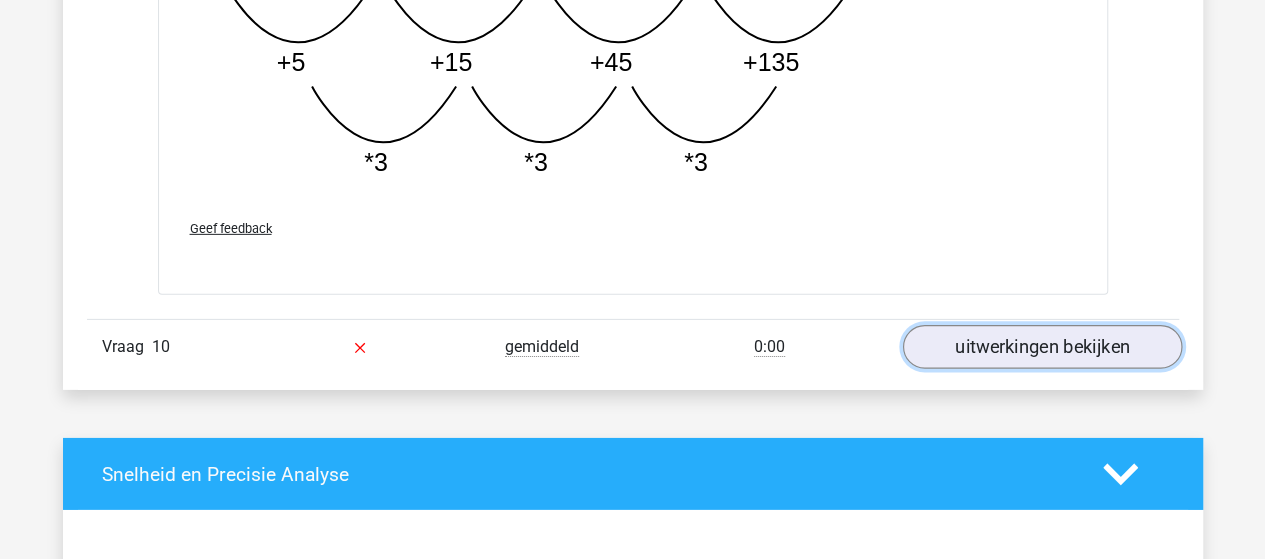 click on "uitwerkingen bekijken" at bounding box center (1041, 348) 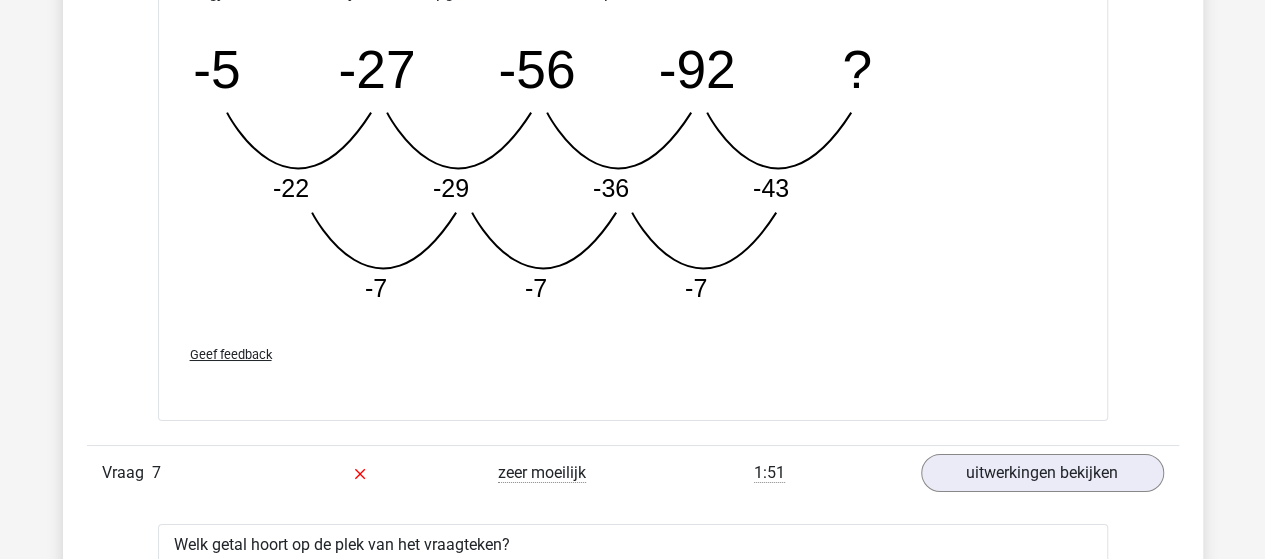 scroll, scrollTop: 7100, scrollLeft: 0, axis: vertical 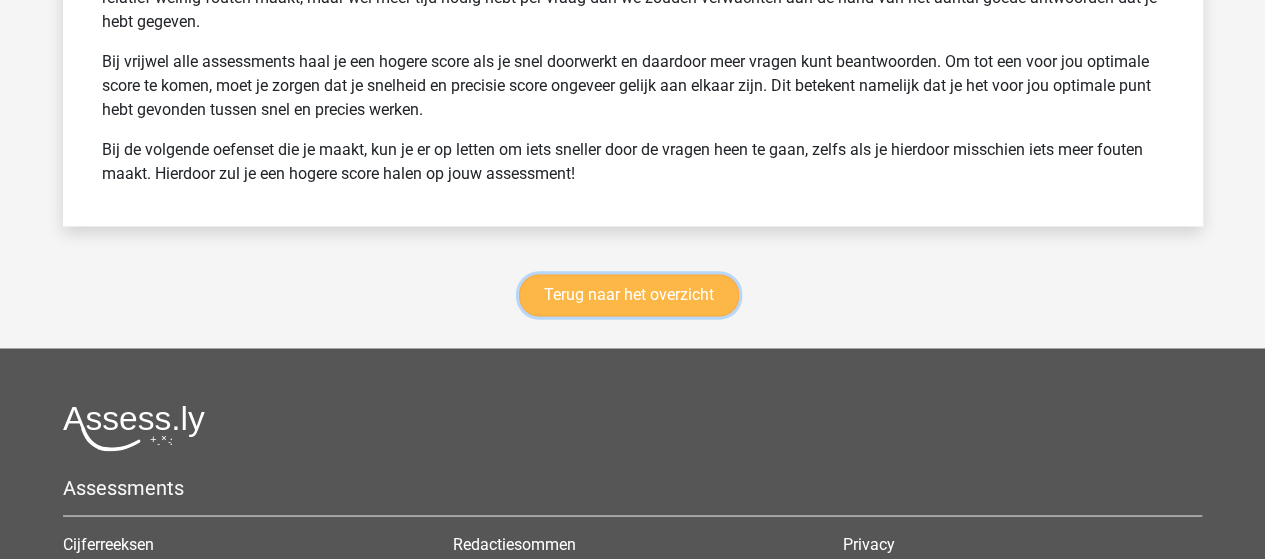 click on "Terug naar het overzicht" at bounding box center [629, 295] 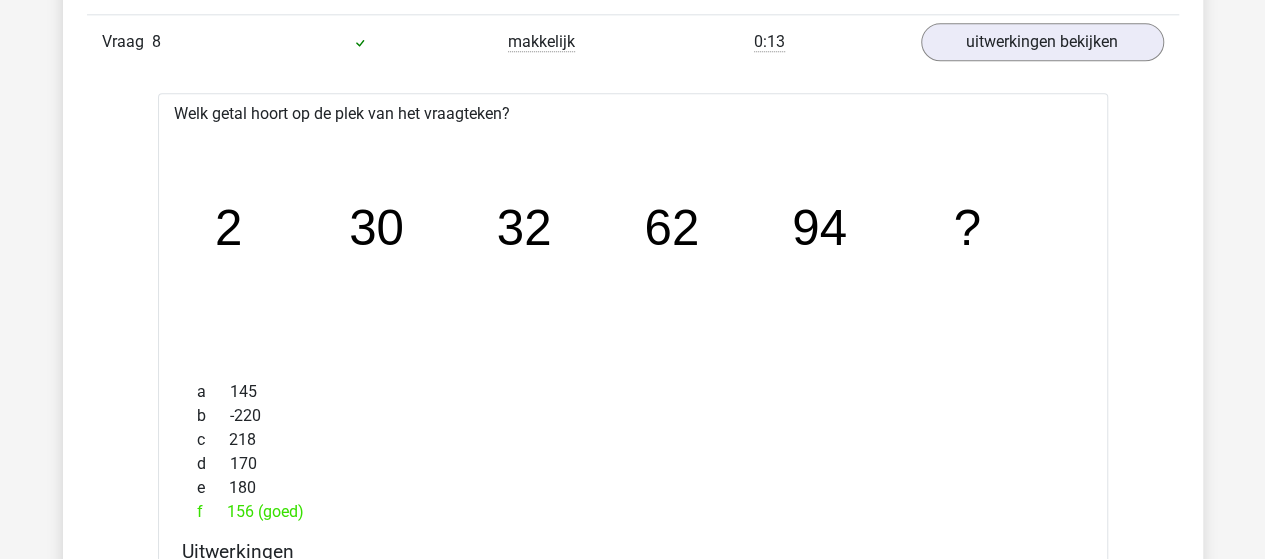scroll, scrollTop: 8794, scrollLeft: 0, axis: vertical 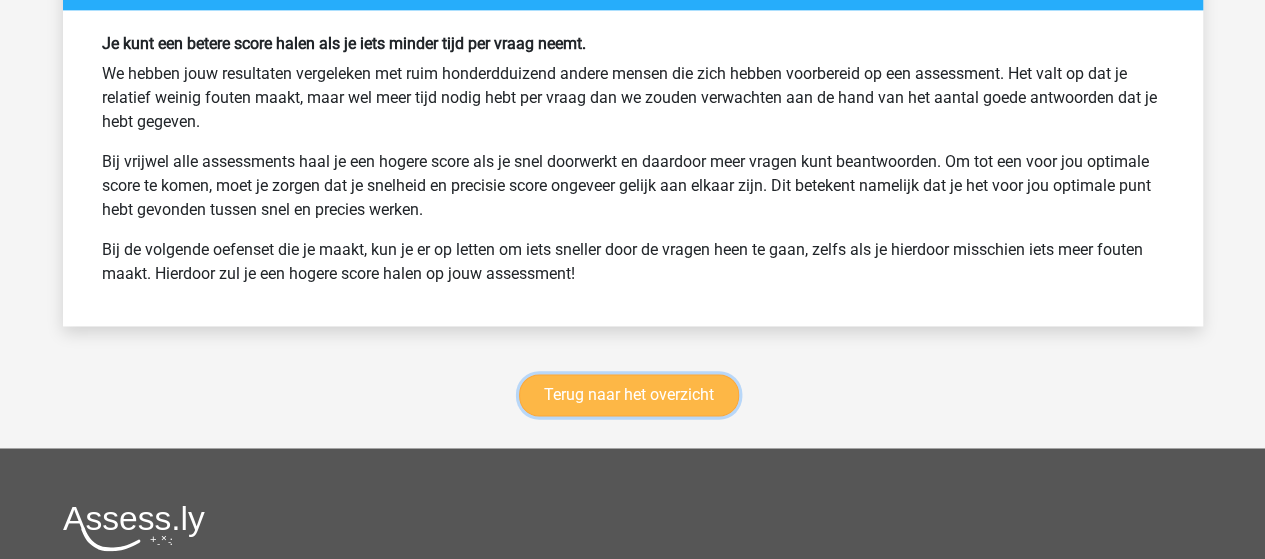 click on "Terug naar het overzicht" at bounding box center (629, 395) 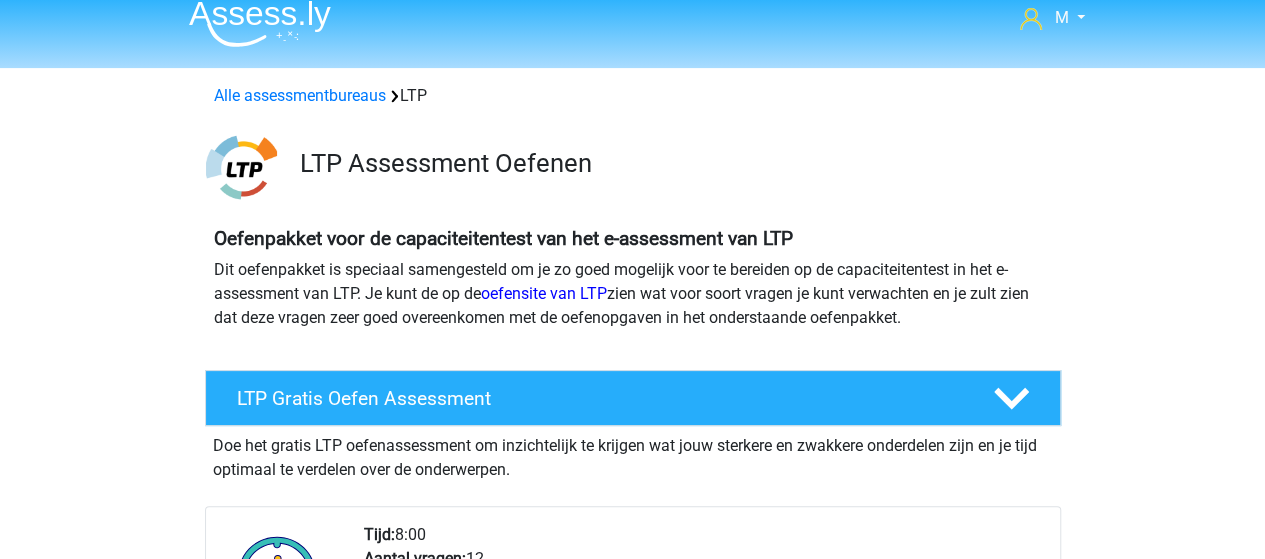 scroll, scrollTop: 0, scrollLeft: 0, axis: both 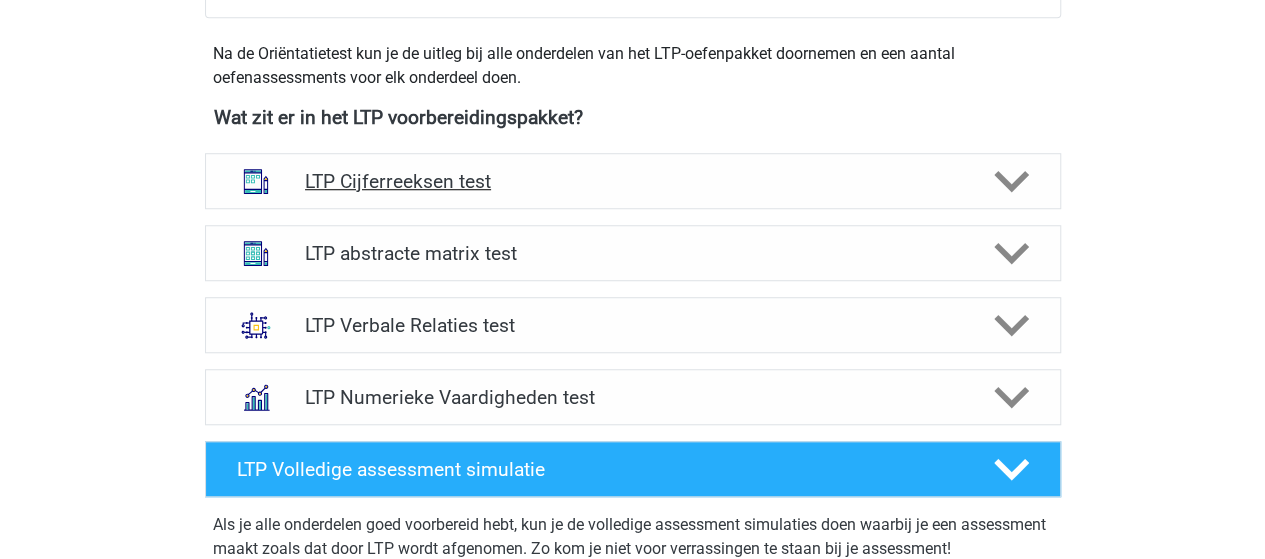 click on "LTP Cijferreeksen test" at bounding box center (632, 181) 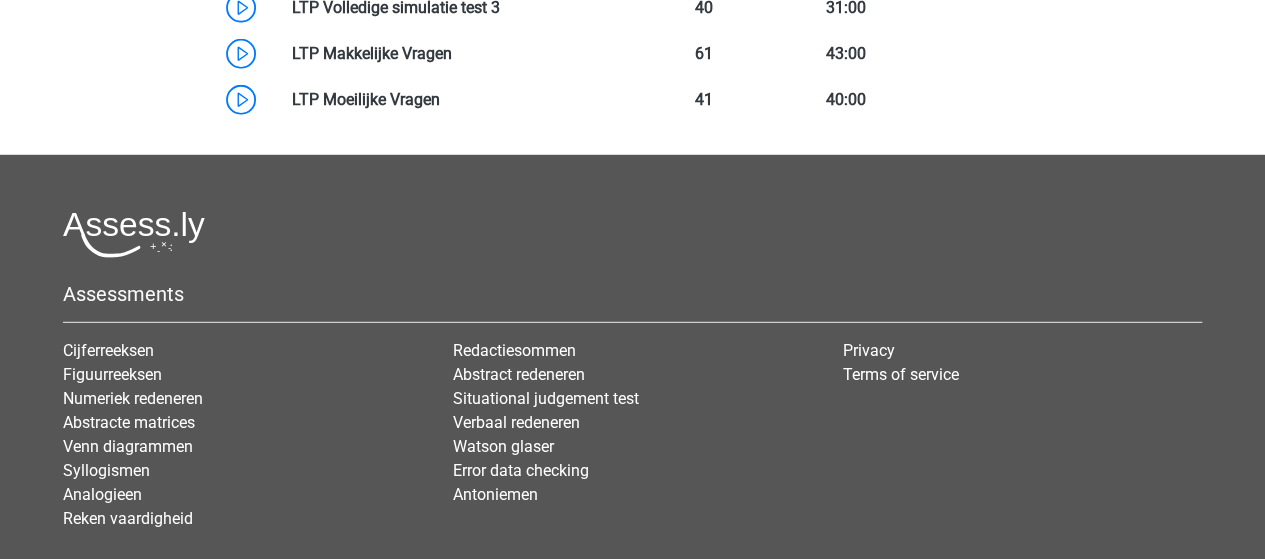 scroll, scrollTop: 2800, scrollLeft: 0, axis: vertical 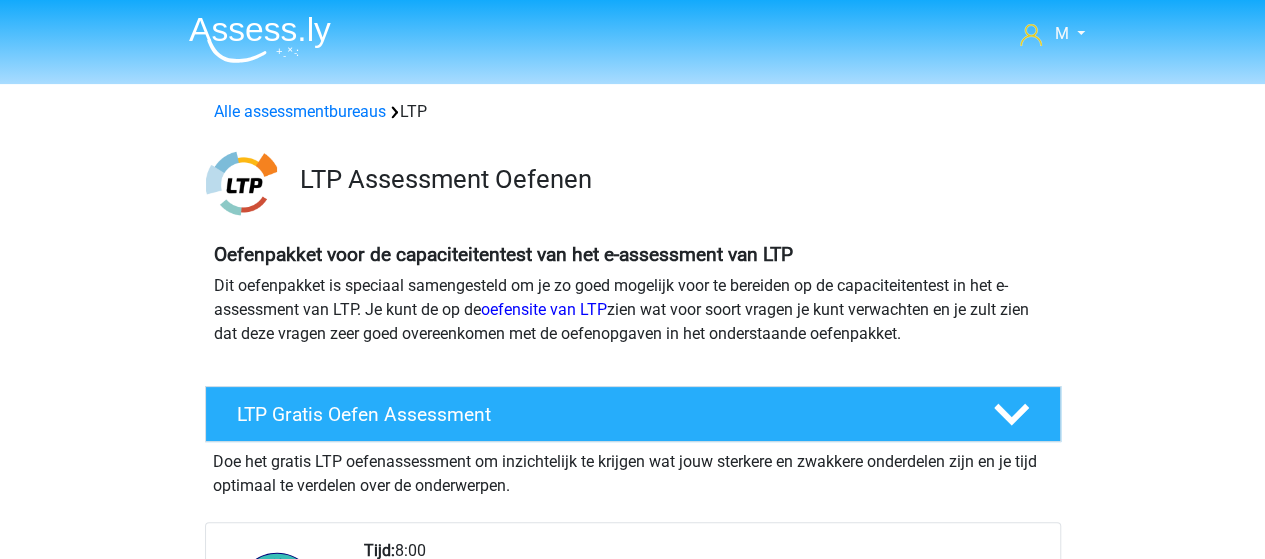 click at bounding box center (260, 39) 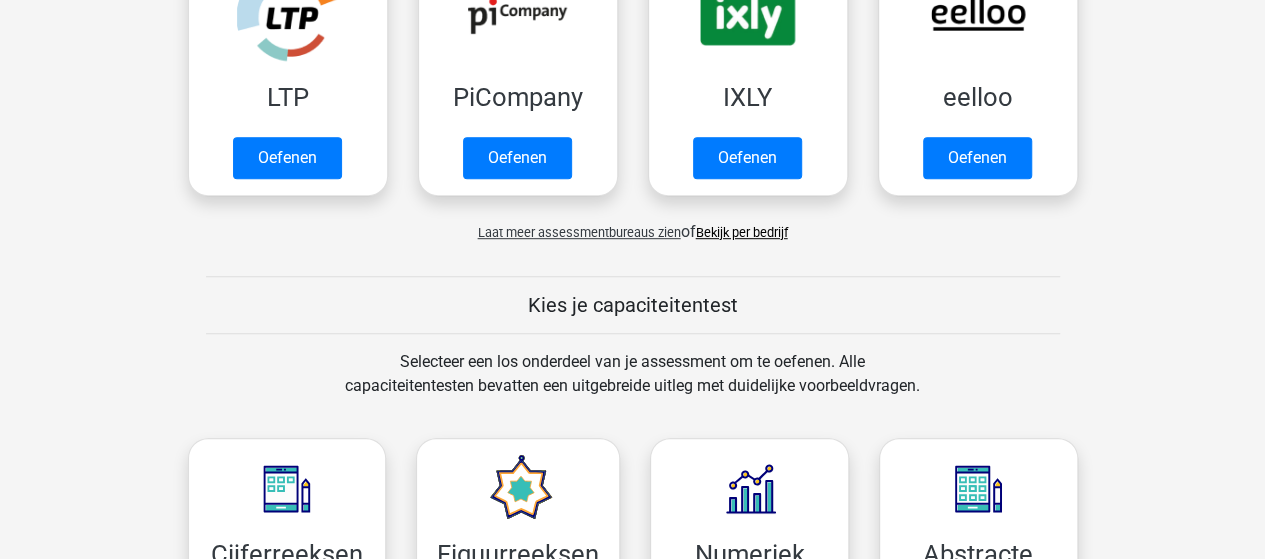 scroll, scrollTop: 400, scrollLeft: 0, axis: vertical 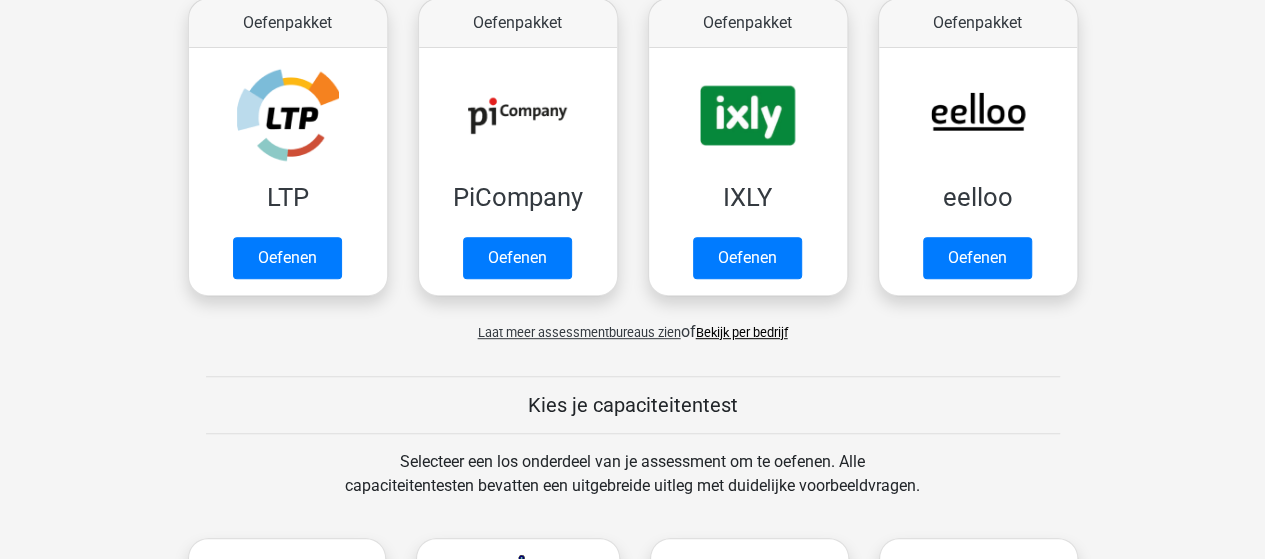 click on "Bekijk per bedrijf" at bounding box center (742, 332) 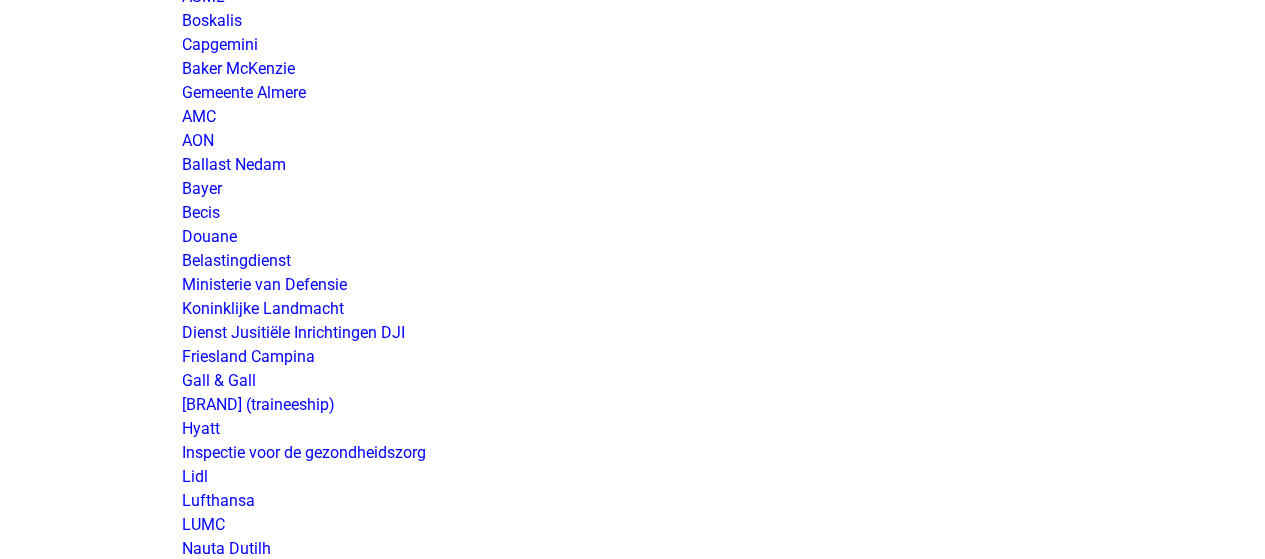 scroll, scrollTop: 3200, scrollLeft: 0, axis: vertical 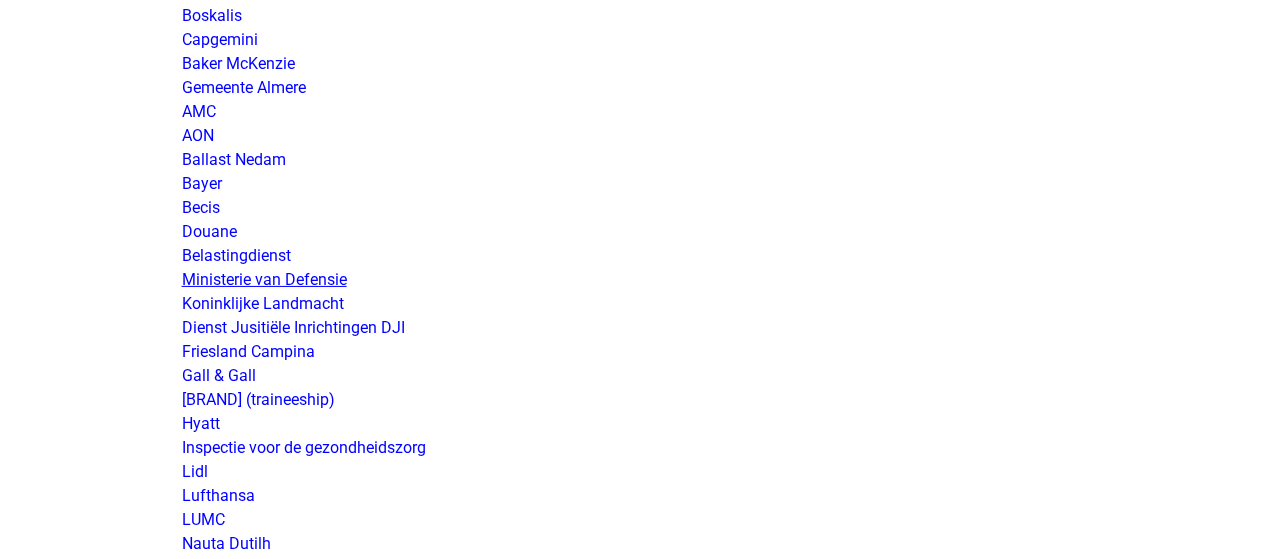 click on "Ministerie van Defensie" at bounding box center (264, 279) 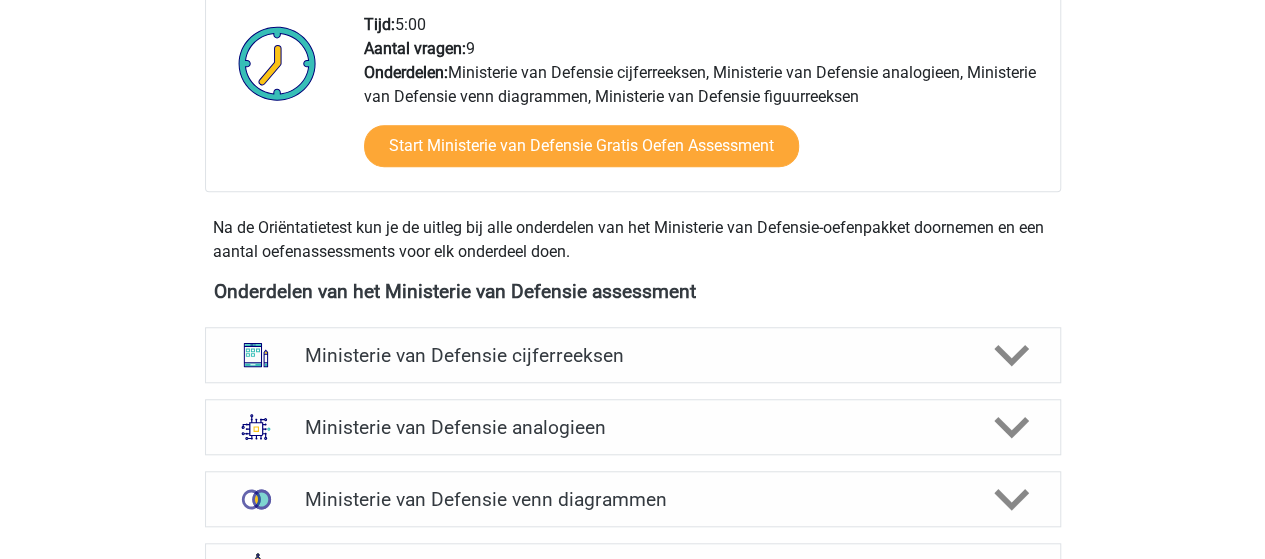scroll, scrollTop: 900, scrollLeft: 0, axis: vertical 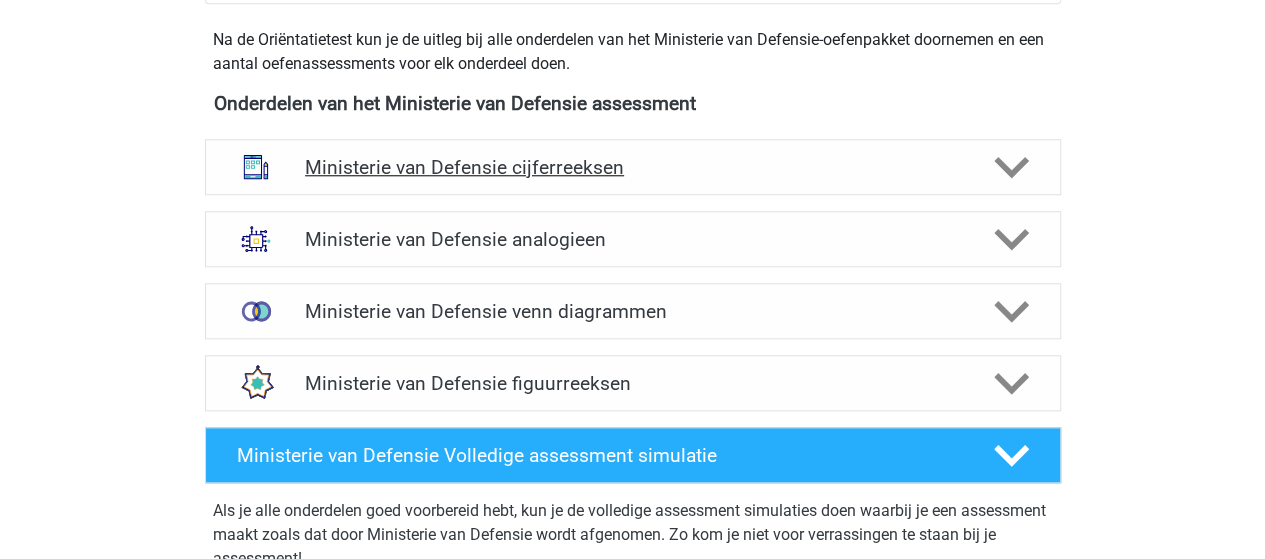 click on "Ministerie van Defensie cijferreeksen" at bounding box center (632, 167) 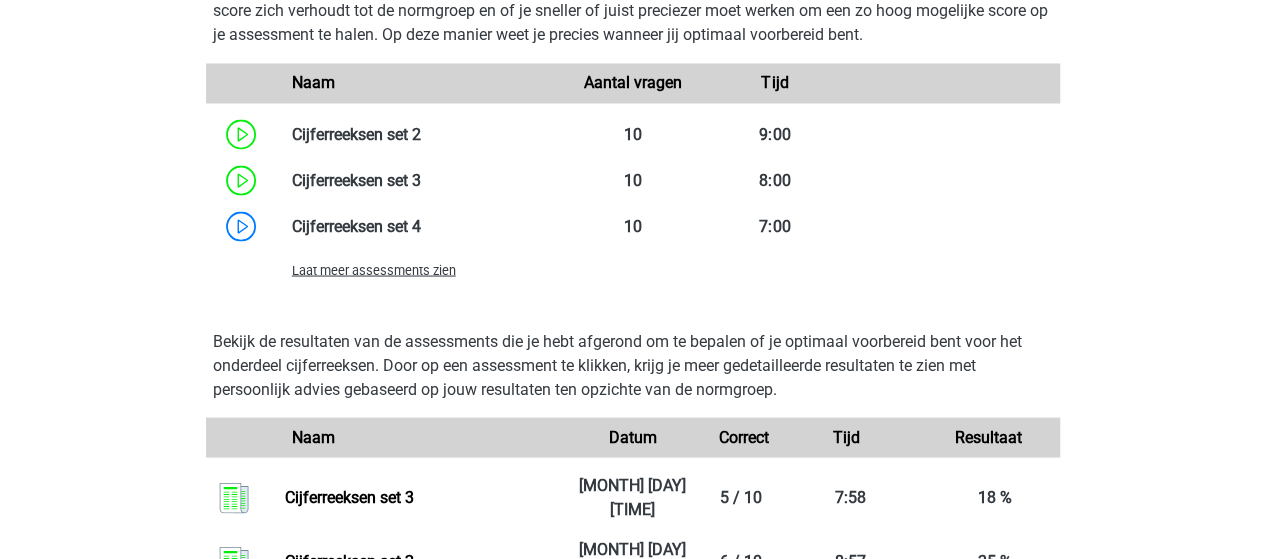 scroll, scrollTop: 1700, scrollLeft: 0, axis: vertical 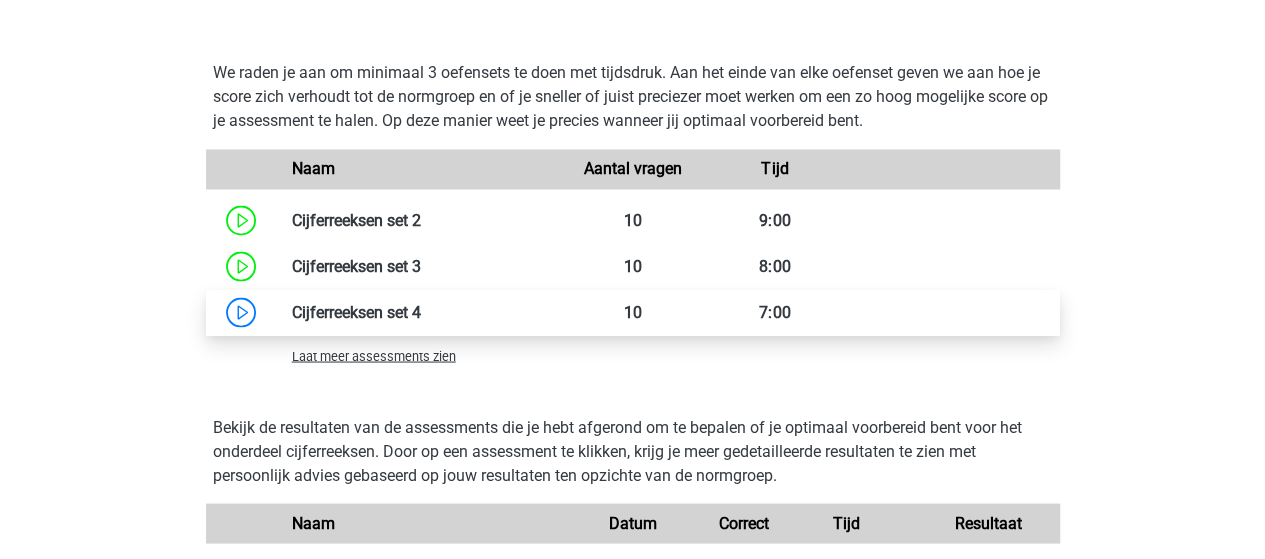 click at bounding box center (421, 311) 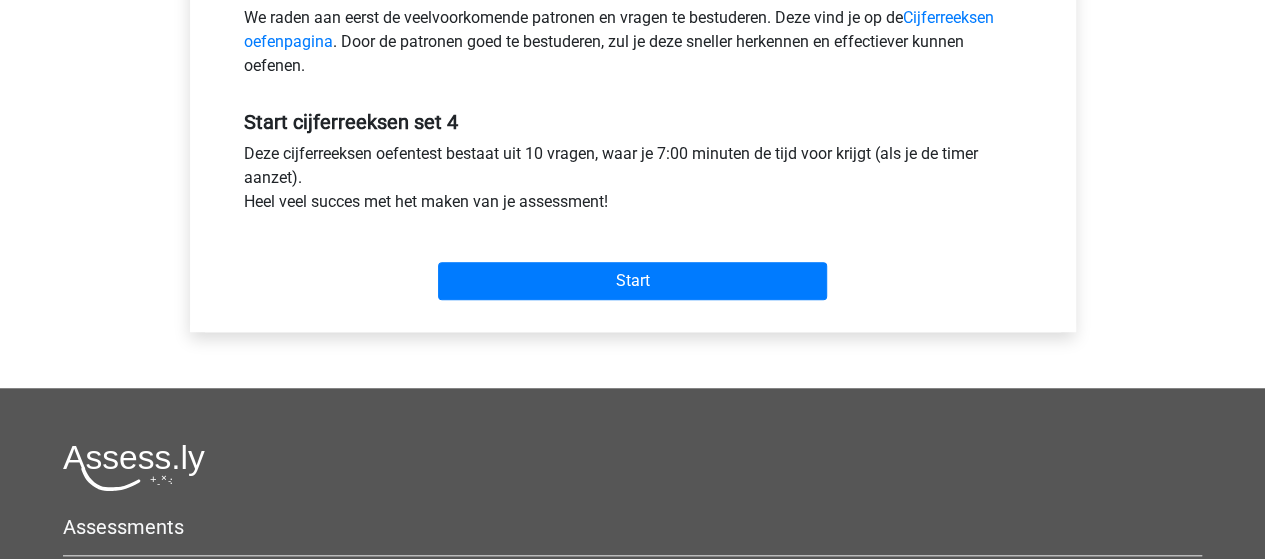 scroll, scrollTop: 700, scrollLeft: 0, axis: vertical 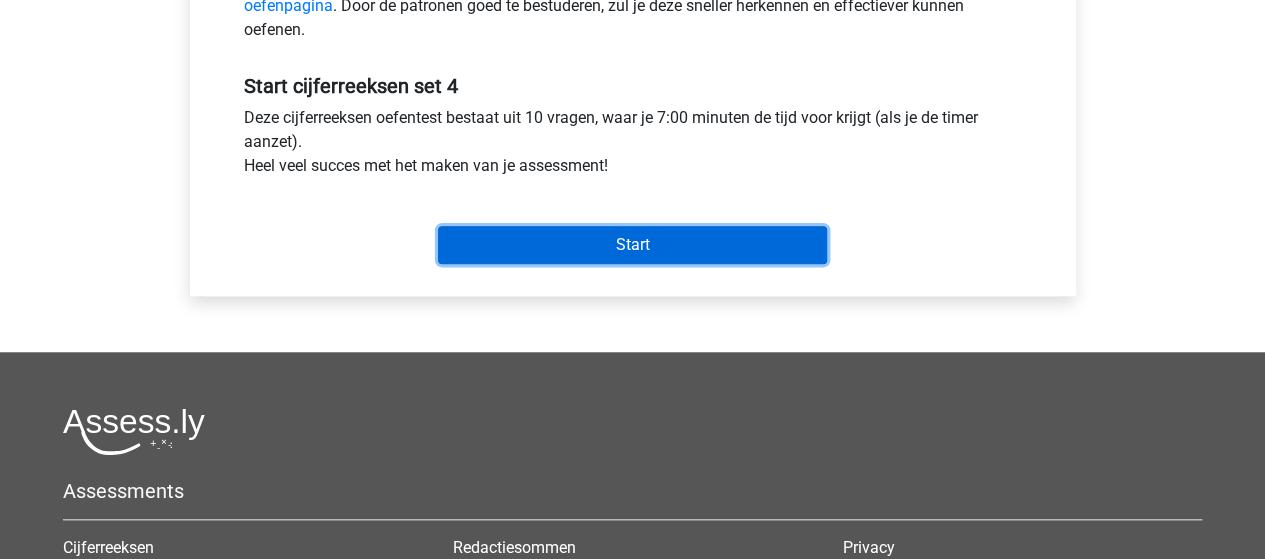 click on "Start" at bounding box center [632, 245] 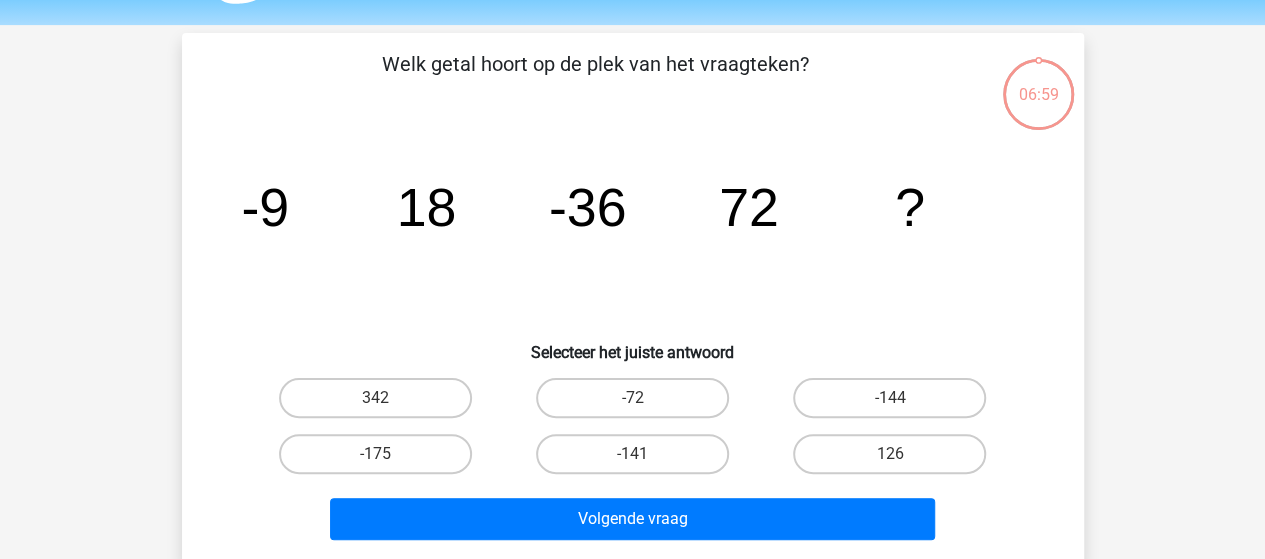 scroll, scrollTop: 100, scrollLeft: 0, axis: vertical 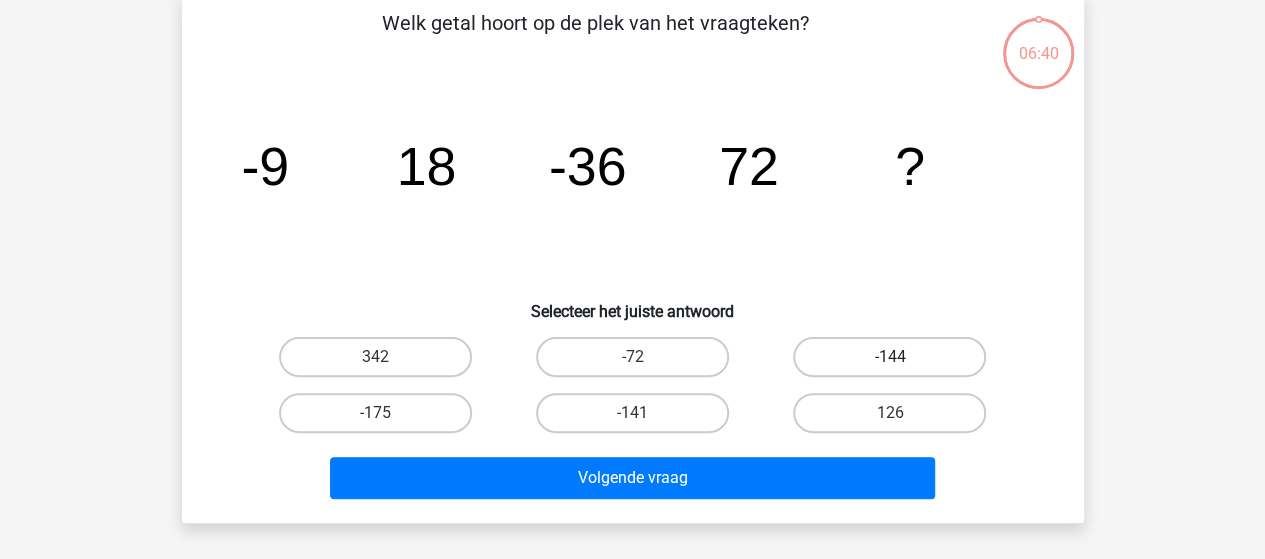 click on "-144" at bounding box center [889, 357] 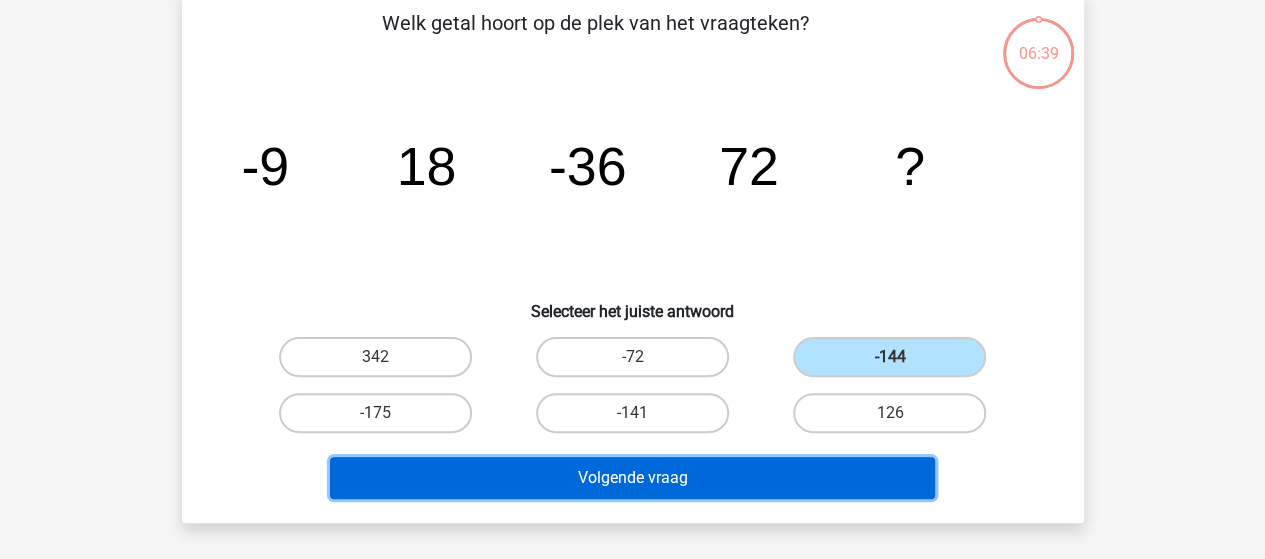 click on "Volgende vraag" at bounding box center (632, 478) 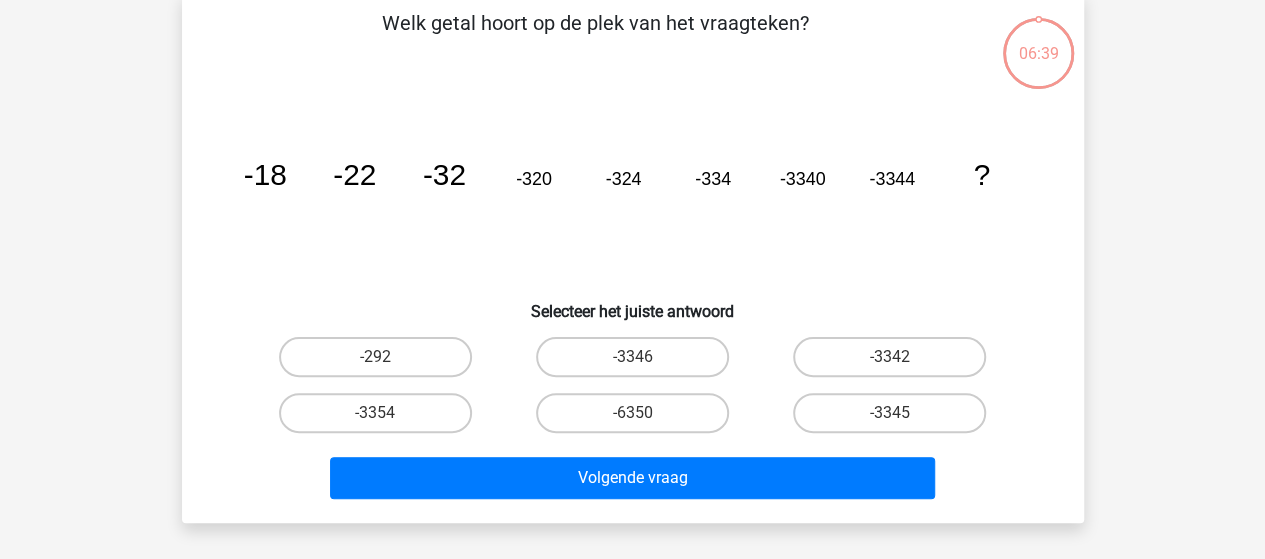 scroll, scrollTop: 92, scrollLeft: 0, axis: vertical 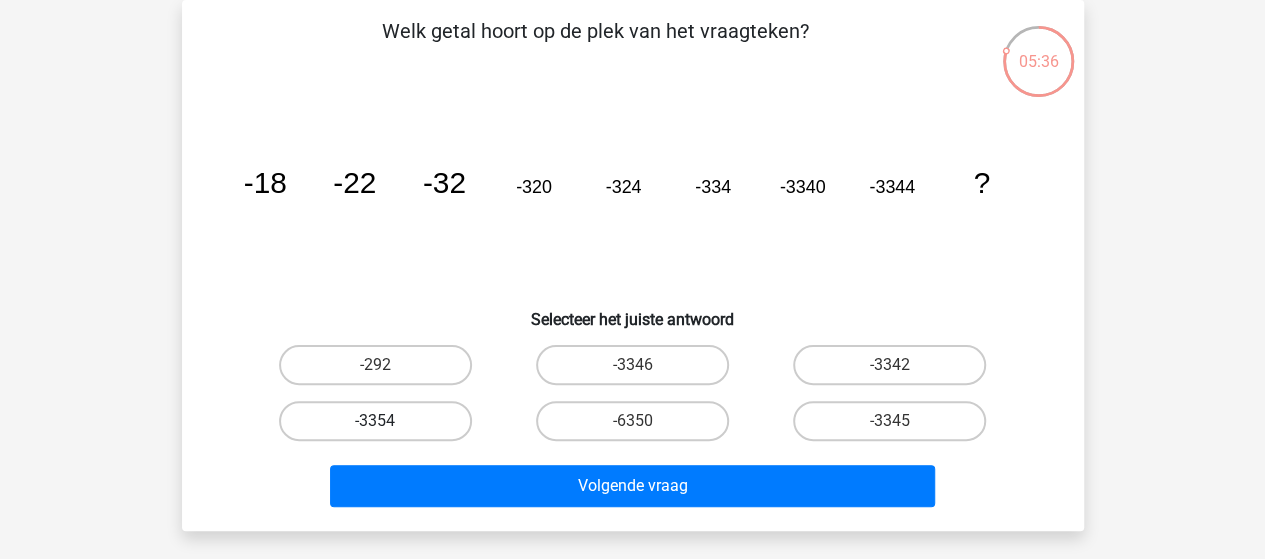 click on "-3354" at bounding box center [375, 421] 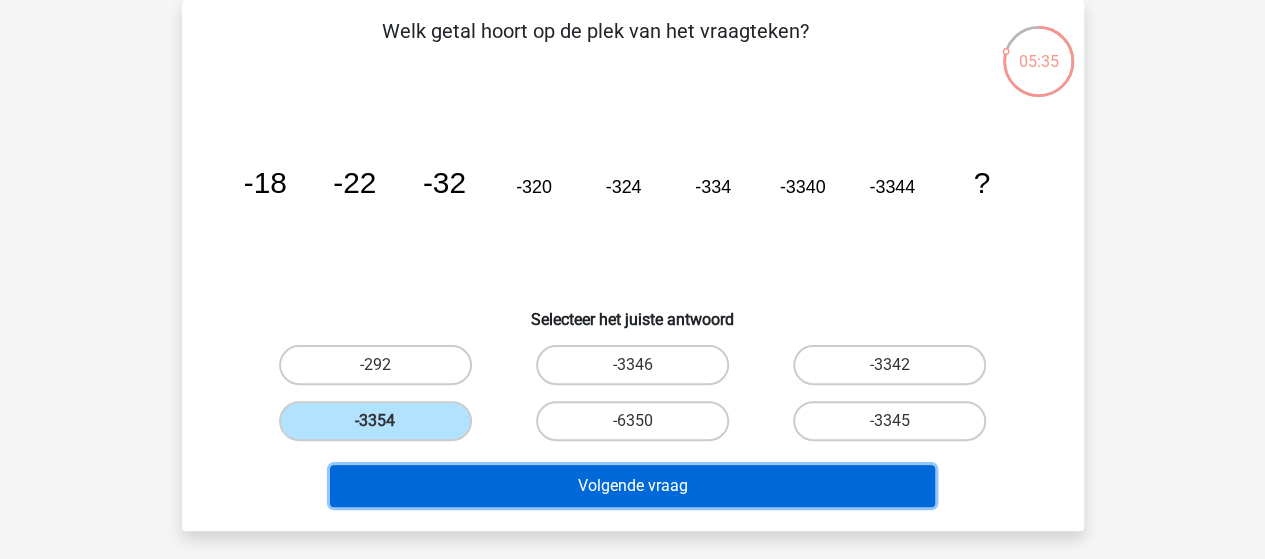 click on "Volgende vraag" at bounding box center (632, 486) 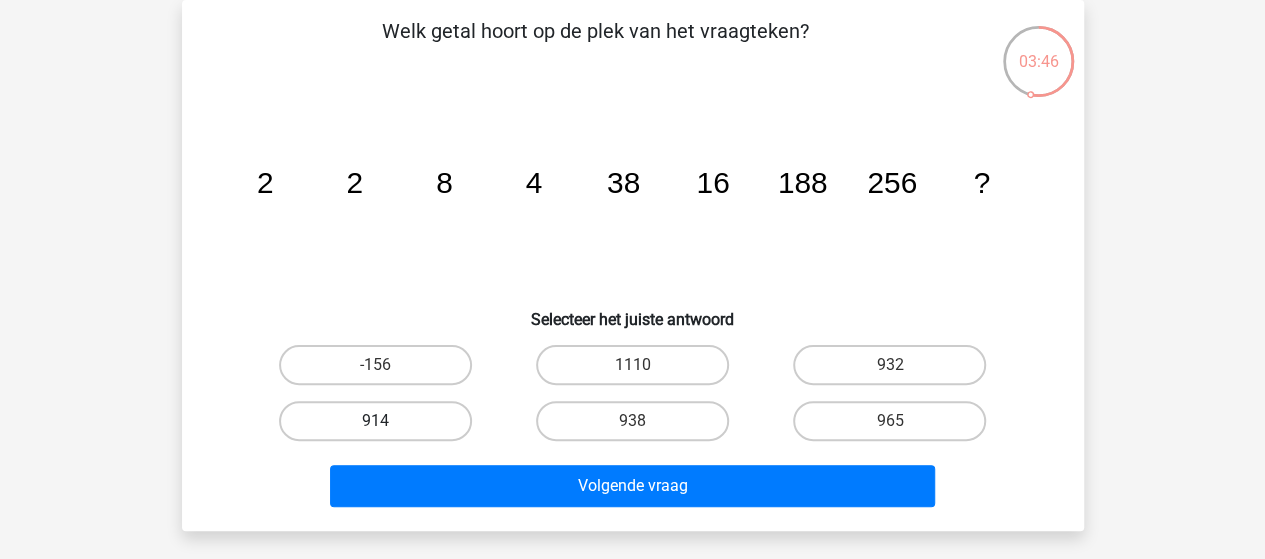click on "914" at bounding box center [375, 421] 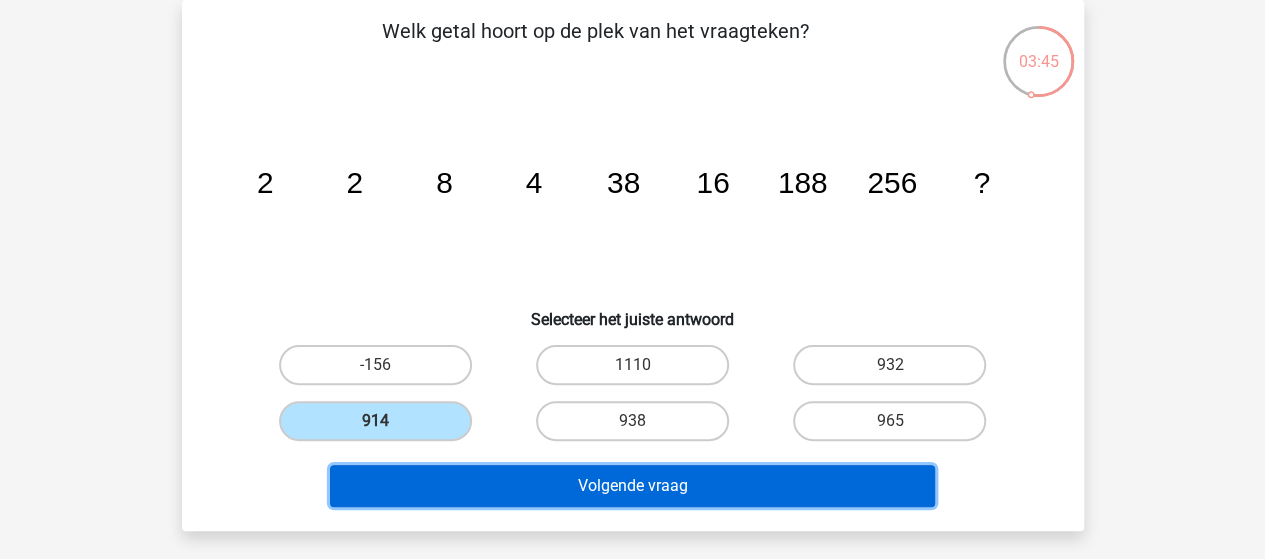 drag, startPoint x: 603, startPoint y: 486, endPoint x: 612, endPoint y: 479, distance: 11.401754 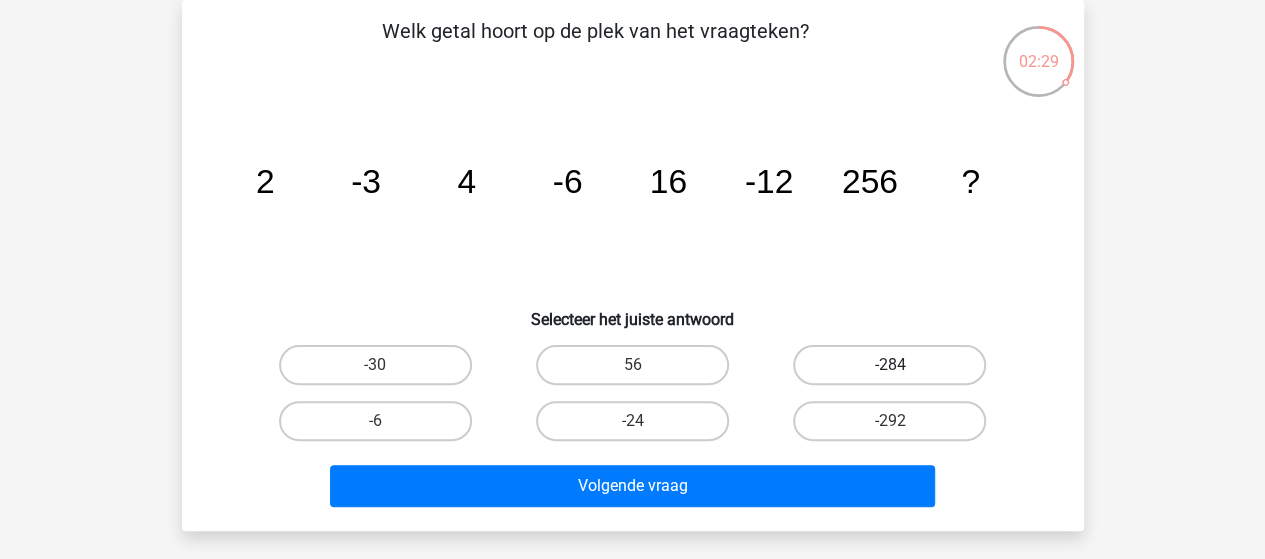 click on "-284" at bounding box center [889, 365] 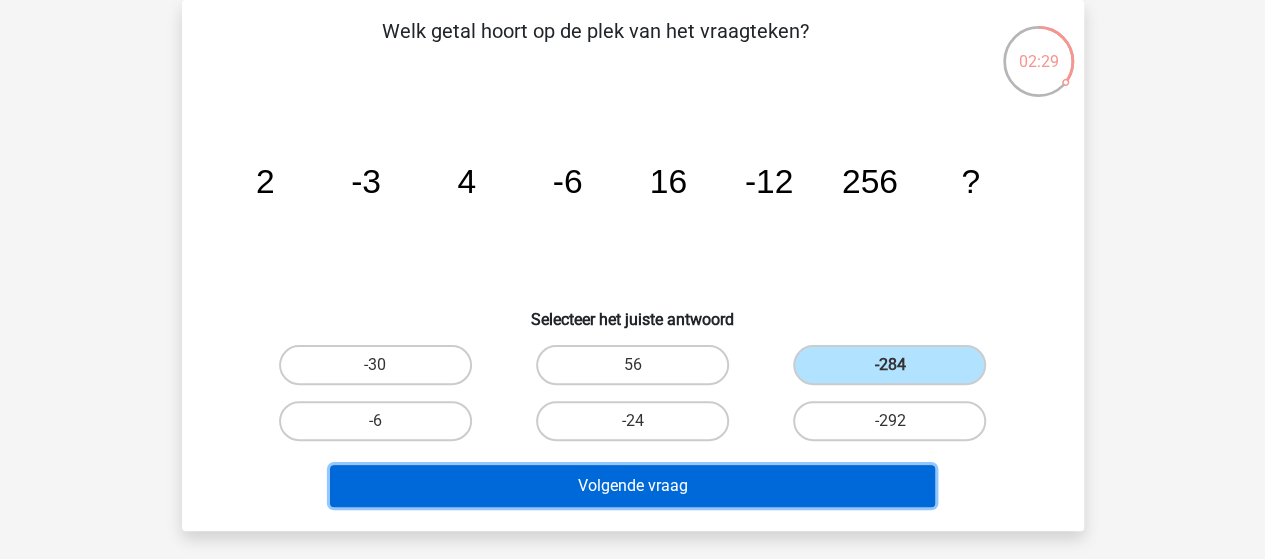 click on "Volgende vraag" at bounding box center [632, 486] 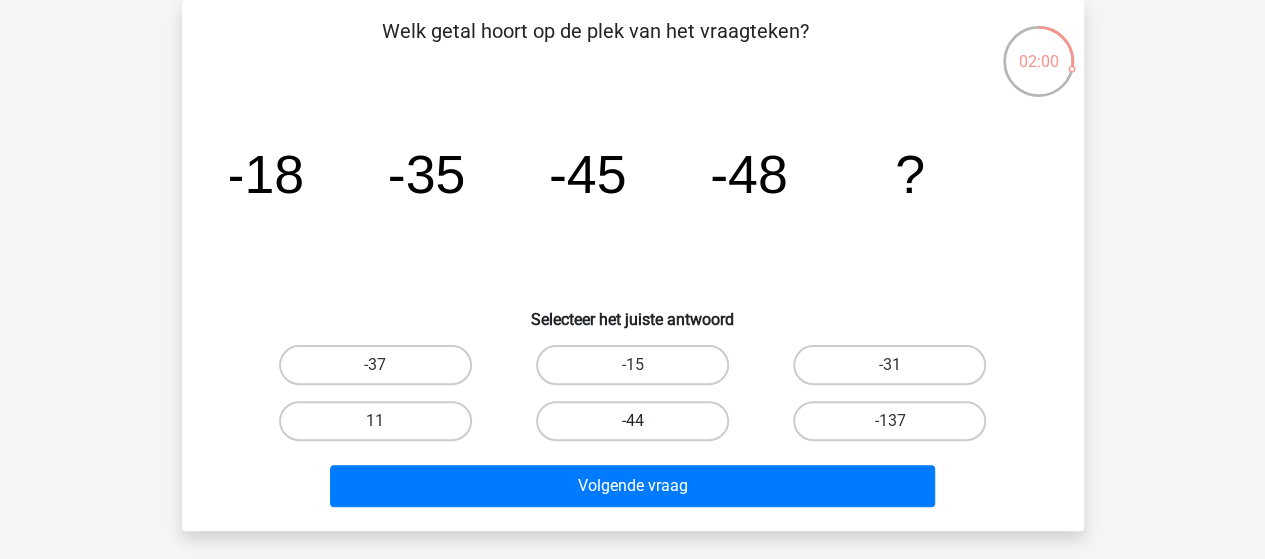 click on "-44" at bounding box center [632, 421] 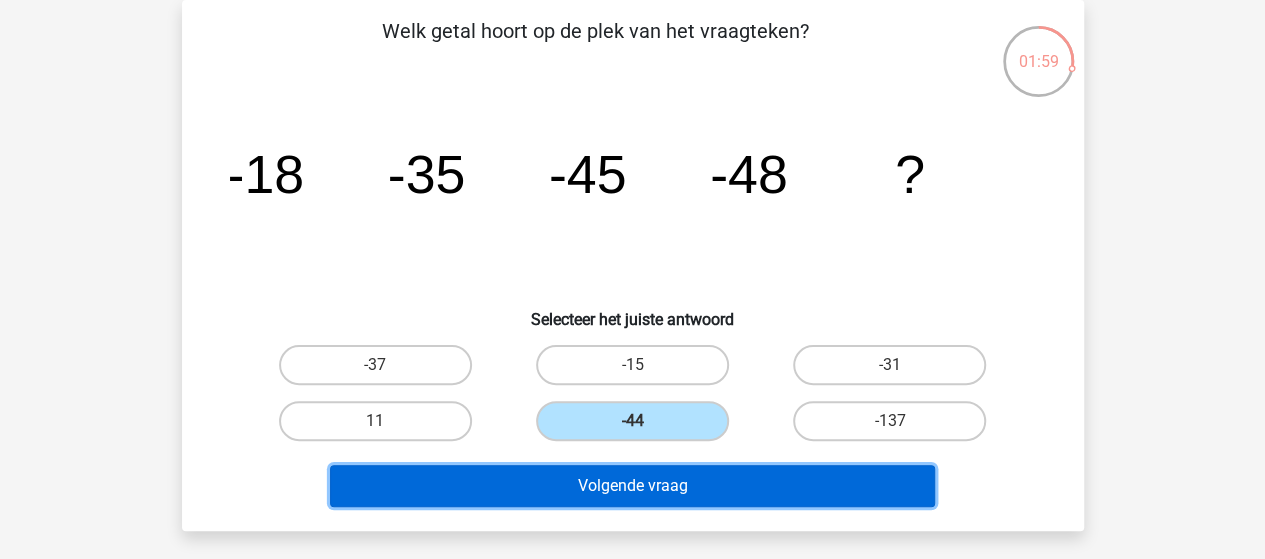 click on "Volgende vraag" at bounding box center [632, 486] 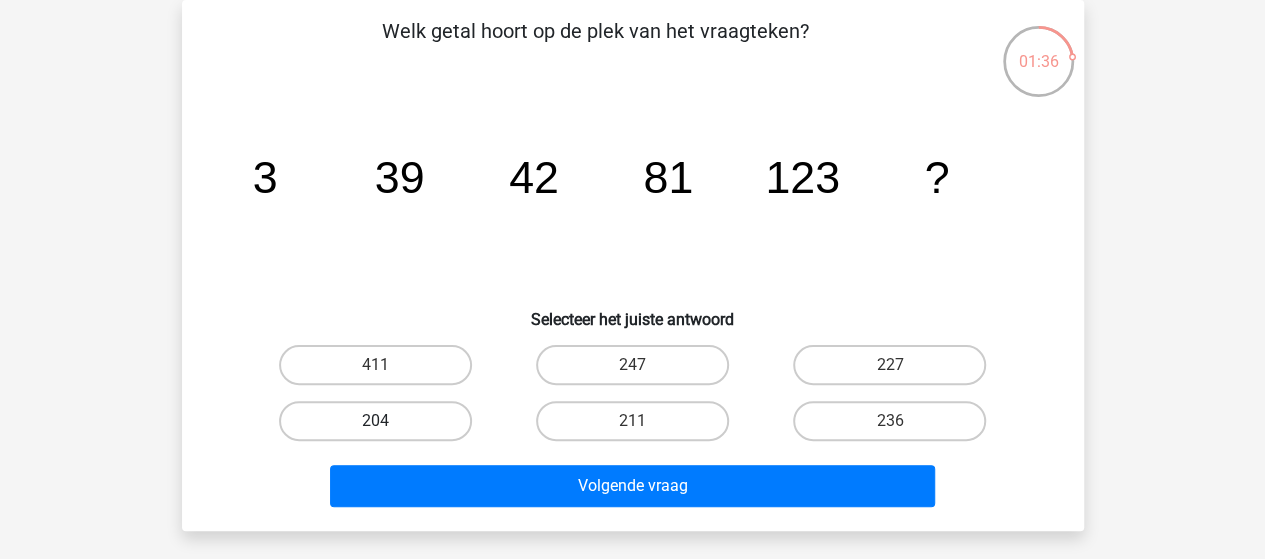 click on "204" at bounding box center [375, 421] 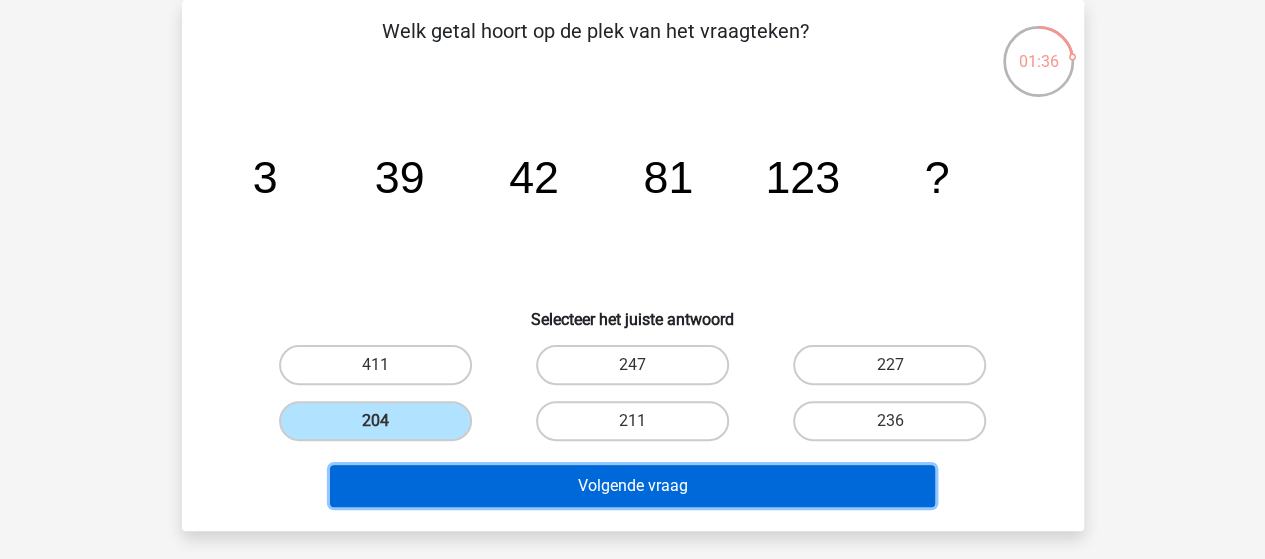 drag, startPoint x: 445, startPoint y: 483, endPoint x: 436, endPoint y: 469, distance: 16.643316 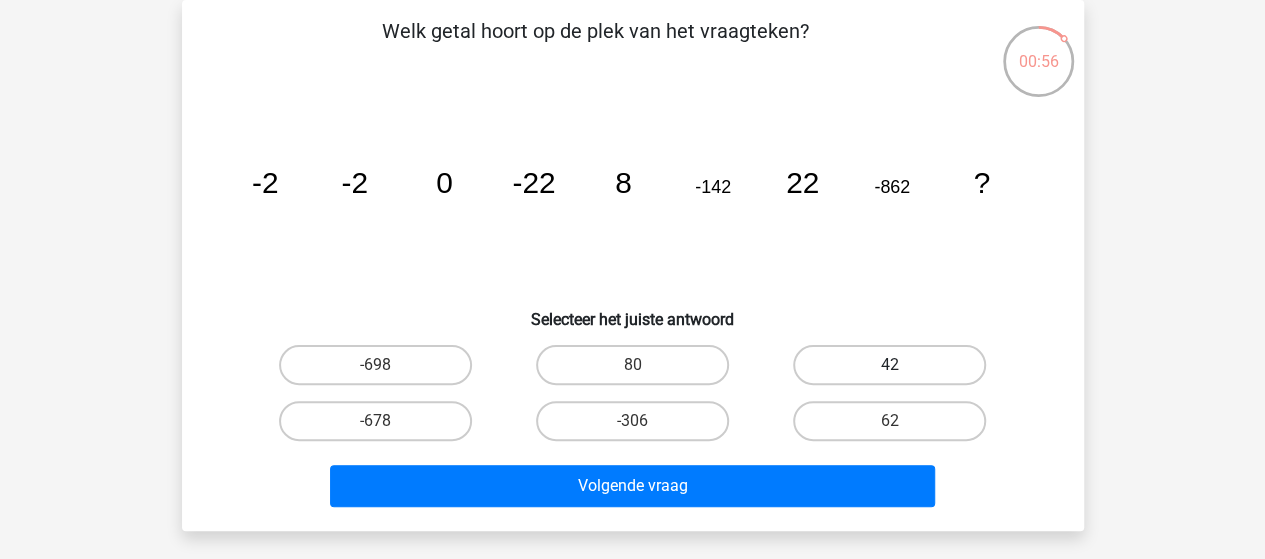 click on "42" at bounding box center (889, 365) 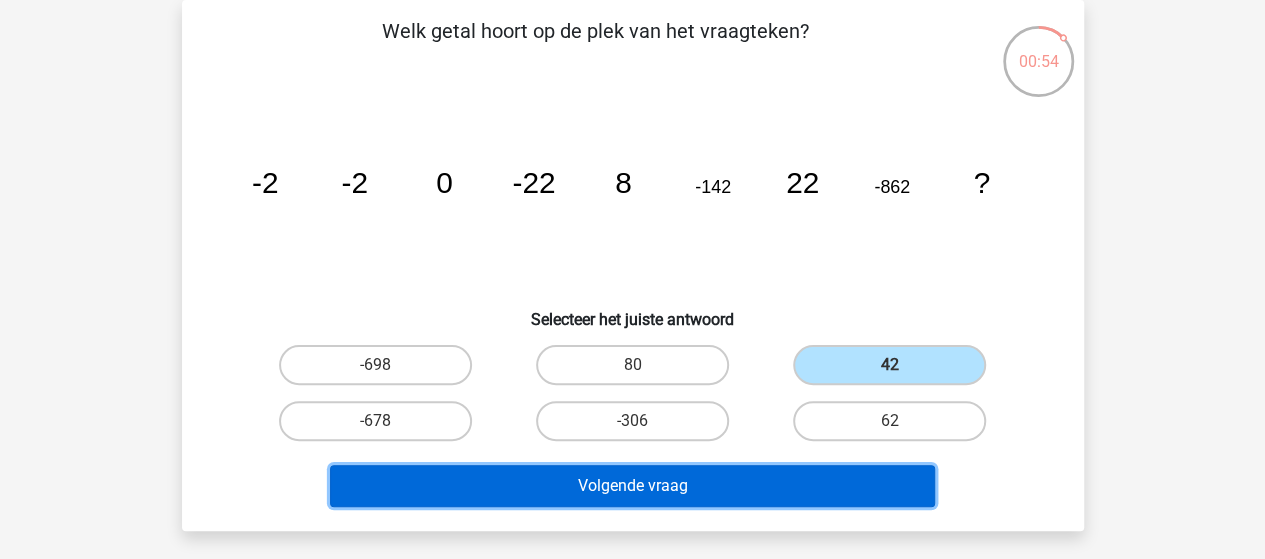 click on "Volgende vraag" at bounding box center [632, 486] 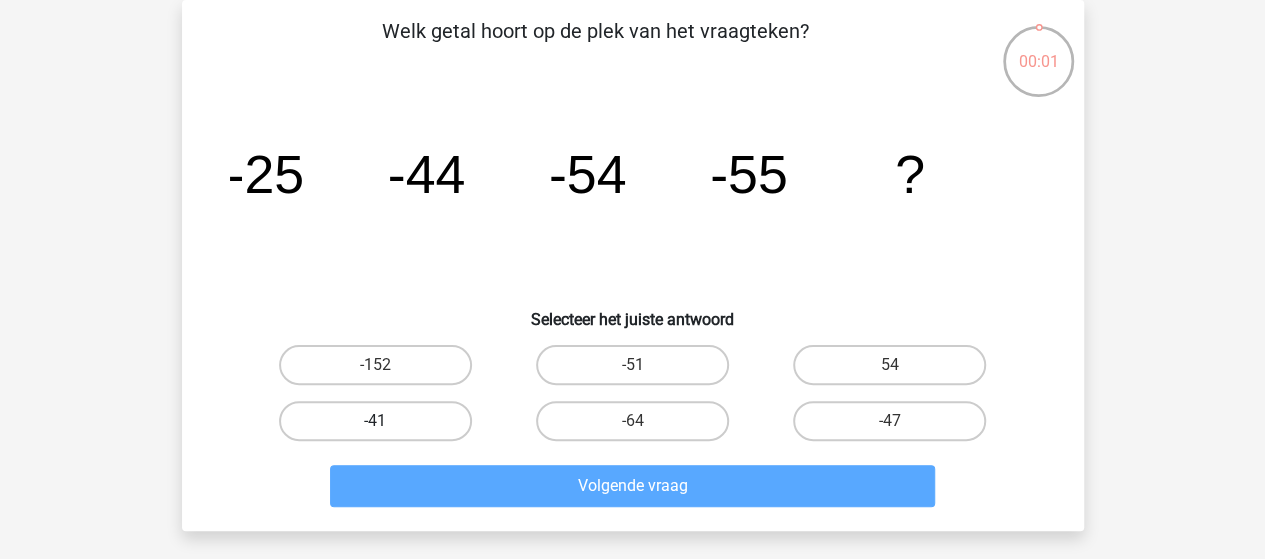 click on "-41" at bounding box center (375, 421) 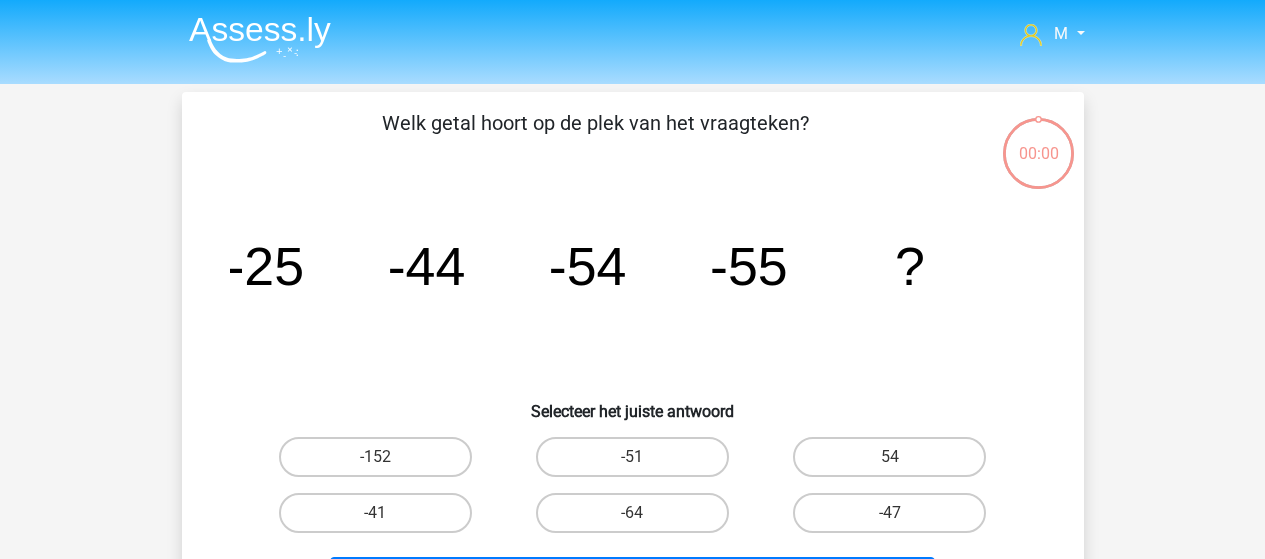 scroll, scrollTop: 92, scrollLeft: 0, axis: vertical 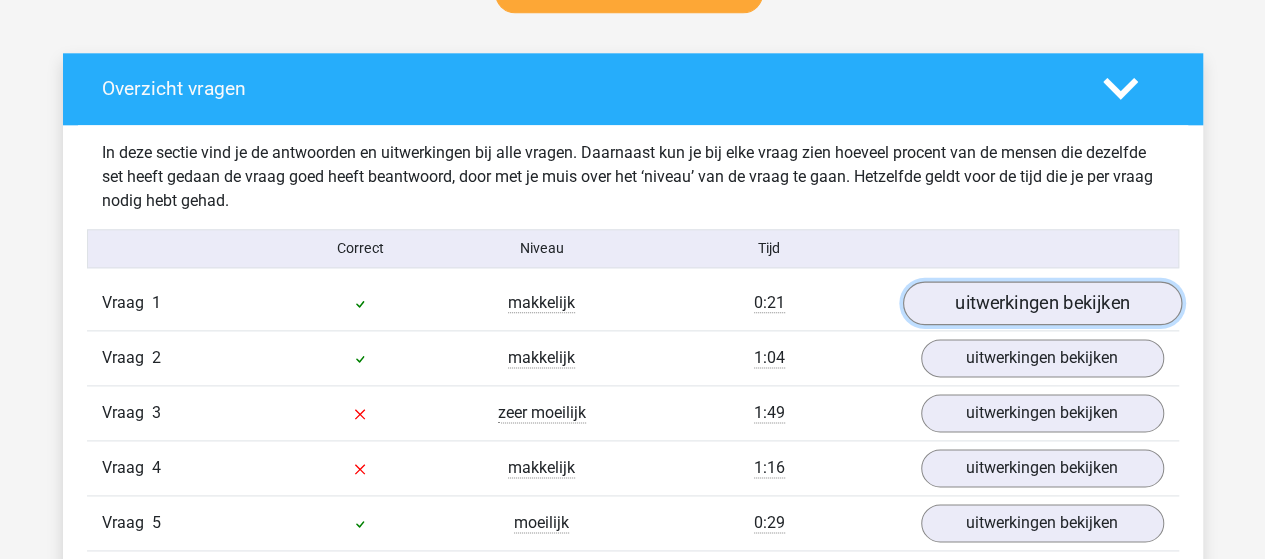 click on "uitwerkingen bekijken" at bounding box center (1041, 303) 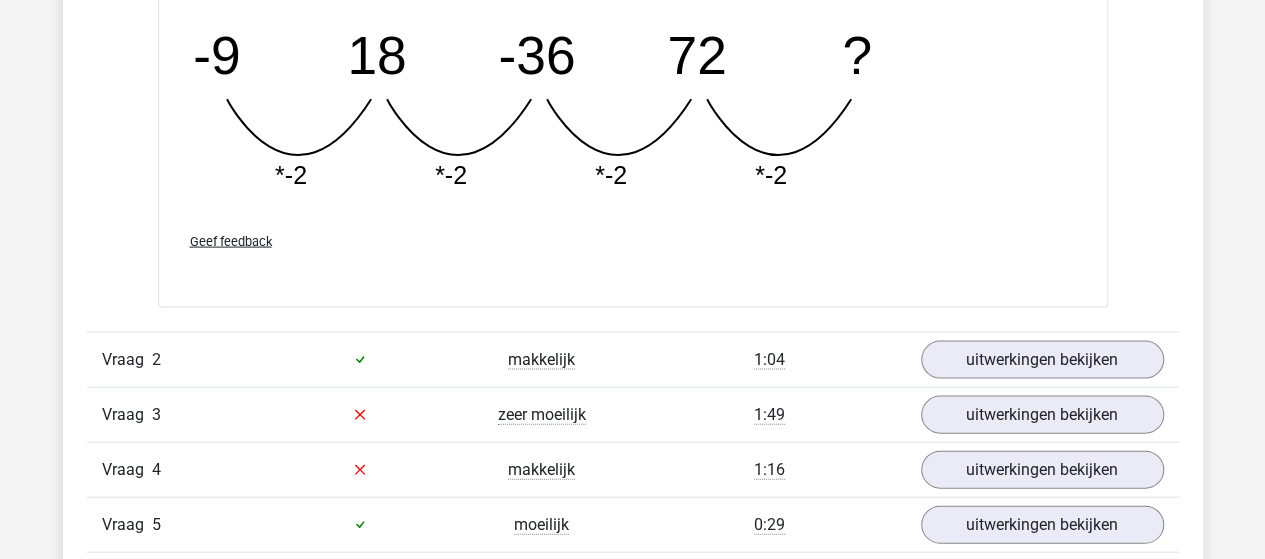 scroll, scrollTop: 2000, scrollLeft: 0, axis: vertical 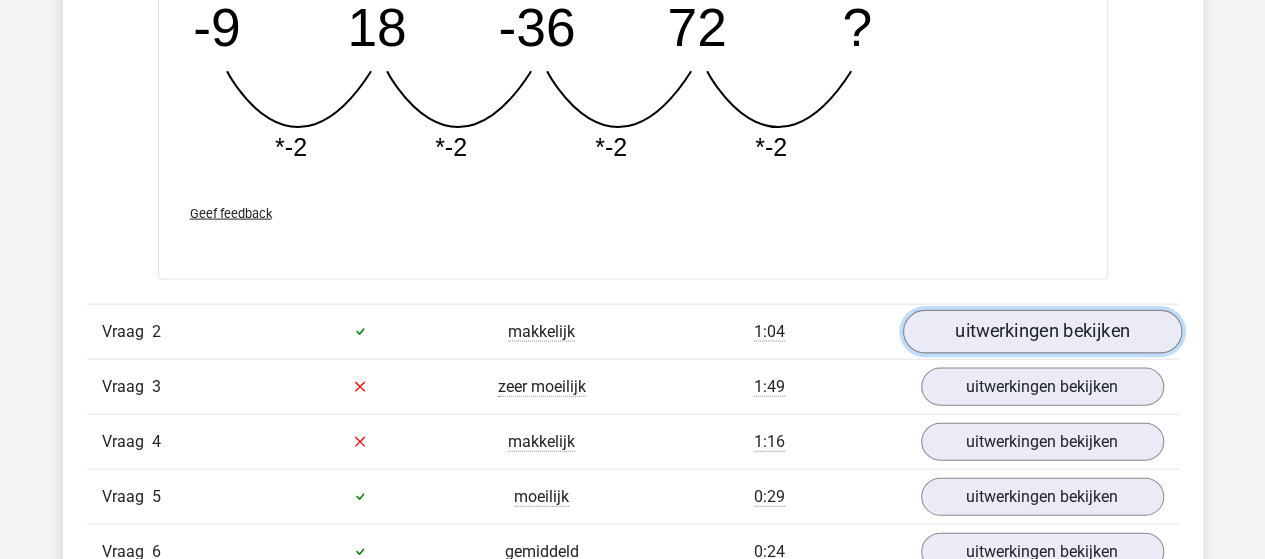 click on "uitwerkingen bekijken" at bounding box center [1041, 332] 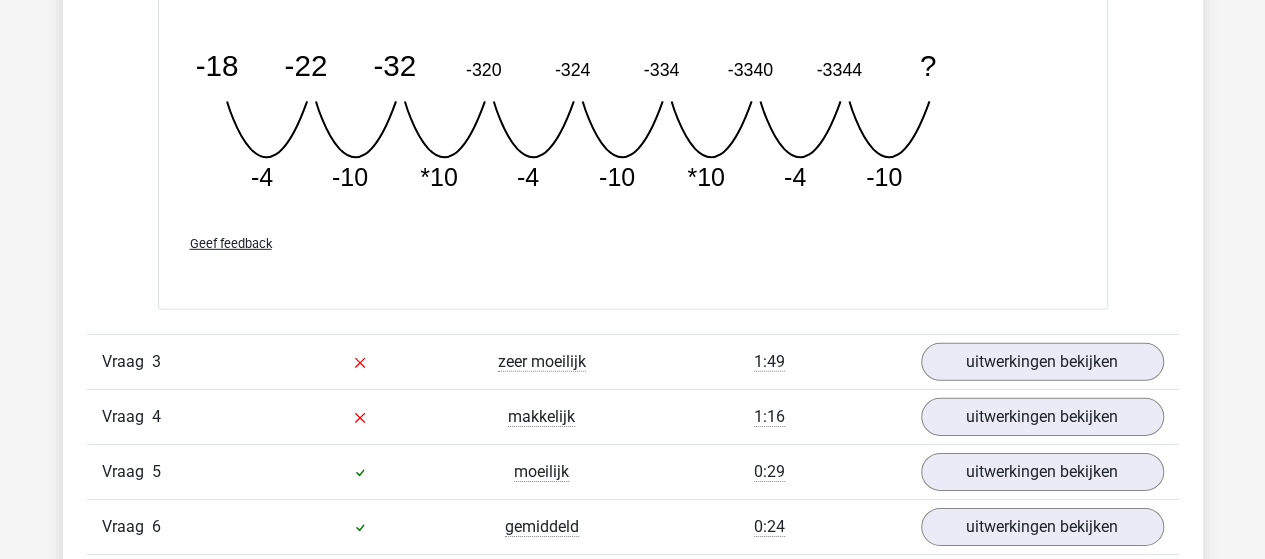 scroll, scrollTop: 2900, scrollLeft: 0, axis: vertical 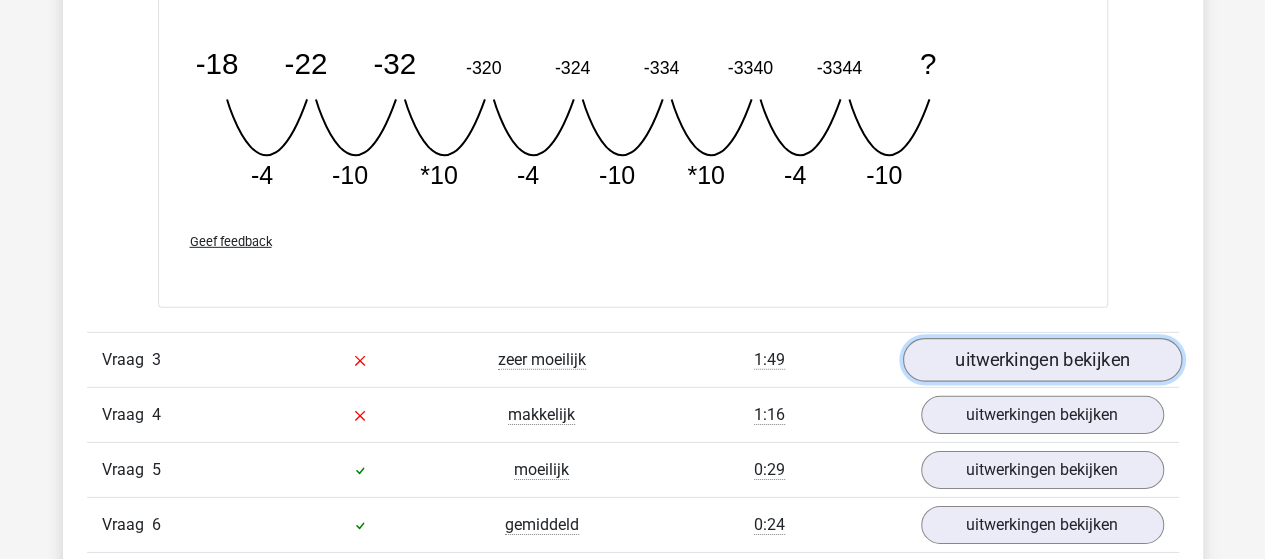 click on "uitwerkingen bekijken" at bounding box center [1041, 361] 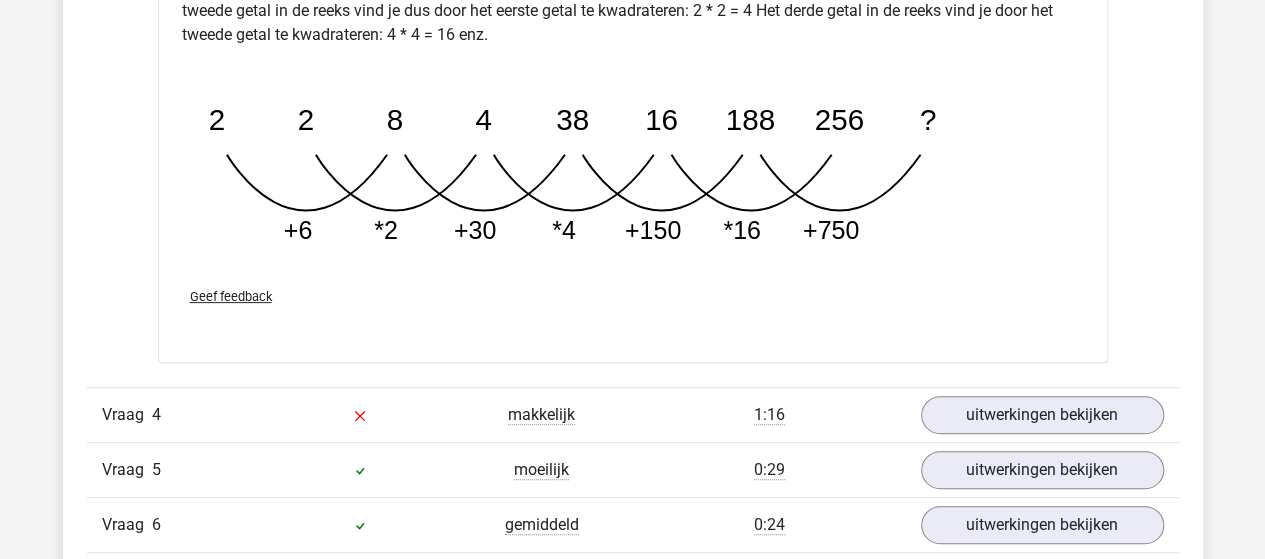 scroll, scrollTop: 4000, scrollLeft: 0, axis: vertical 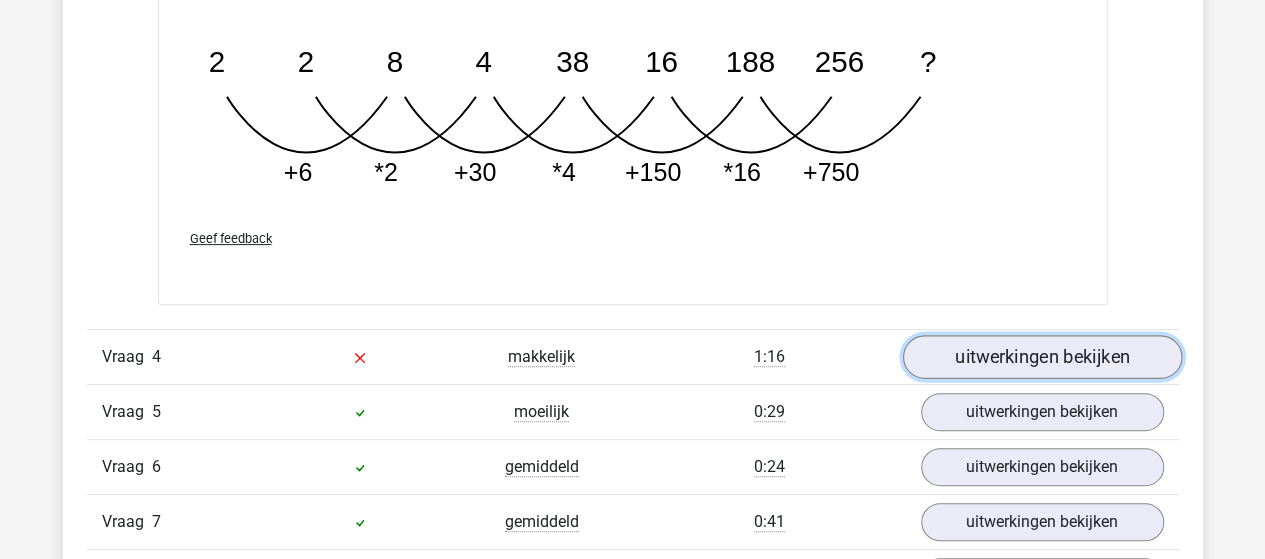 click on "uitwerkingen bekijken" at bounding box center [1041, 357] 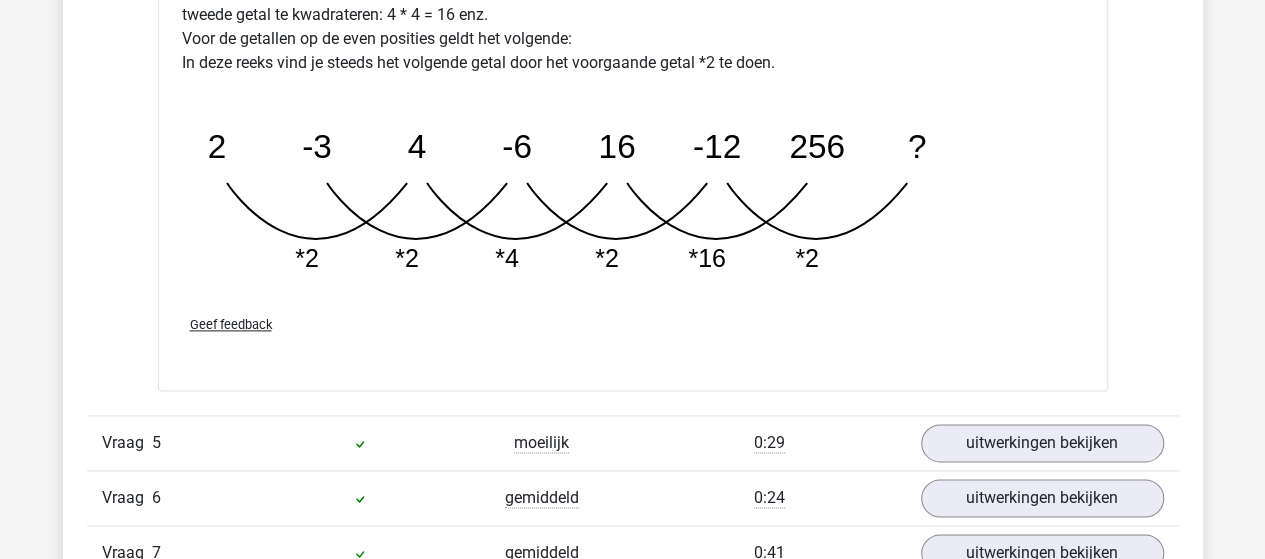 scroll, scrollTop: 5000, scrollLeft: 0, axis: vertical 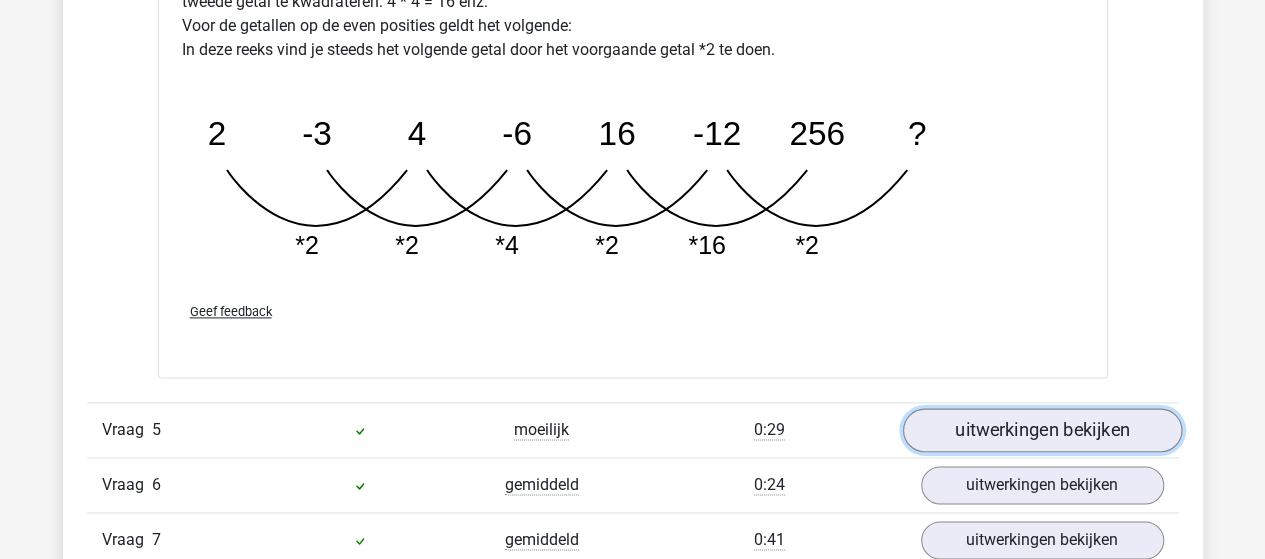 click on "uitwerkingen bekijken" at bounding box center (1041, 430) 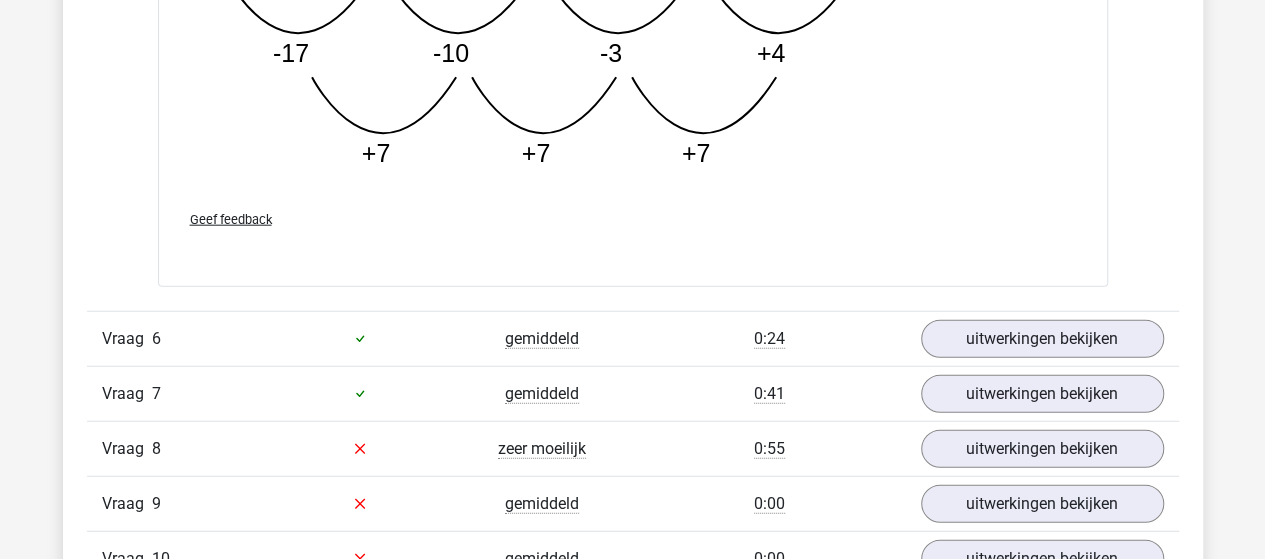 scroll, scrollTop: 6200, scrollLeft: 0, axis: vertical 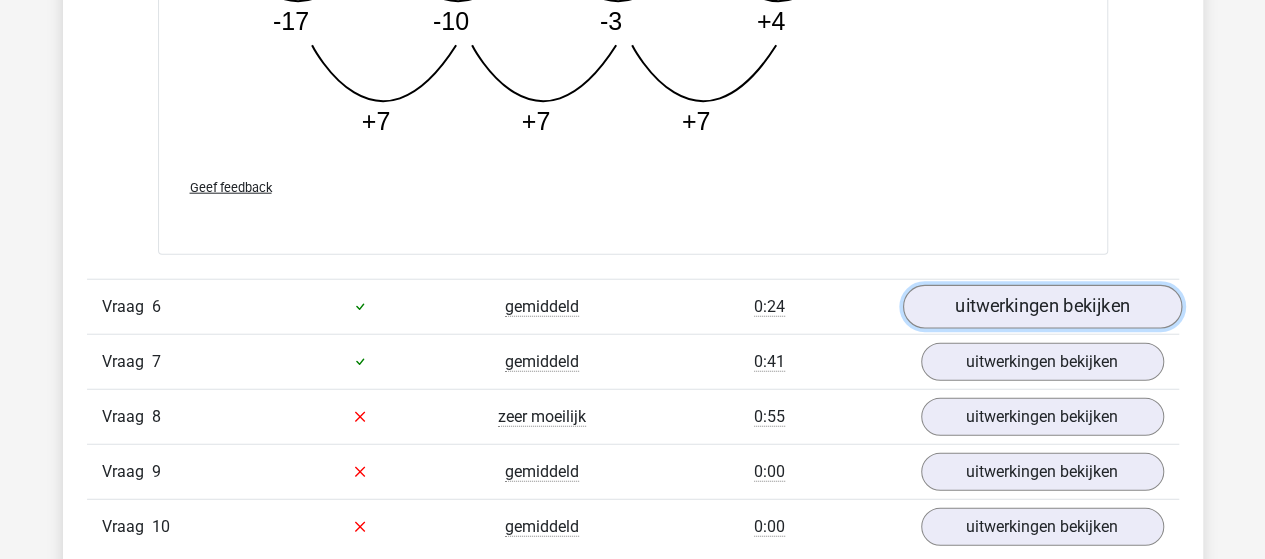click on "uitwerkingen bekijken" at bounding box center (1041, 307) 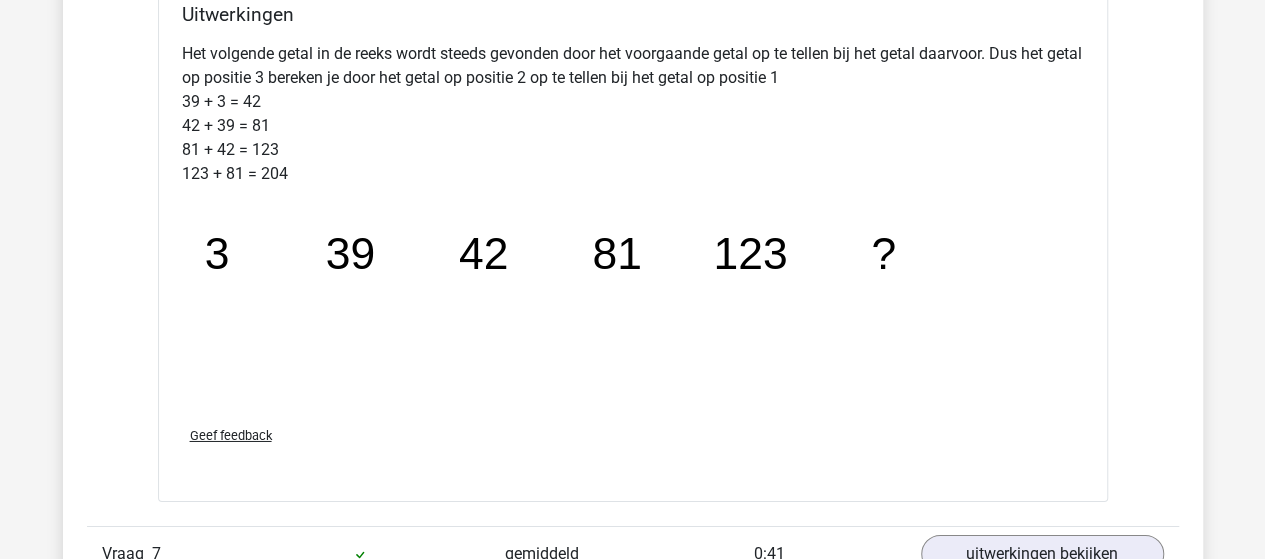 scroll, scrollTop: 7200, scrollLeft: 0, axis: vertical 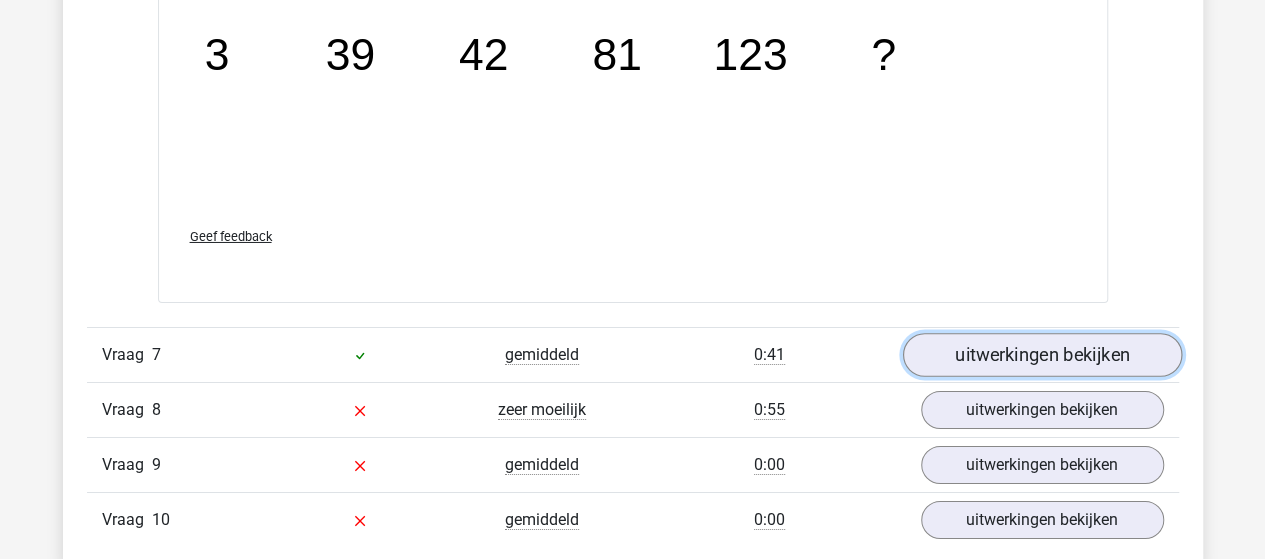 click on "uitwerkingen bekijken" at bounding box center (1041, 355) 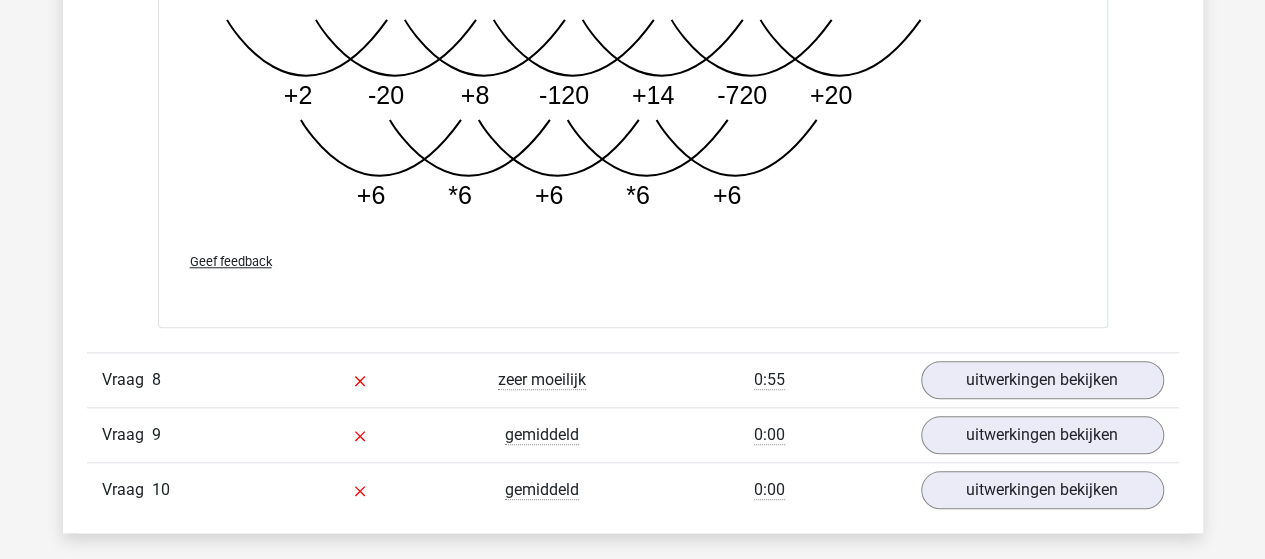 scroll, scrollTop: 8400, scrollLeft: 0, axis: vertical 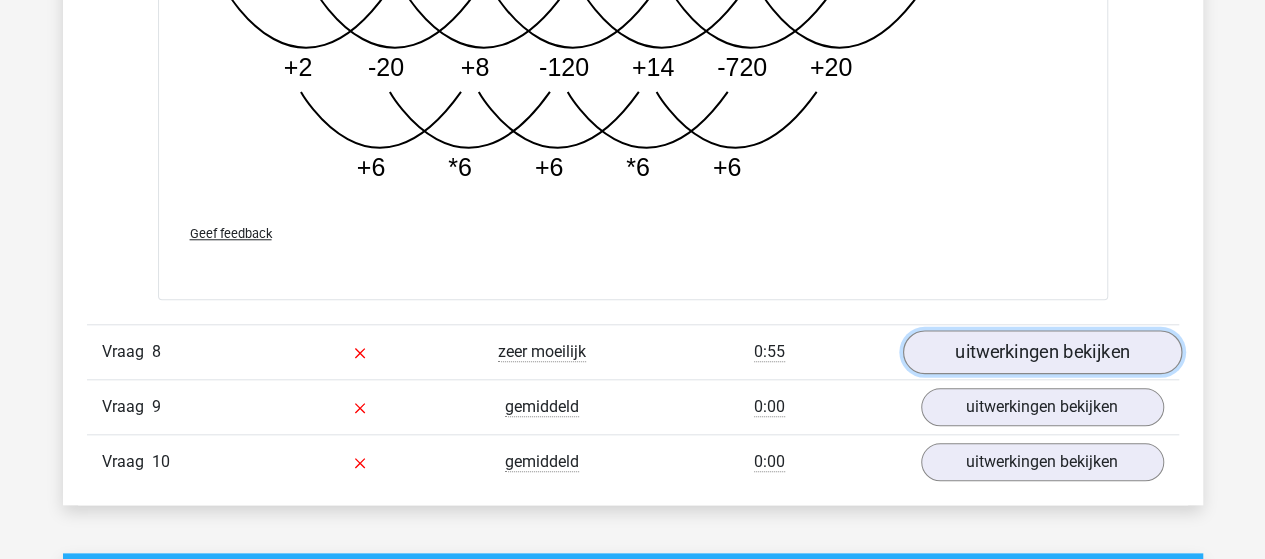 click on "uitwerkingen bekijken" at bounding box center (1041, 352) 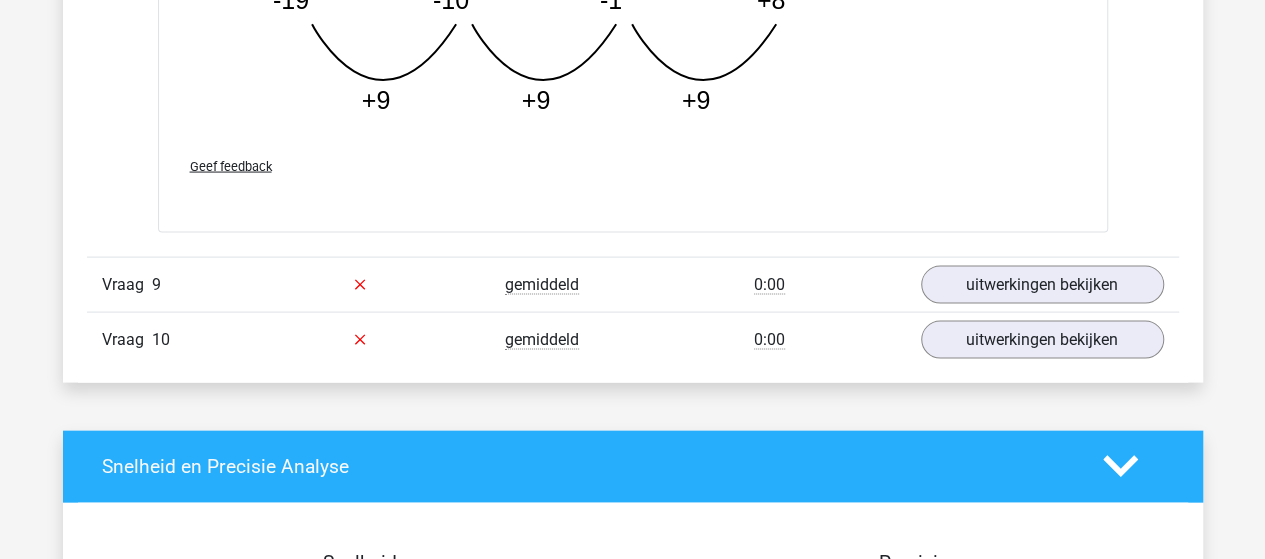 scroll, scrollTop: 9600, scrollLeft: 0, axis: vertical 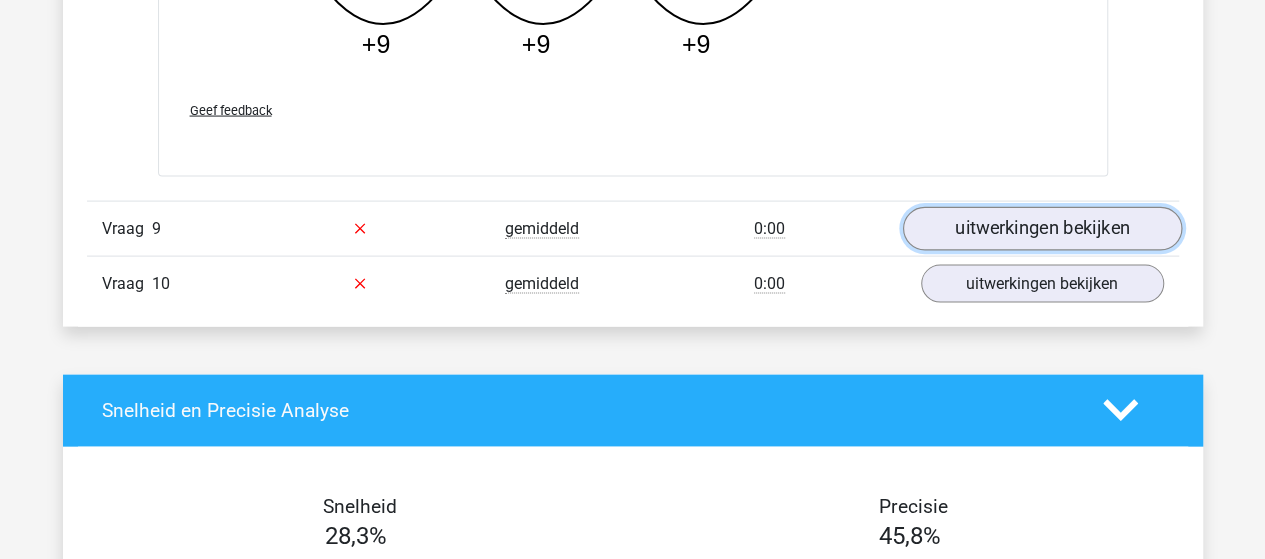 click on "uitwerkingen bekijken" at bounding box center [1041, 229] 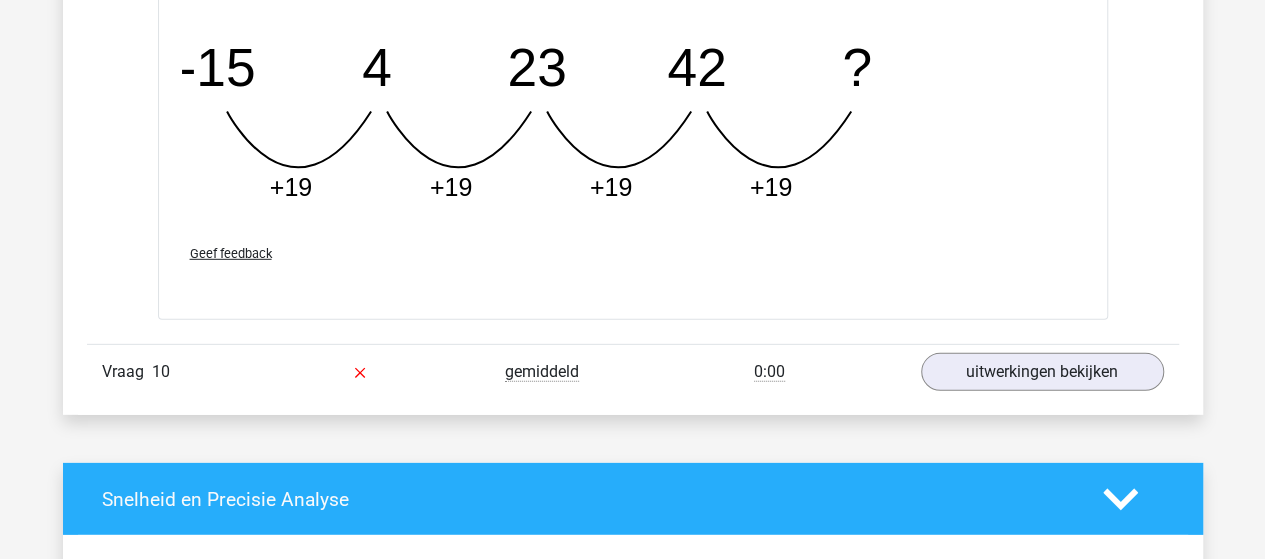 scroll, scrollTop: 10500, scrollLeft: 0, axis: vertical 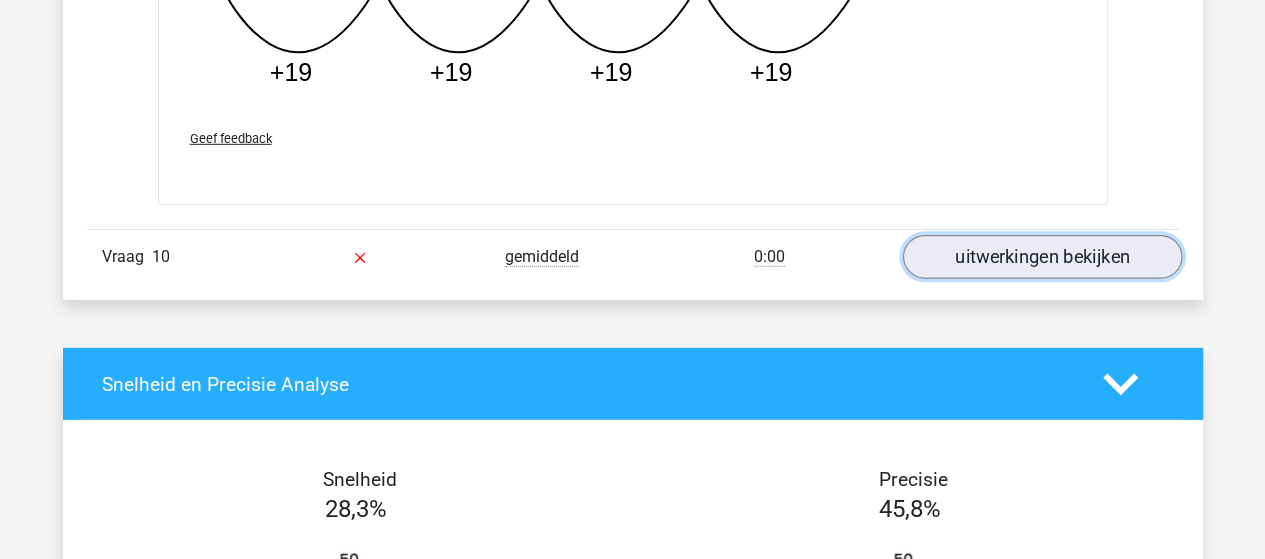 click on "uitwerkingen bekijken" at bounding box center [1041, 258] 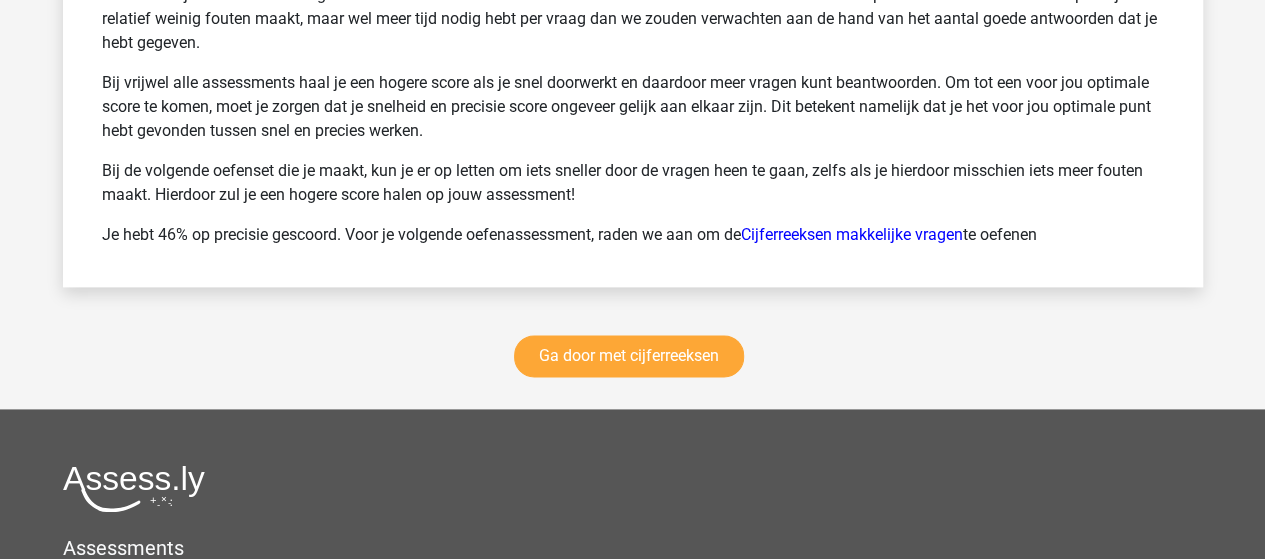 scroll, scrollTop: 12600, scrollLeft: 0, axis: vertical 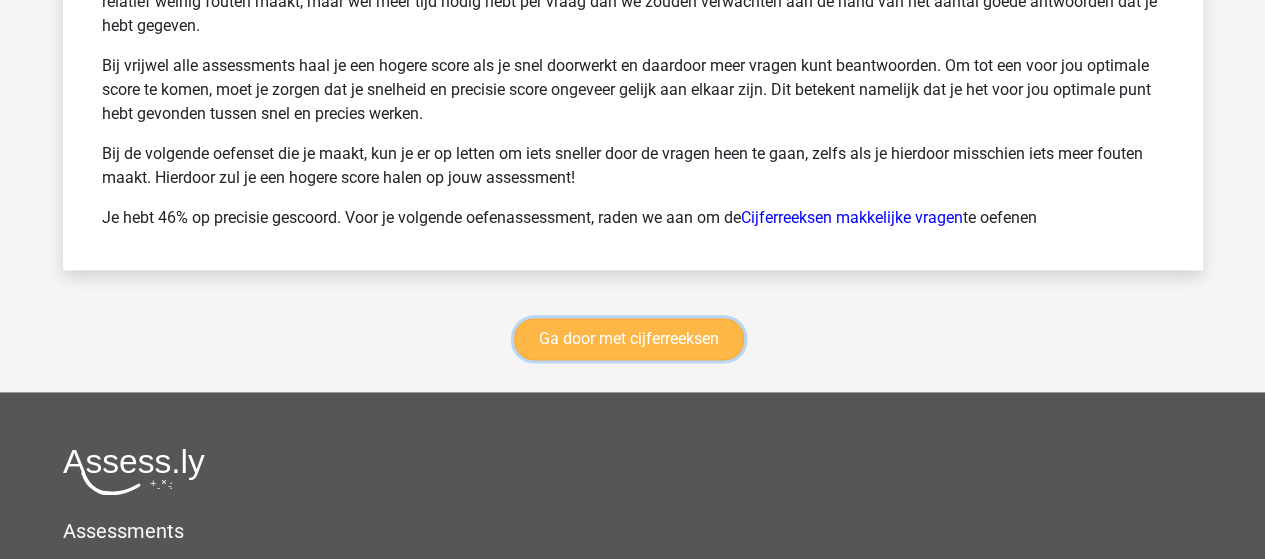 click on "Ga door met cijferreeksen" at bounding box center [629, 339] 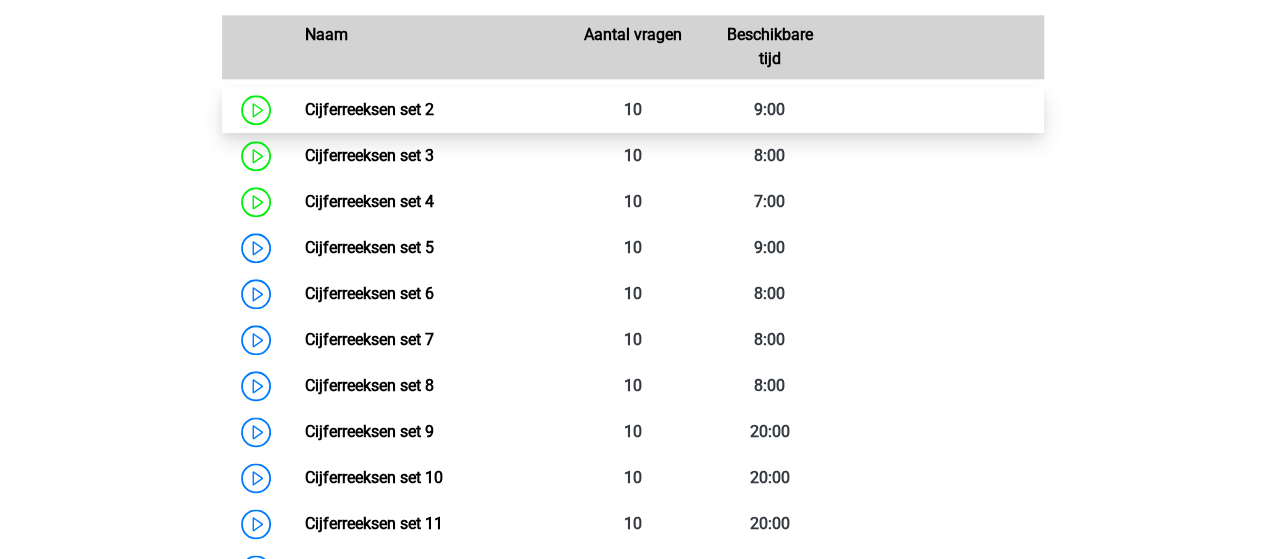scroll, scrollTop: 991, scrollLeft: 0, axis: vertical 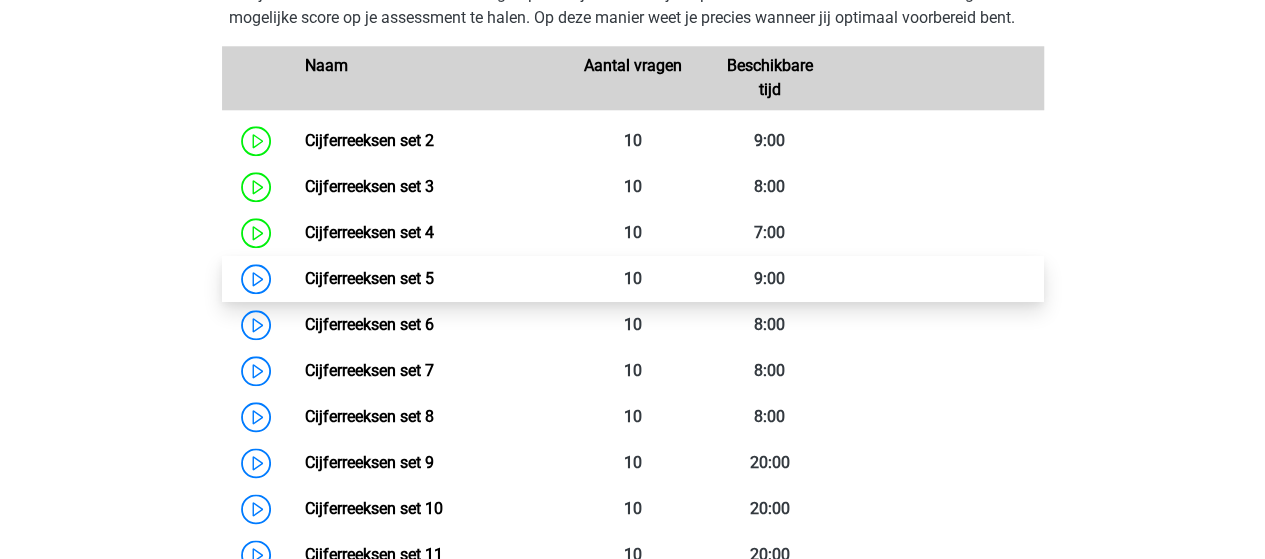 click on "Cijferreeksen
set 5" at bounding box center [369, 278] 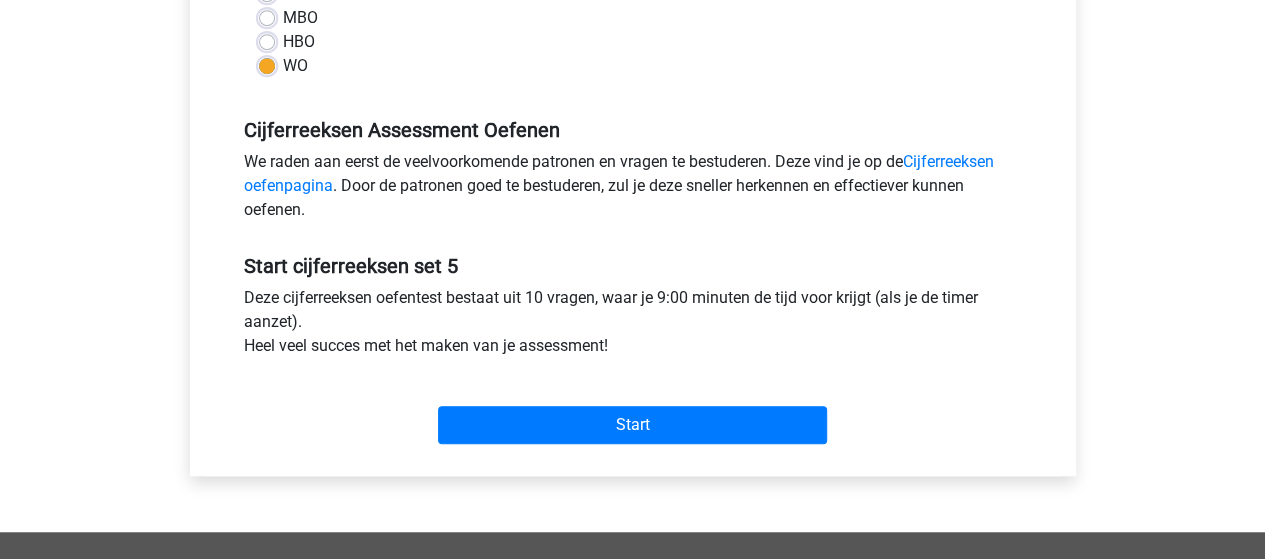 scroll, scrollTop: 600, scrollLeft: 0, axis: vertical 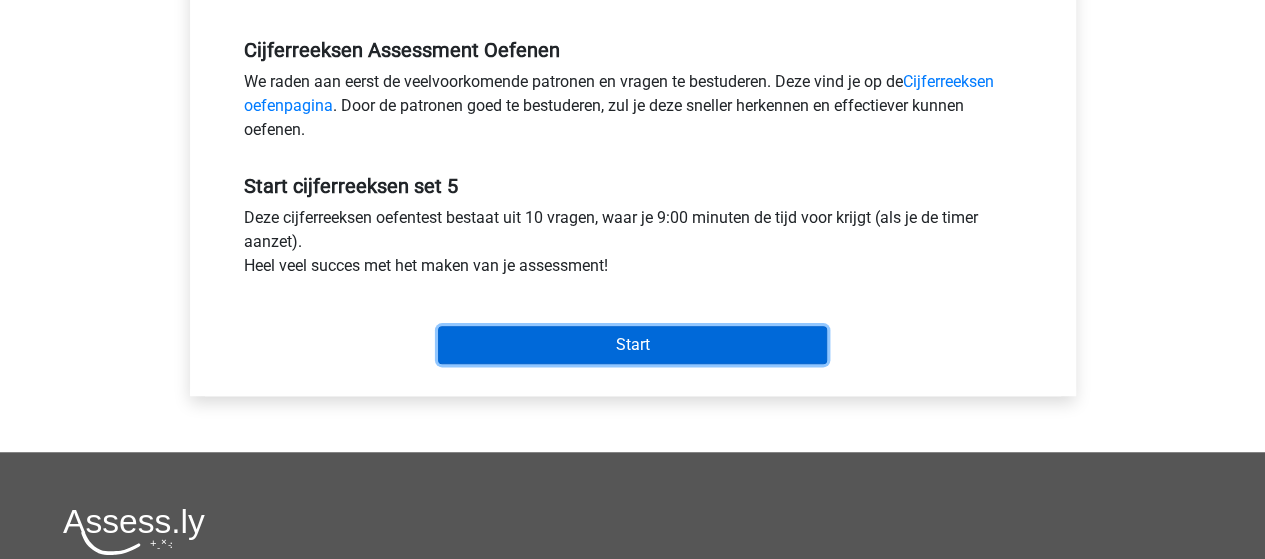 click on "Start" at bounding box center [632, 345] 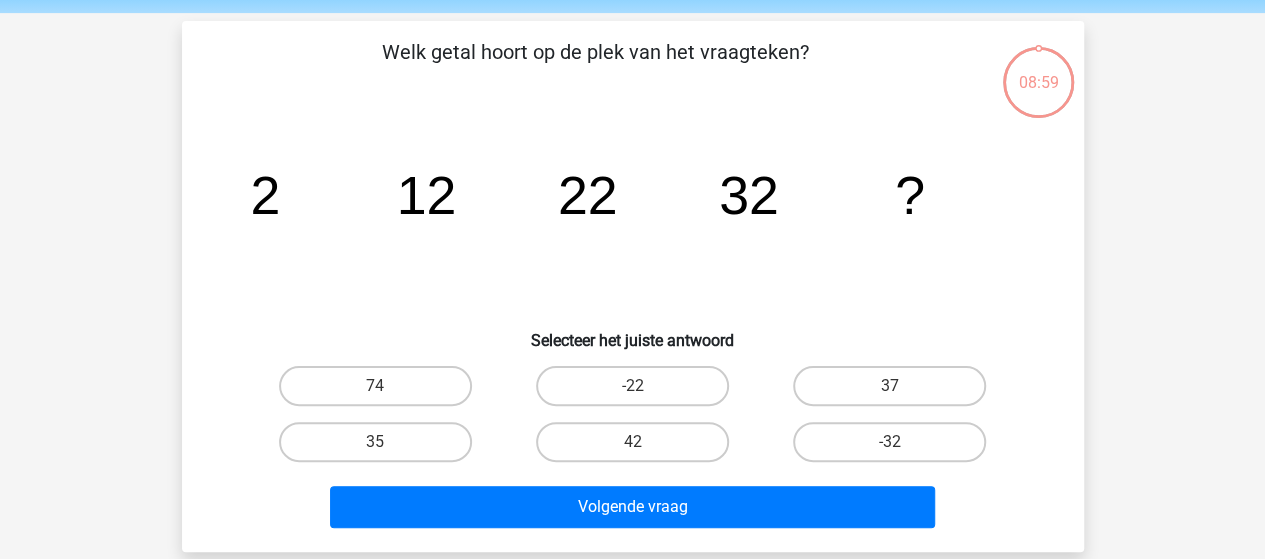 scroll, scrollTop: 100, scrollLeft: 0, axis: vertical 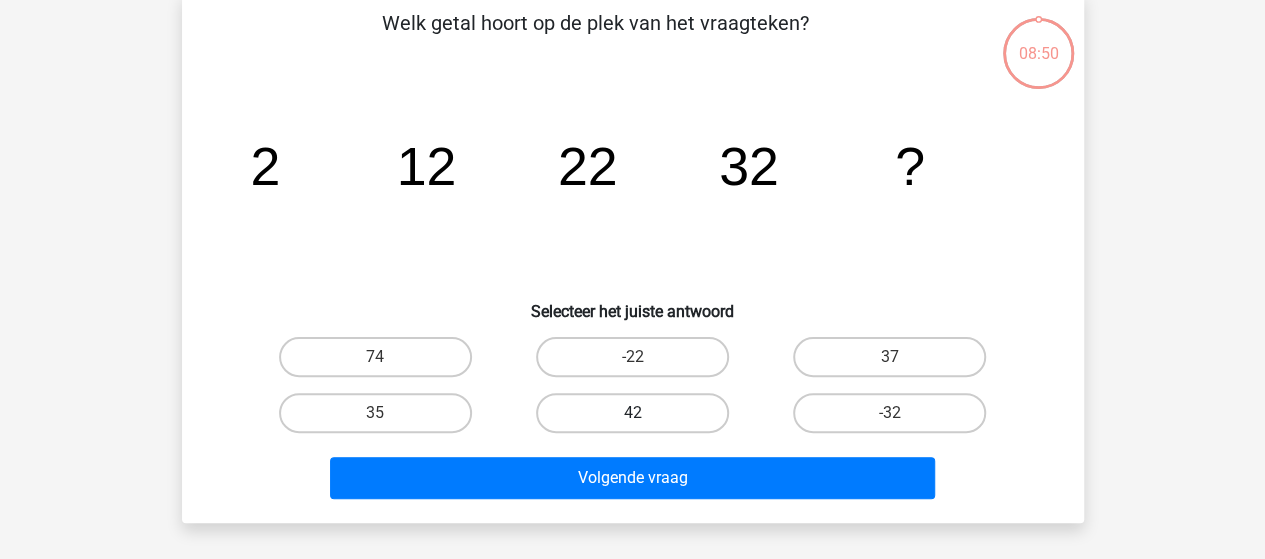 click on "42" at bounding box center (632, 413) 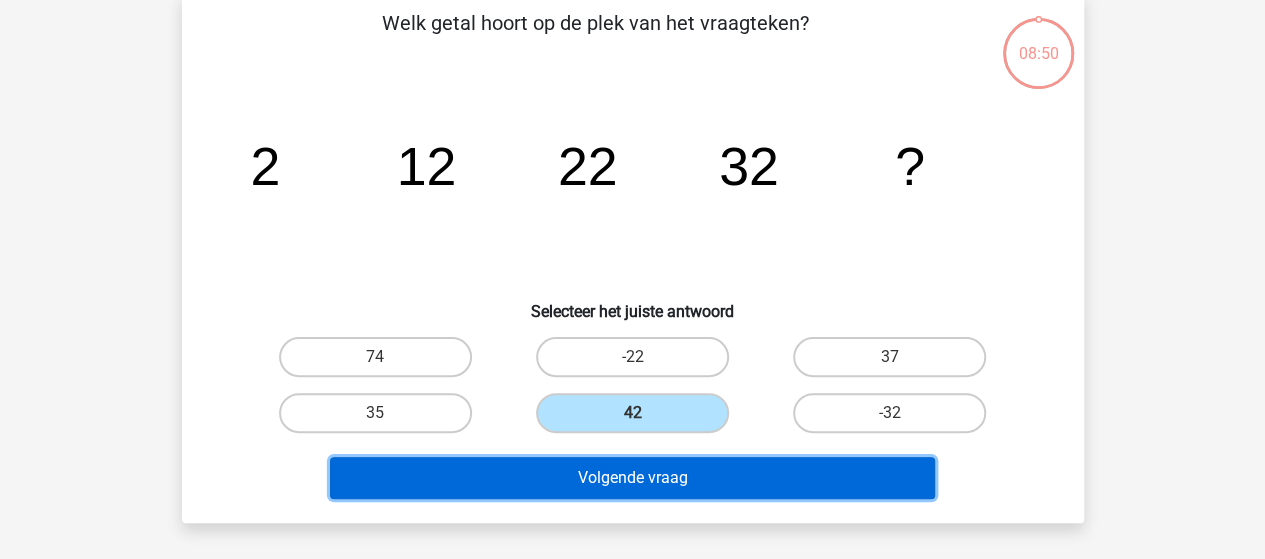 click on "Volgende vraag" at bounding box center (632, 478) 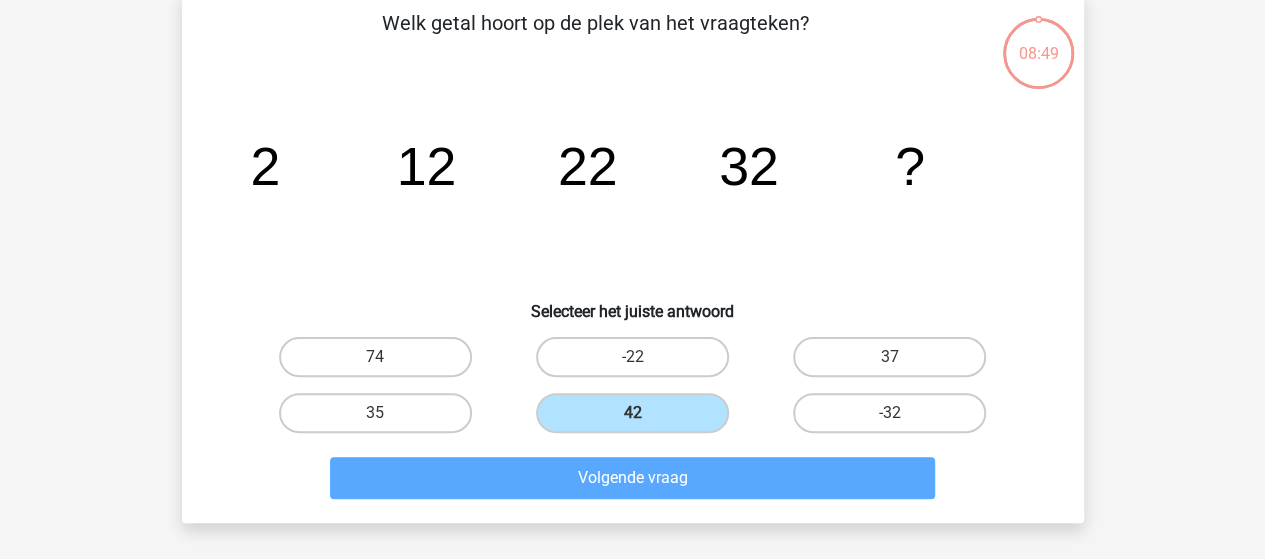 scroll, scrollTop: 92, scrollLeft: 0, axis: vertical 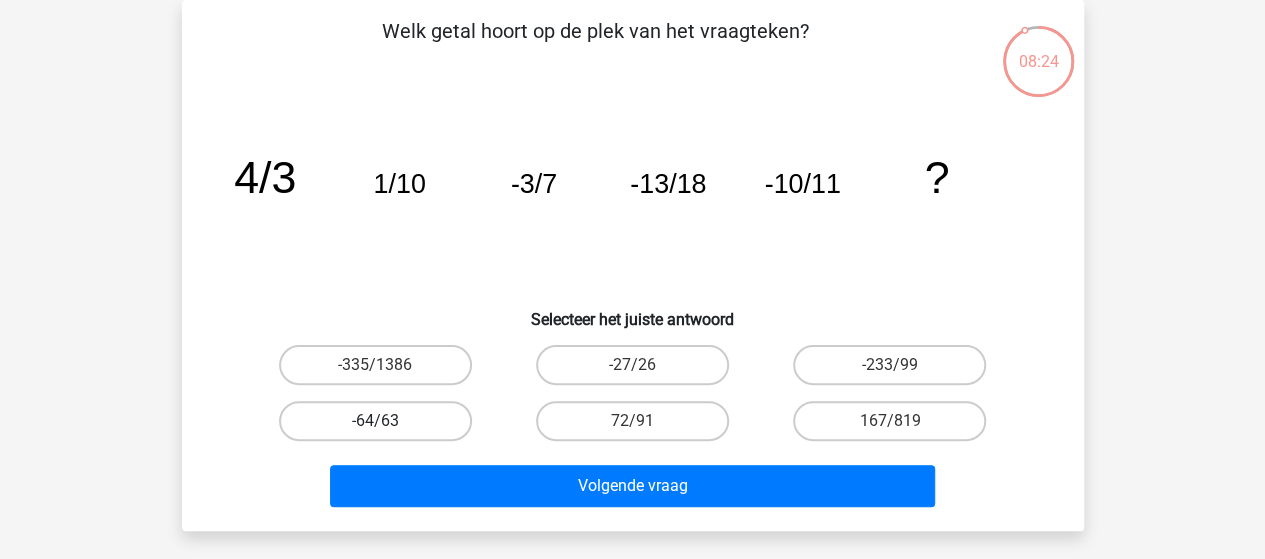 click on "-64/63" at bounding box center (375, 421) 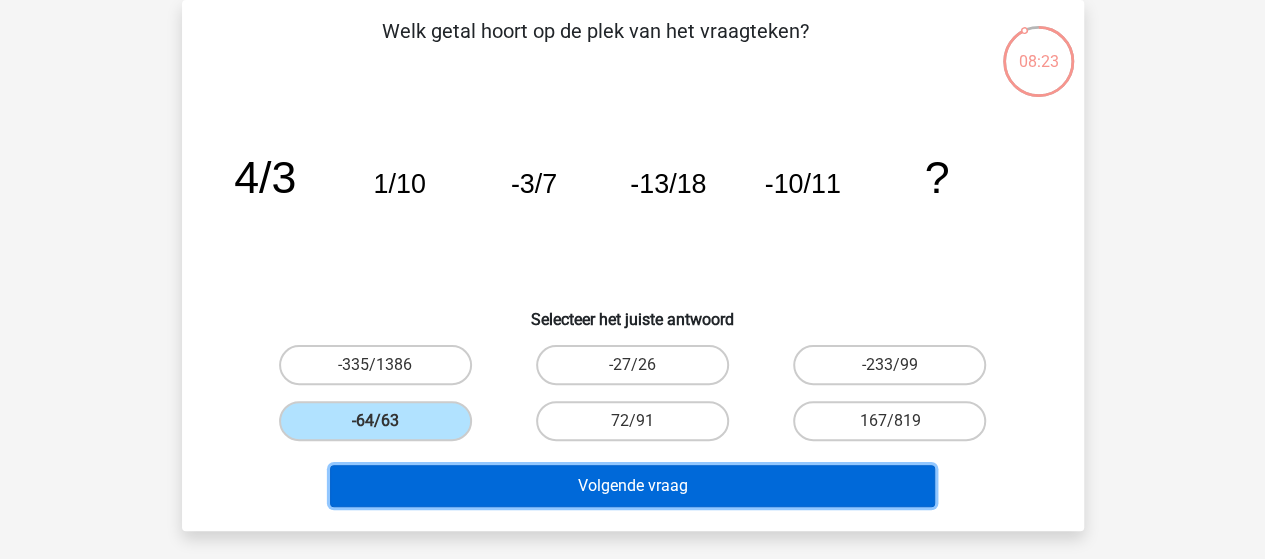 click on "Volgende vraag" at bounding box center [632, 486] 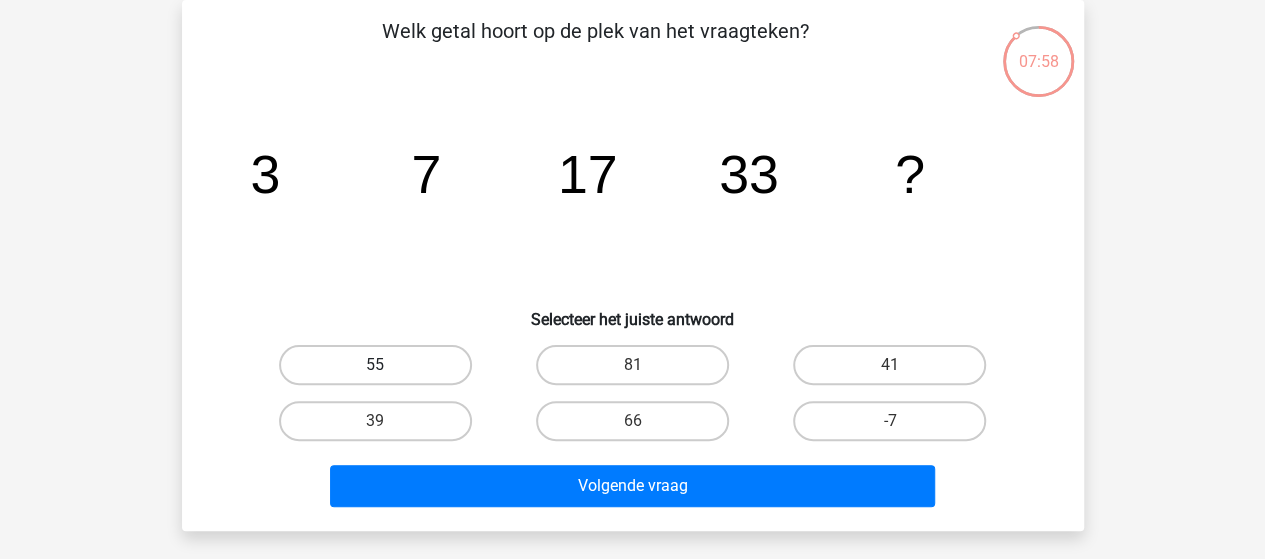 click on "55" at bounding box center [375, 365] 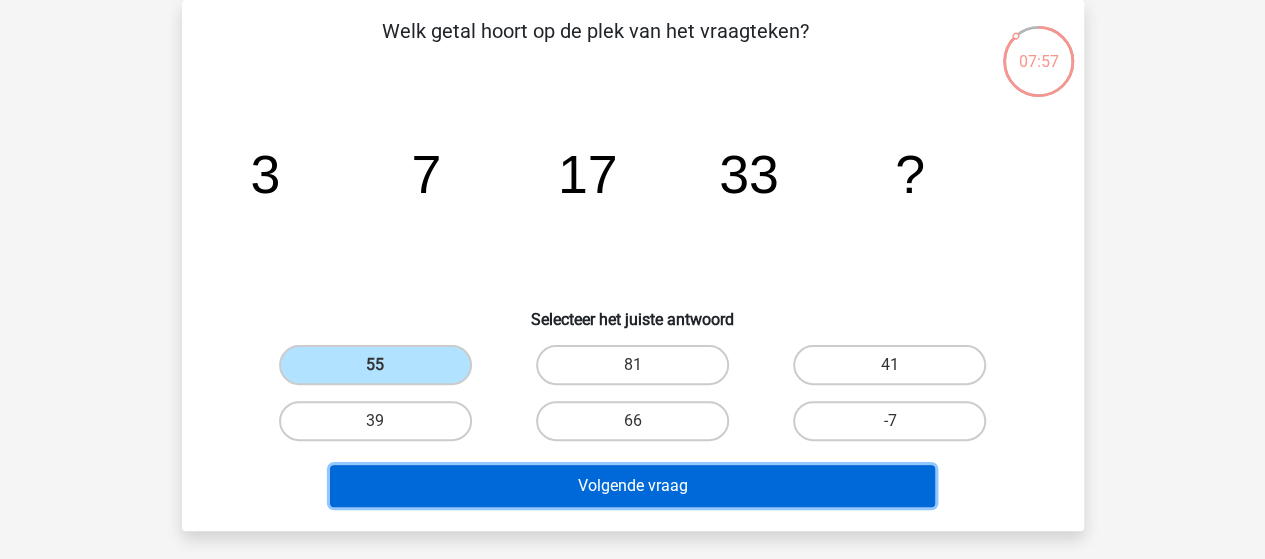 click on "Volgende vraag" at bounding box center (632, 486) 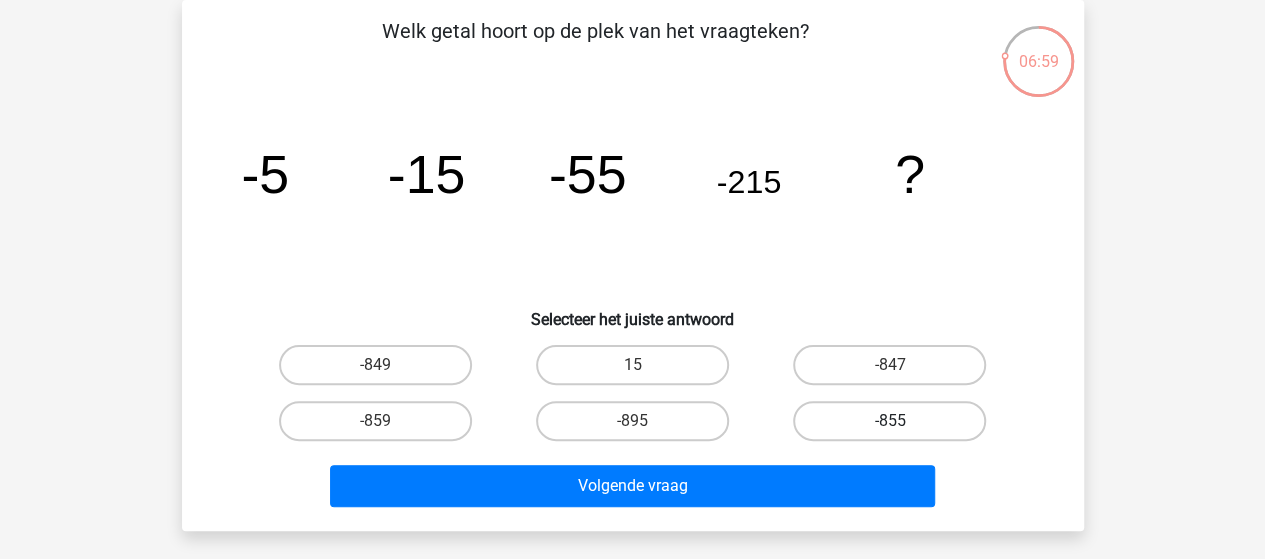 click on "-855" at bounding box center [889, 421] 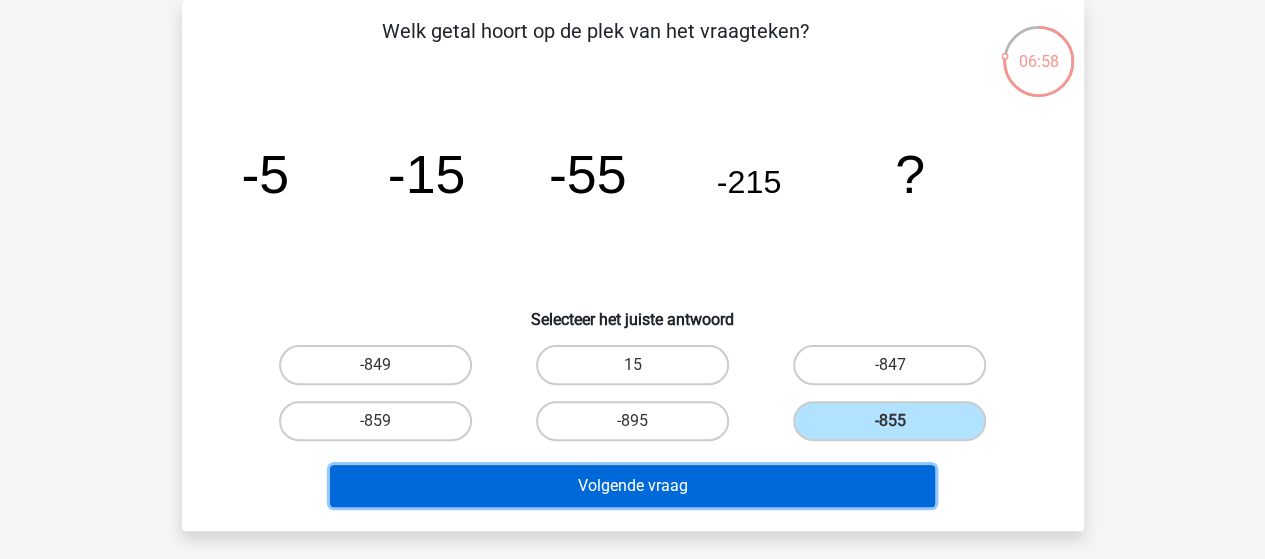 click on "Volgende vraag" at bounding box center (632, 486) 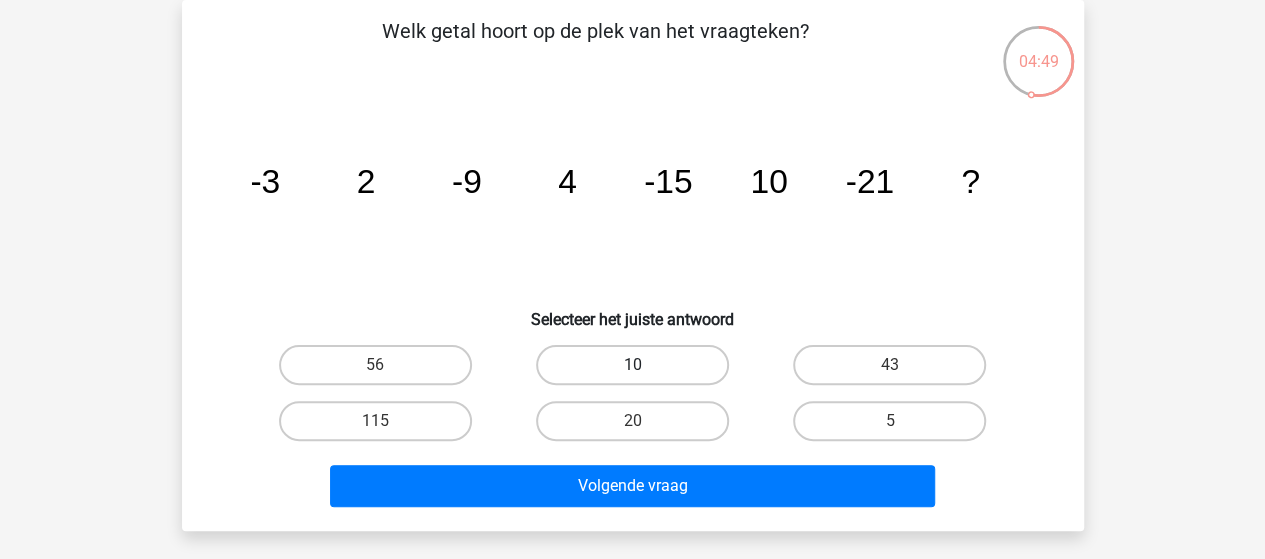 click on "10" at bounding box center [632, 365] 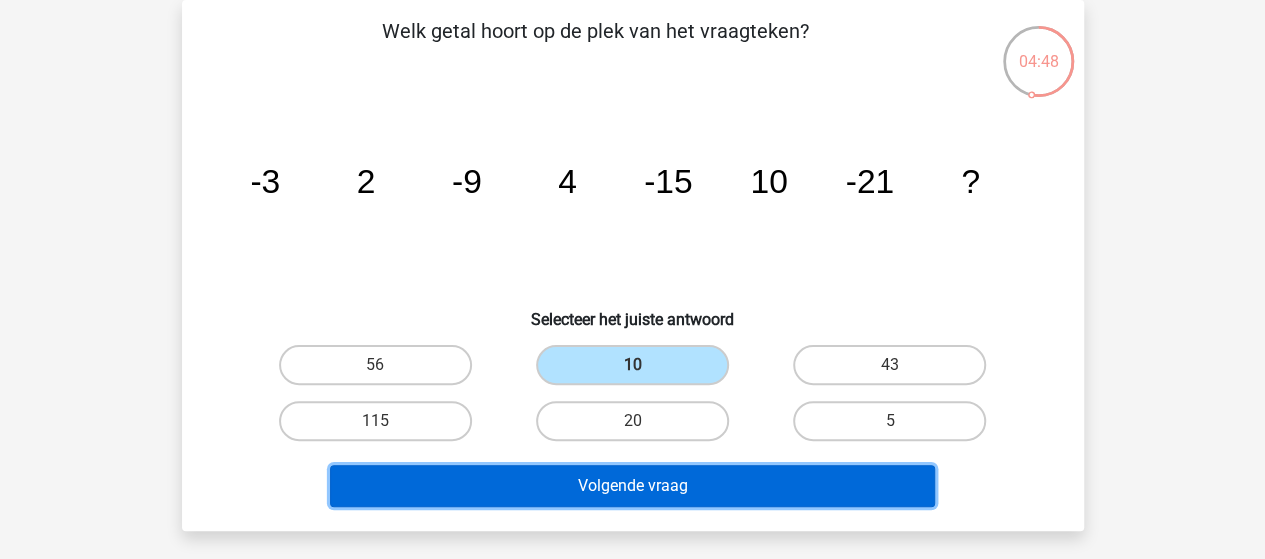 click on "Volgende vraag" at bounding box center [632, 486] 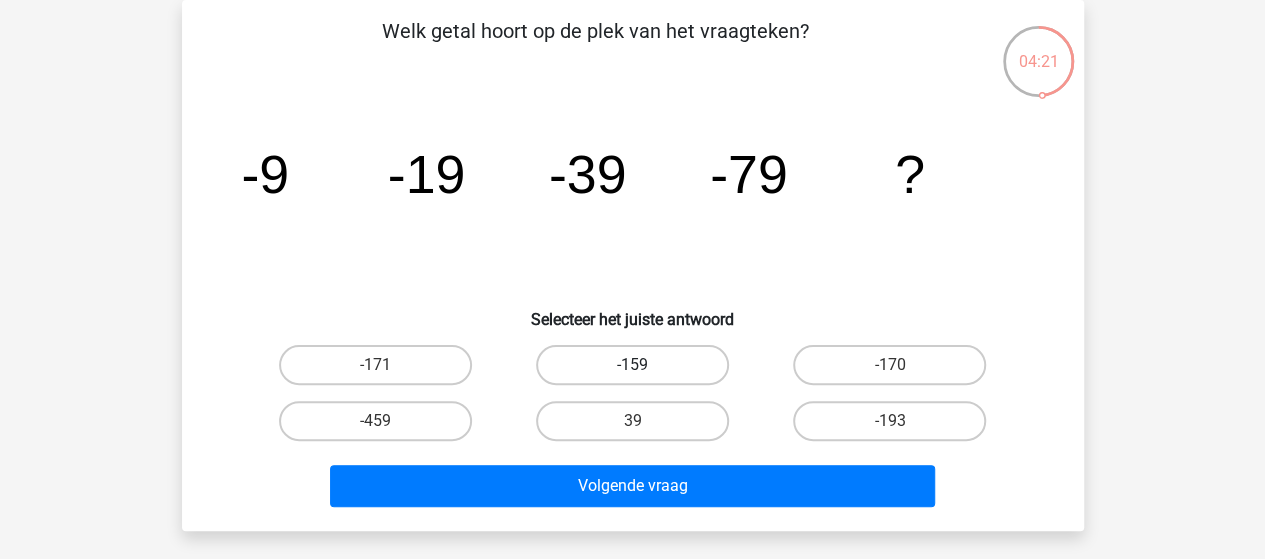 click on "-159" at bounding box center [632, 365] 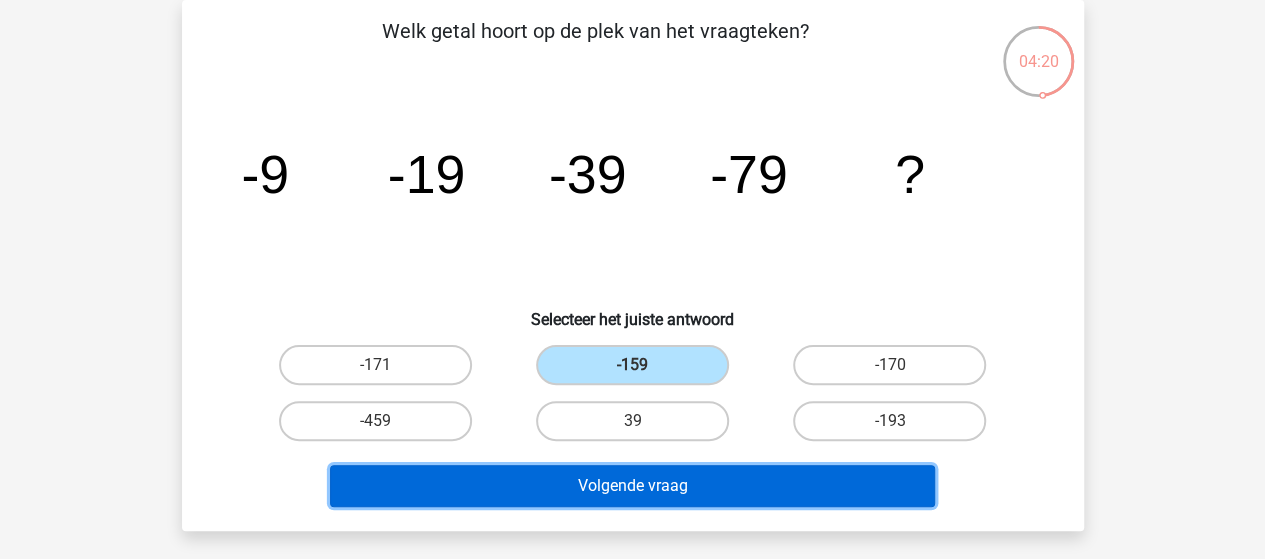 click on "Volgende vraag" at bounding box center [632, 486] 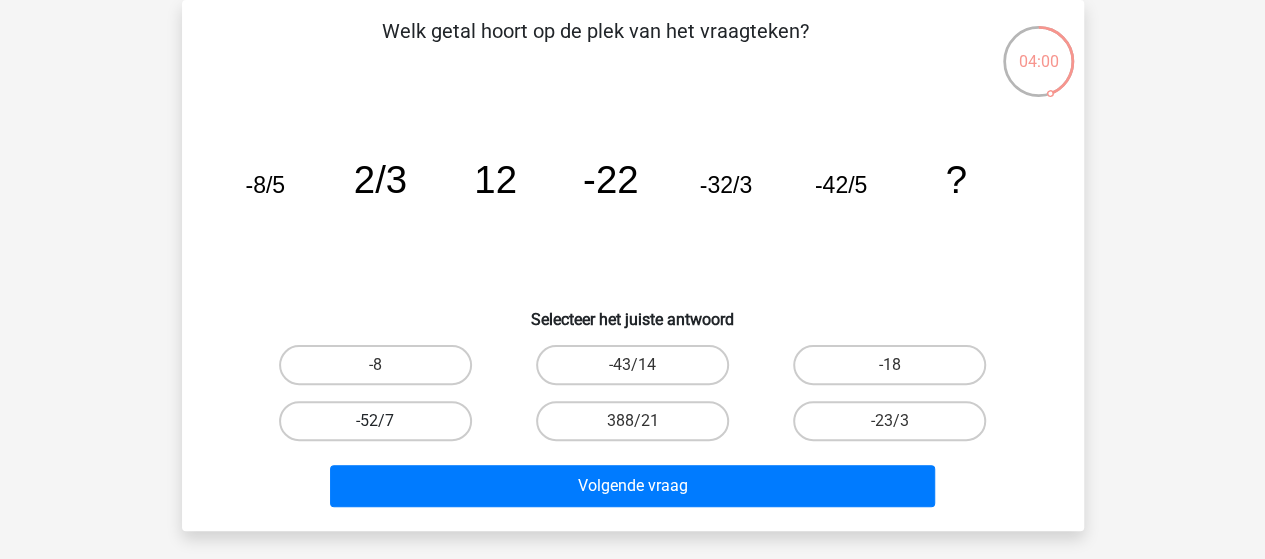 click on "-52/7" at bounding box center (375, 421) 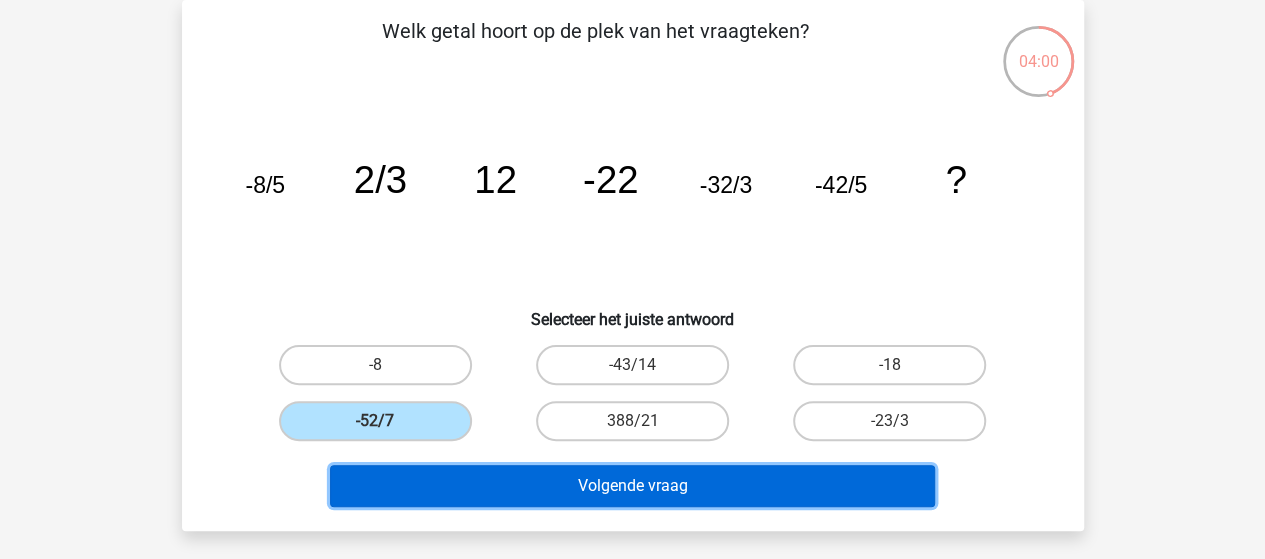 click on "Volgende vraag" at bounding box center (632, 486) 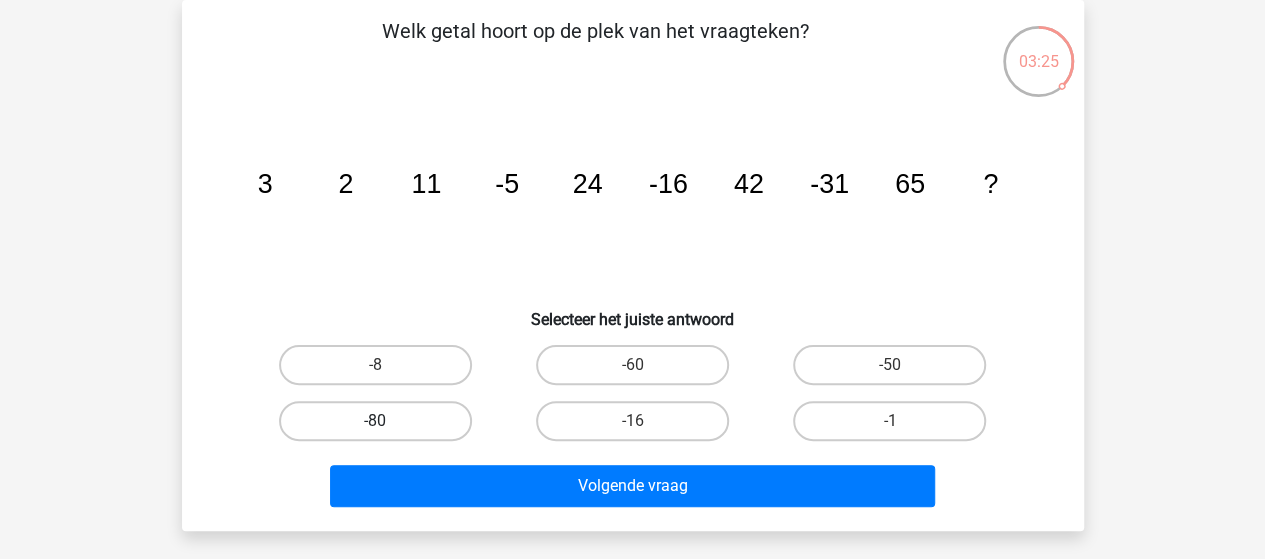 click on "-80" at bounding box center (375, 421) 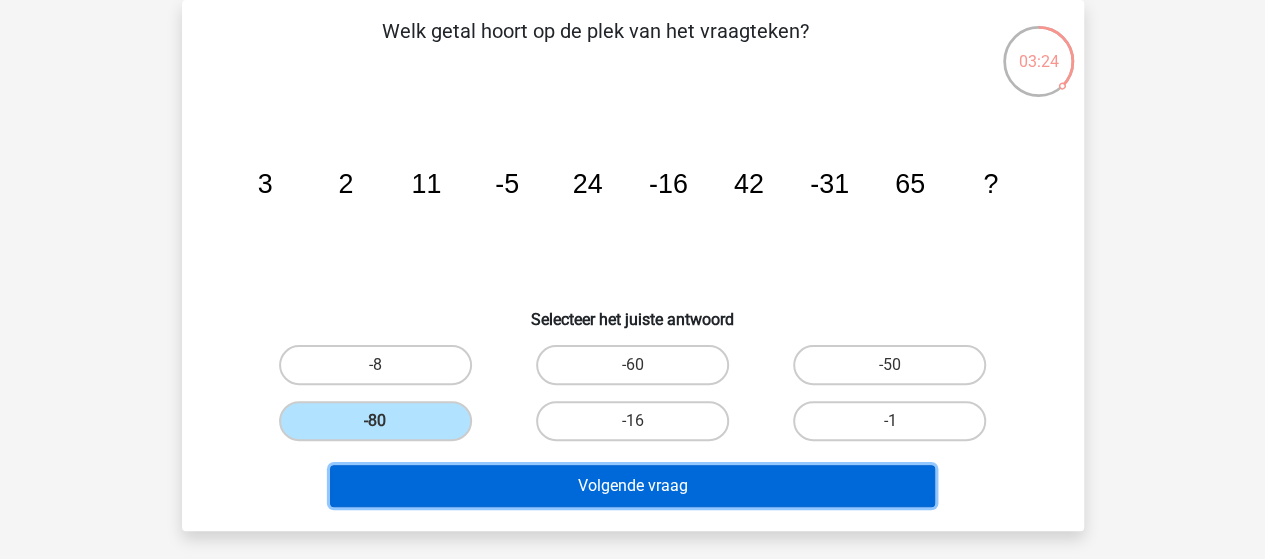 click on "Volgende vraag" at bounding box center (632, 486) 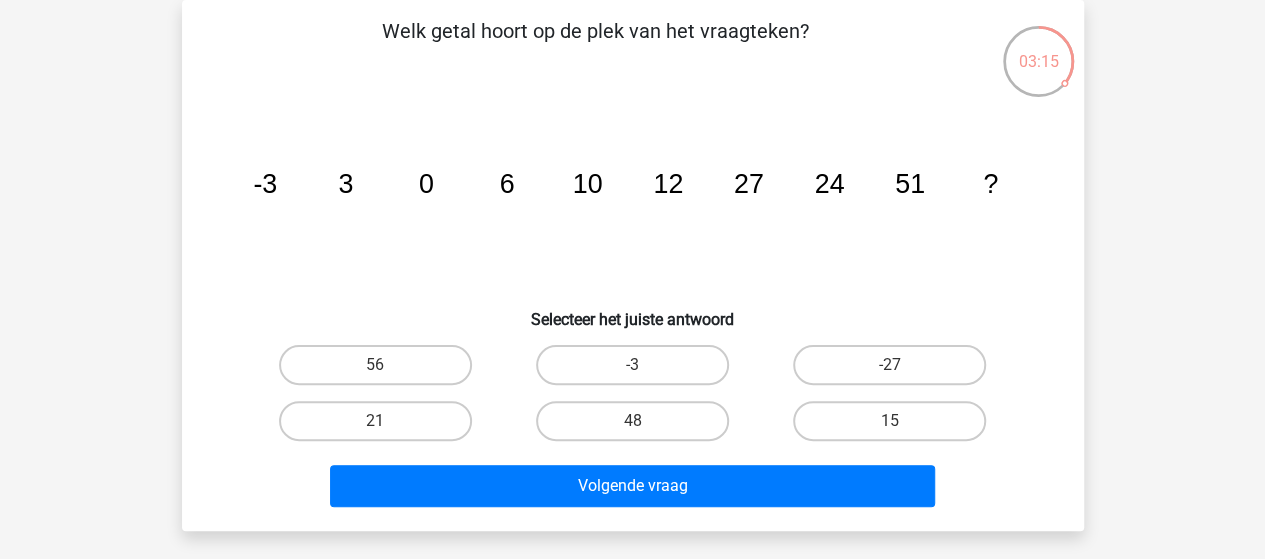 click on "48" at bounding box center [638, 427] 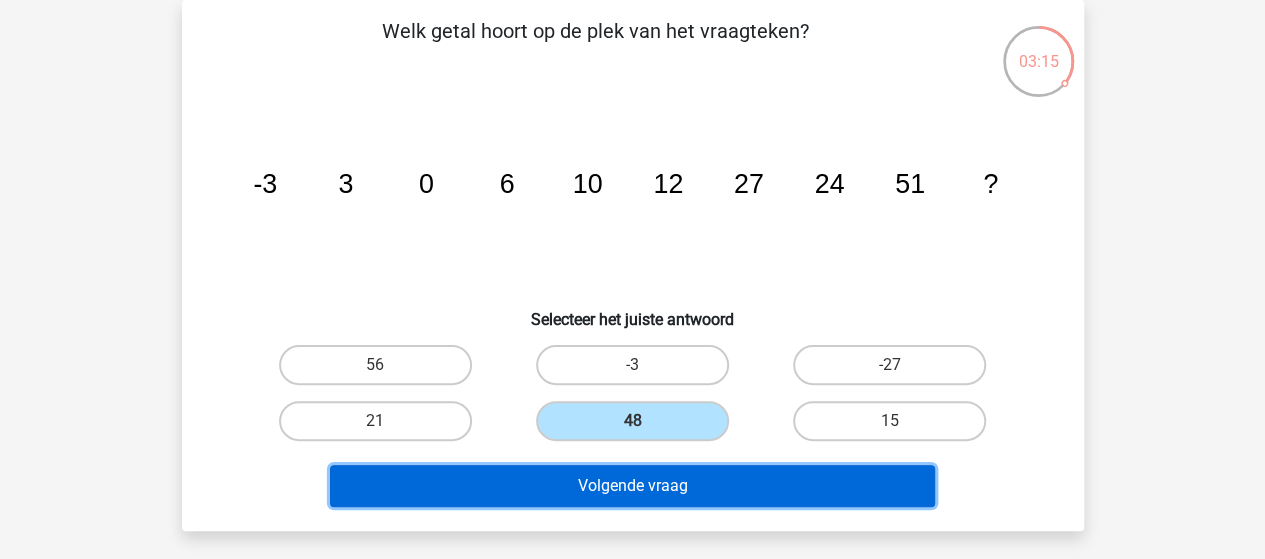 click on "Volgende vraag" at bounding box center (632, 486) 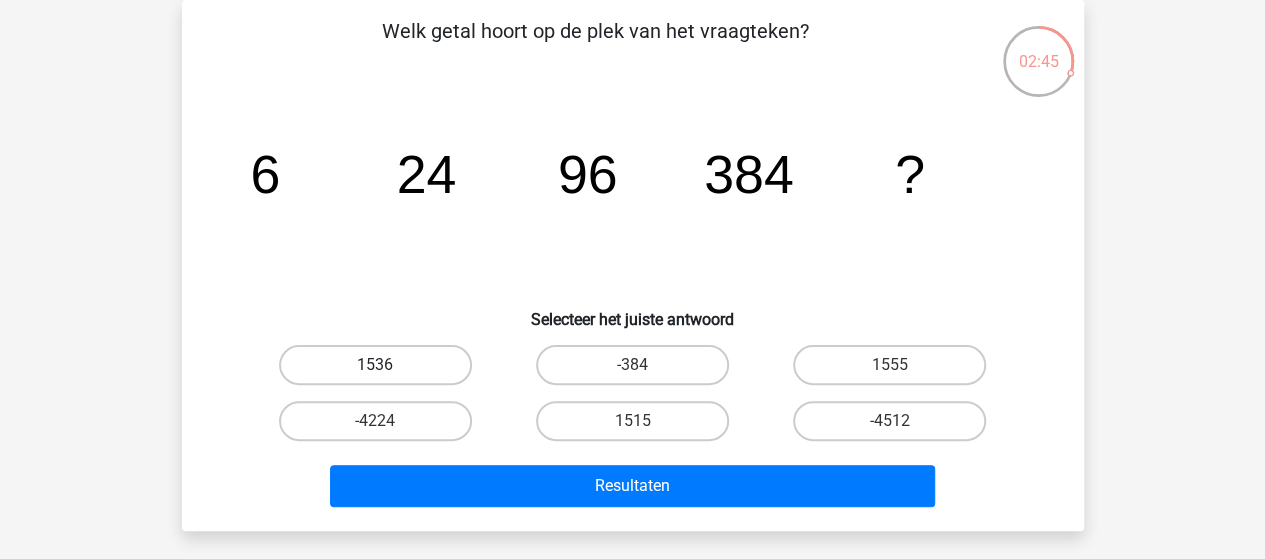 click on "1536" at bounding box center [375, 365] 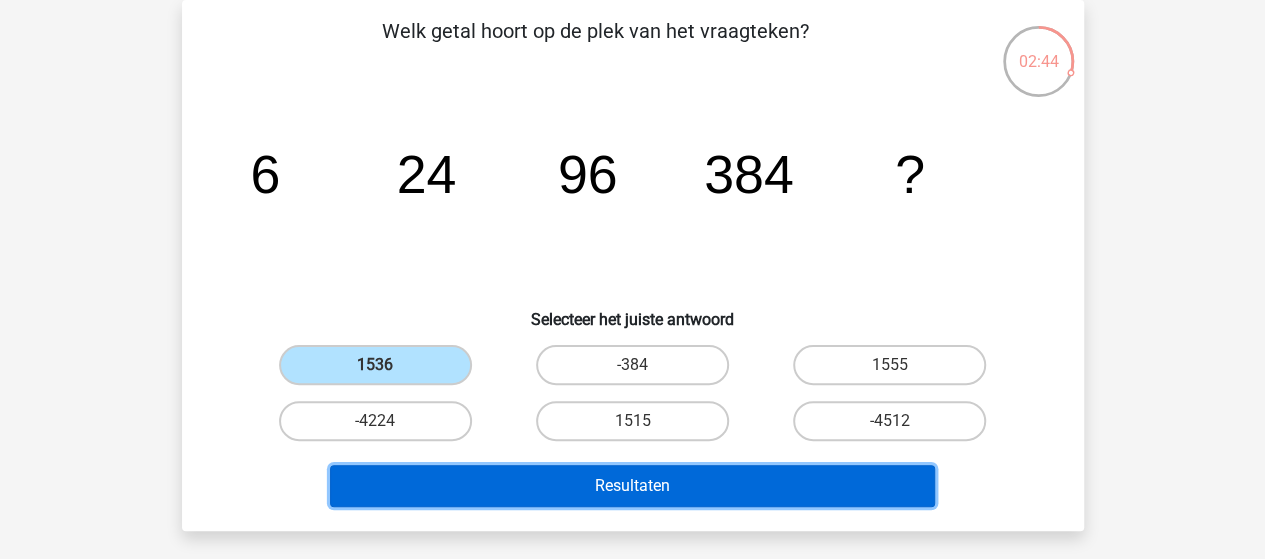 click on "Resultaten" at bounding box center (632, 486) 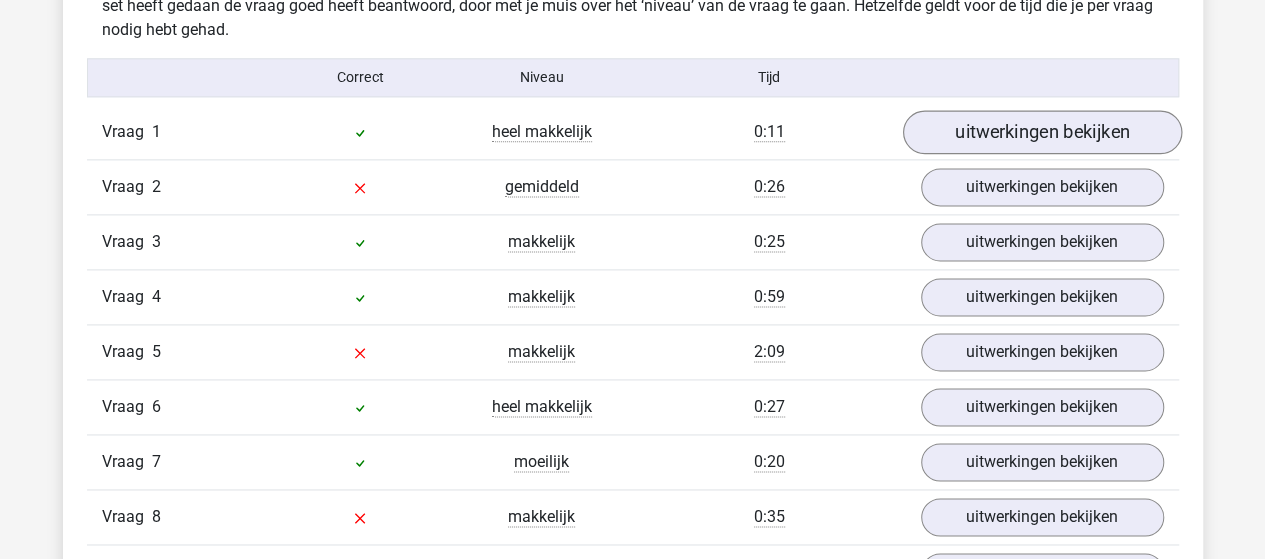 scroll, scrollTop: 1243, scrollLeft: 0, axis: vertical 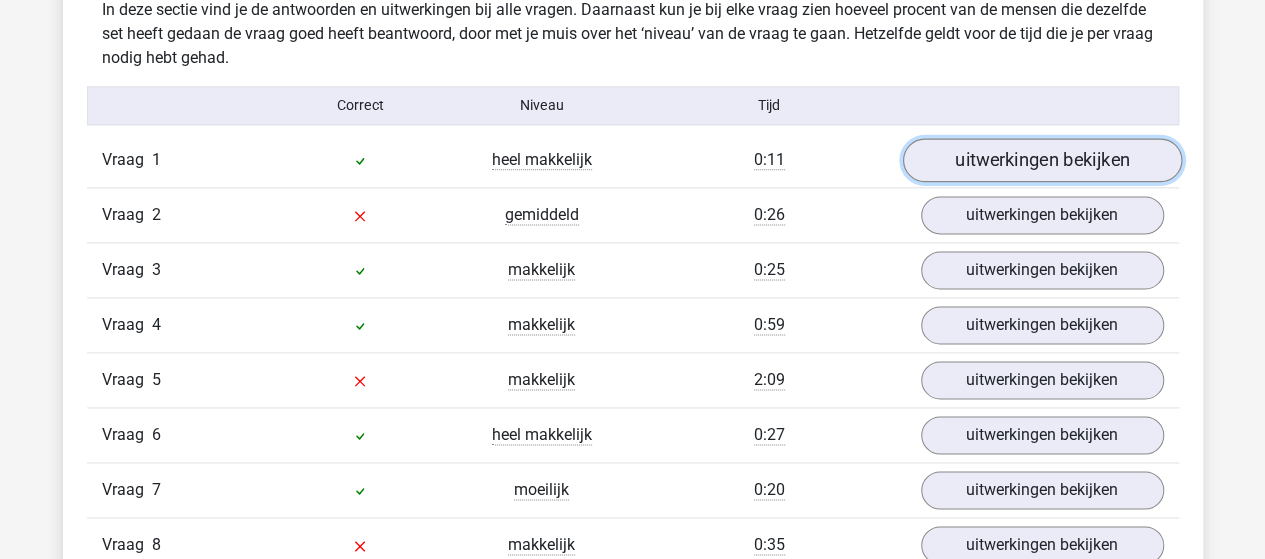 click on "uitwerkingen bekijken" at bounding box center (1041, 160) 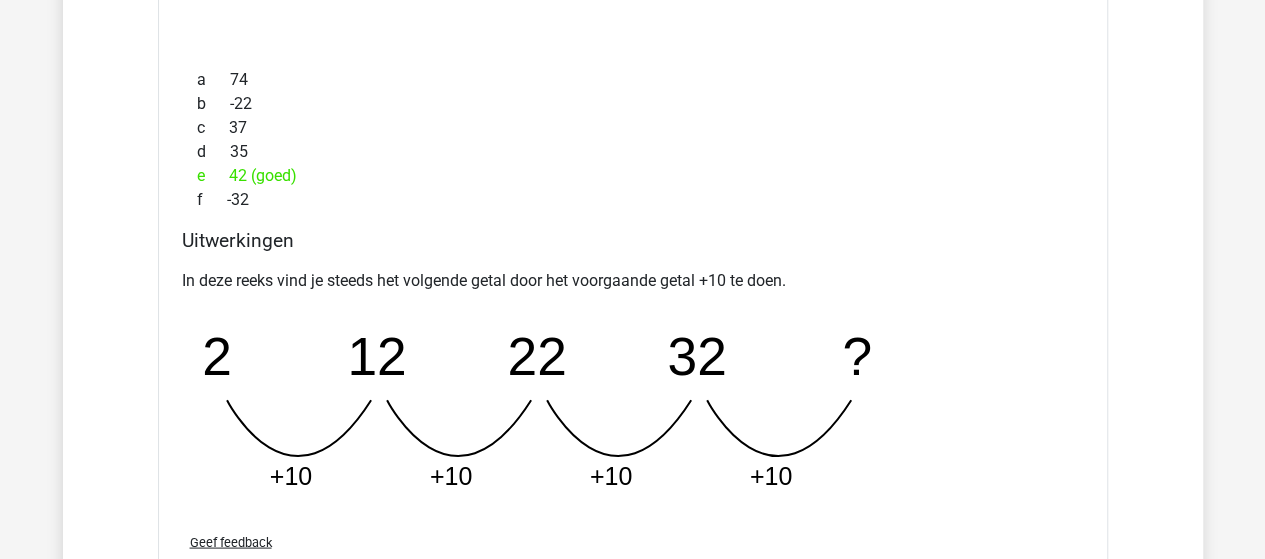 scroll, scrollTop: 1943, scrollLeft: 0, axis: vertical 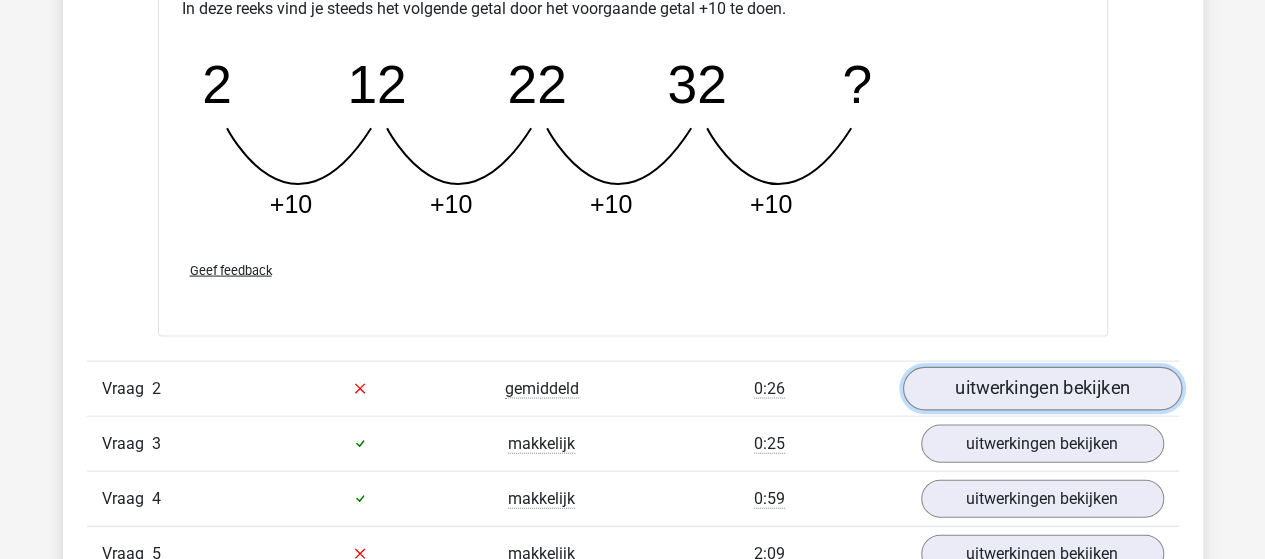 click on "uitwerkingen bekijken" at bounding box center (1041, 389) 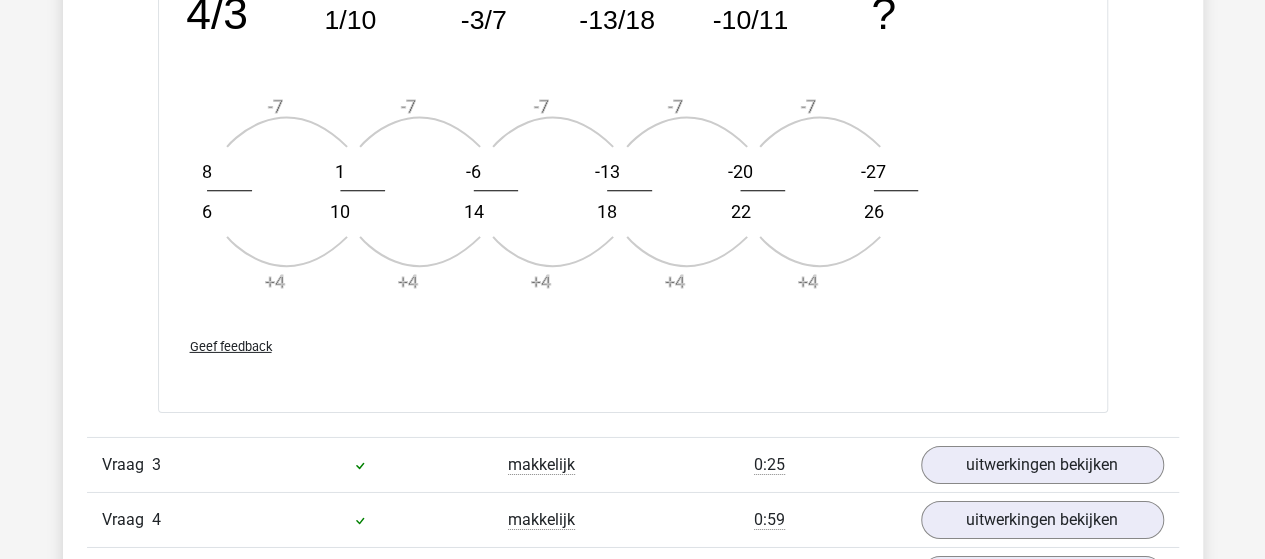 scroll, scrollTop: 3243, scrollLeft: 0, axis: vertical 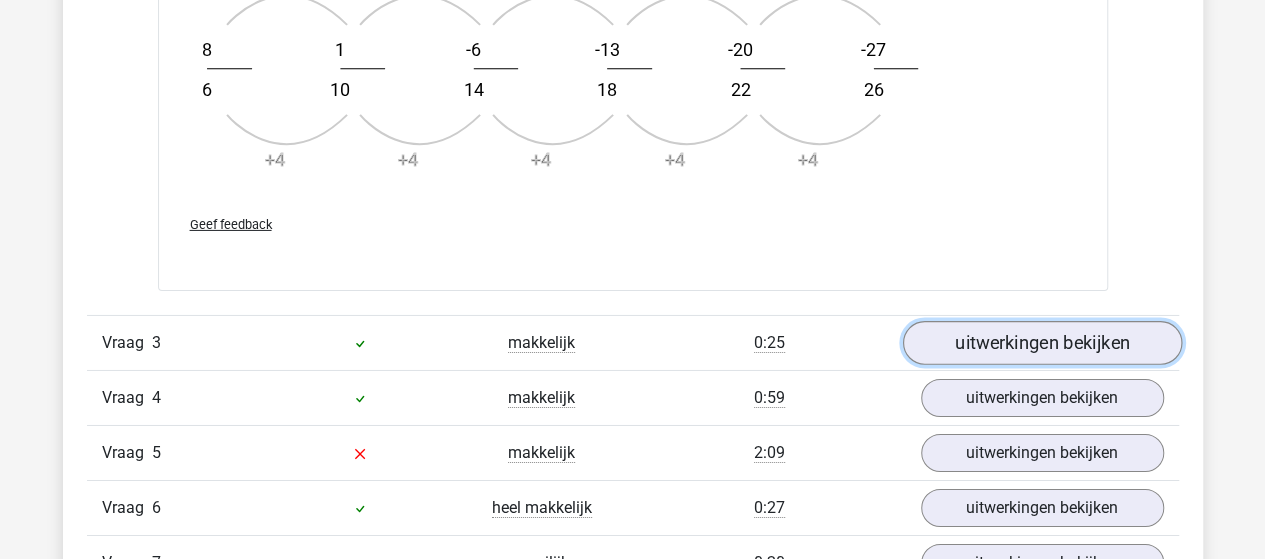 click on "uitwerkingen bekijken" at bounding box center (1041, 344) 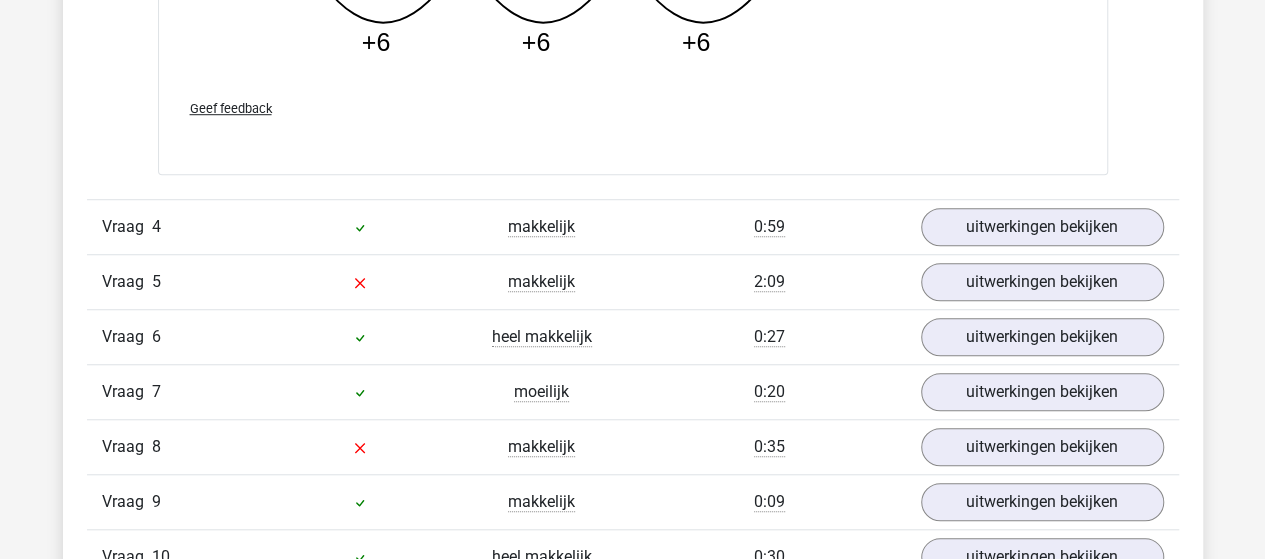 scroll, scrollTop: 4443, scrollLeft: 0, axis: vertical 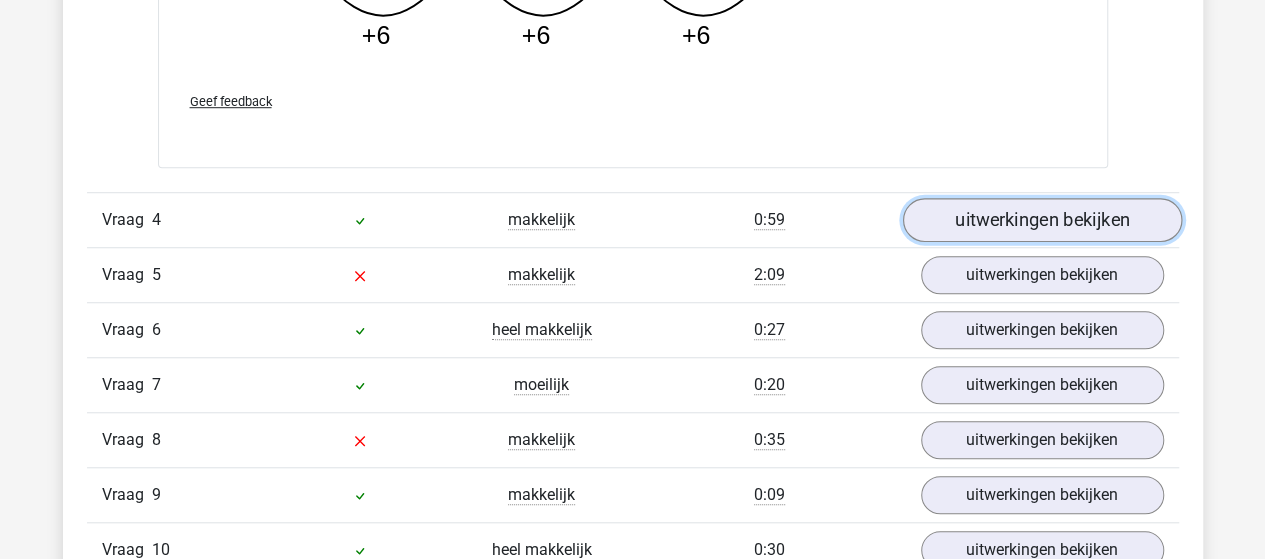 click on "uitwerkingen bekijken" at bounding box center (1041, 220) 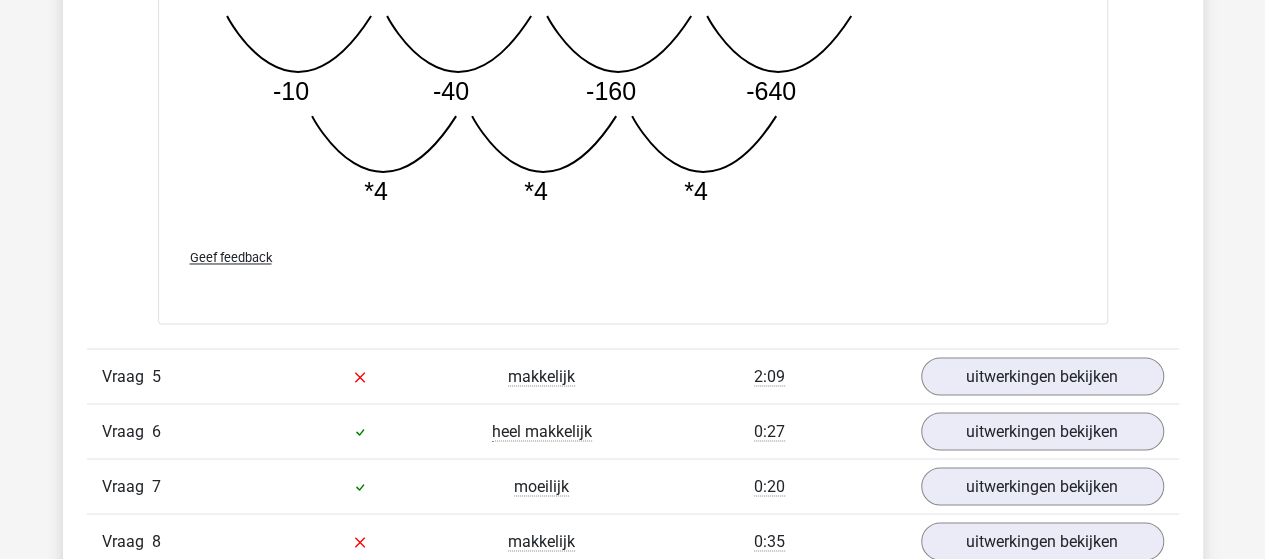 scroll, scrollTop: 5343, scrollLeft: 0, axis: vertical 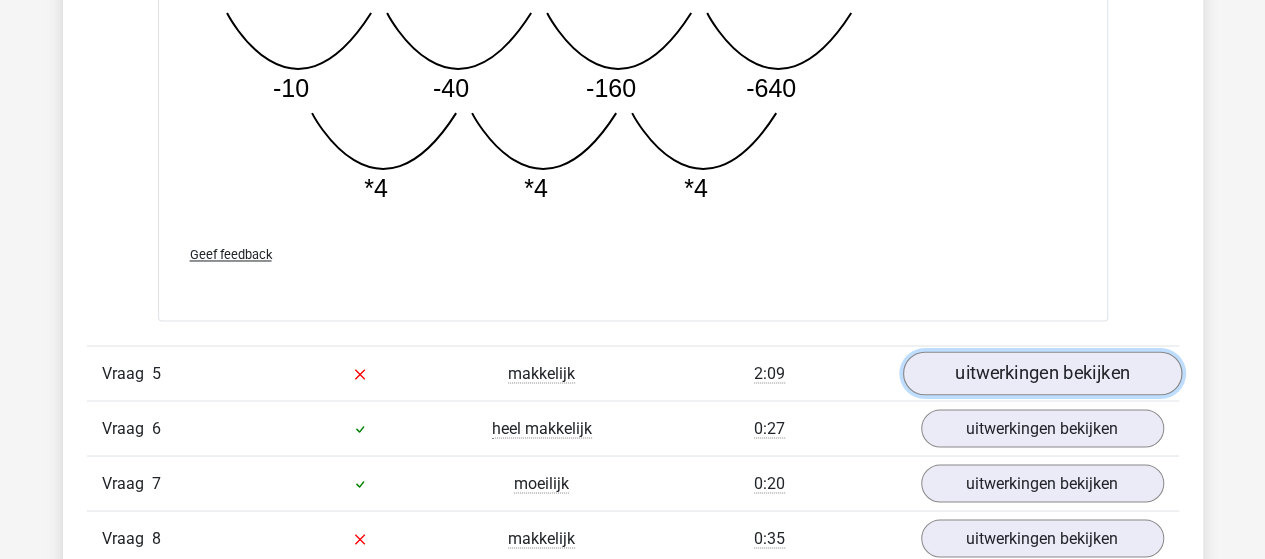 click on "uitwerkingen bekijken" at bounding box center (1041, 373) 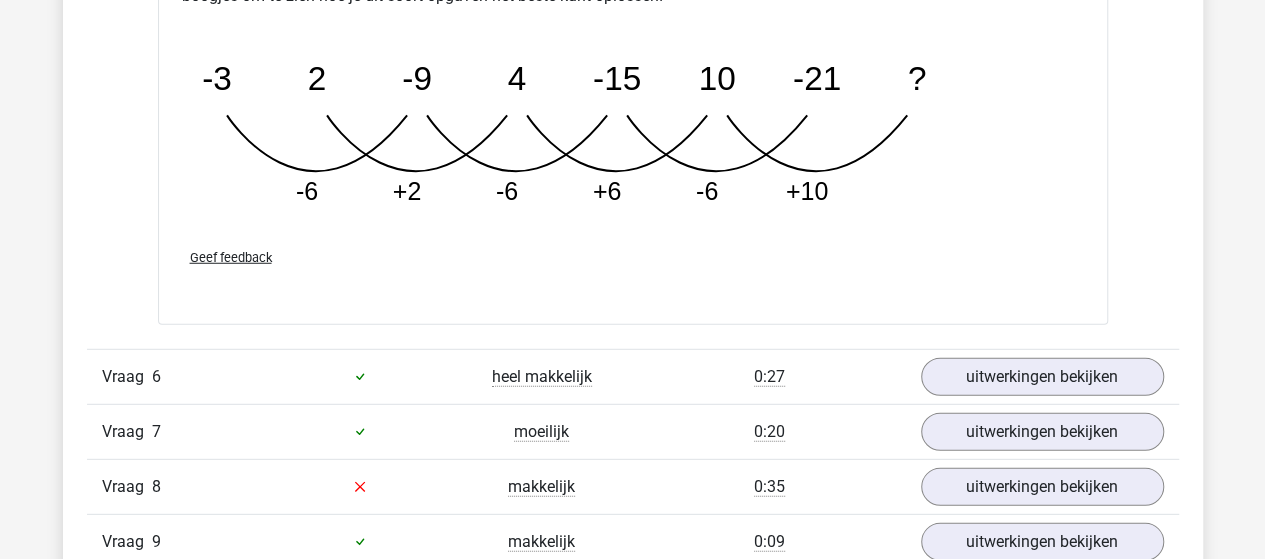 scroll, scrollTop: 6443, scrollLeft: 0, axis: vertical 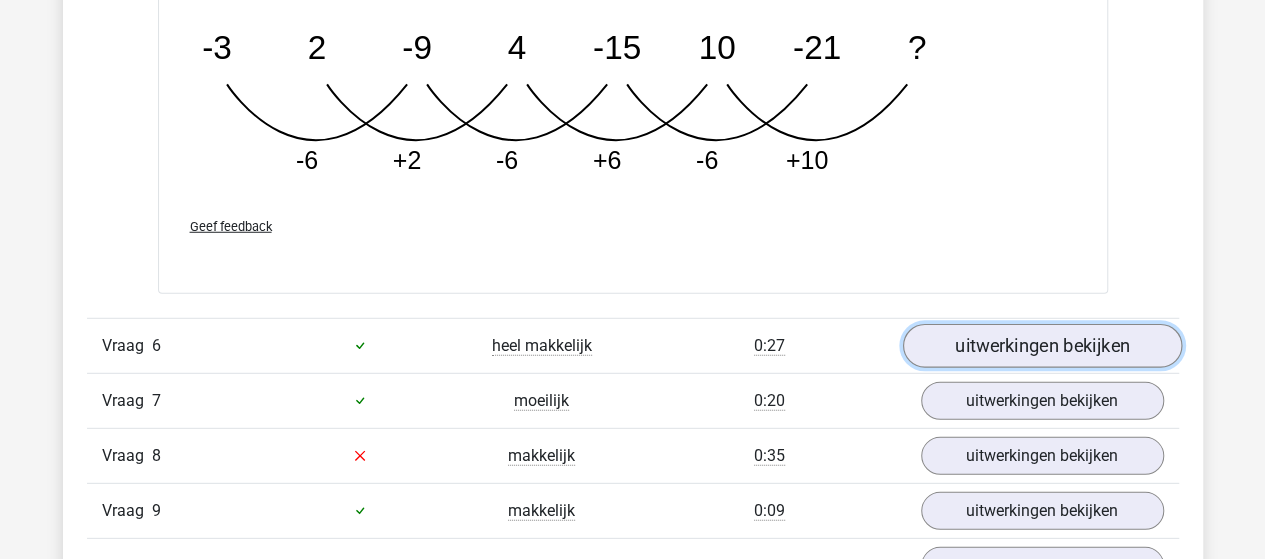 click on "uitwerkingen bekijken" at bounding box center (1041, 346) 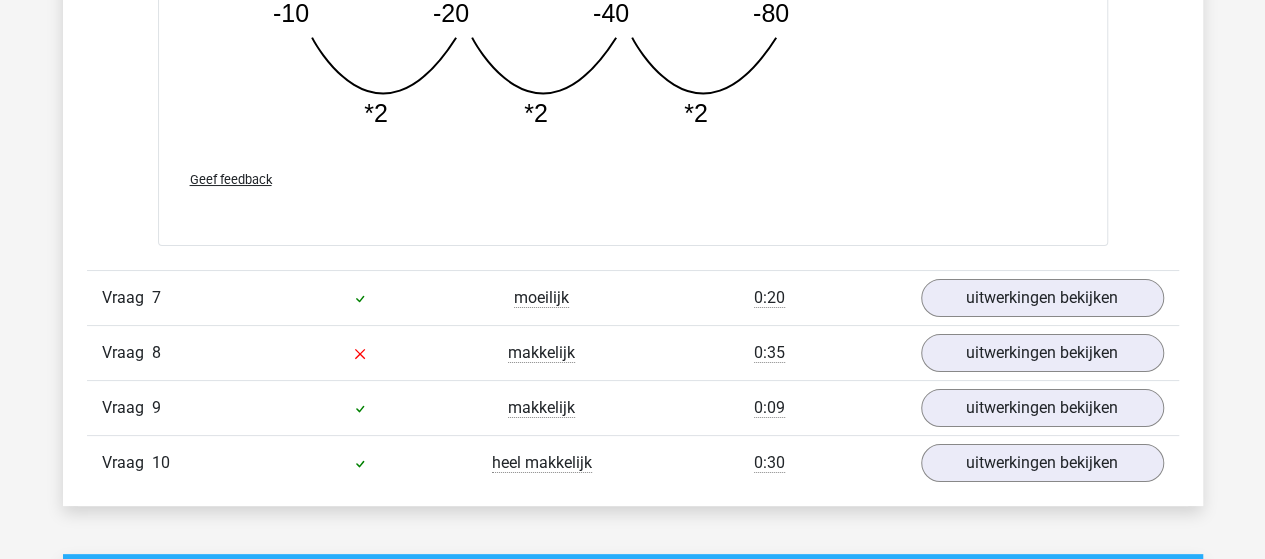 scroll, scrollTop: 7643, scrollLeft: 0, axis: vertical 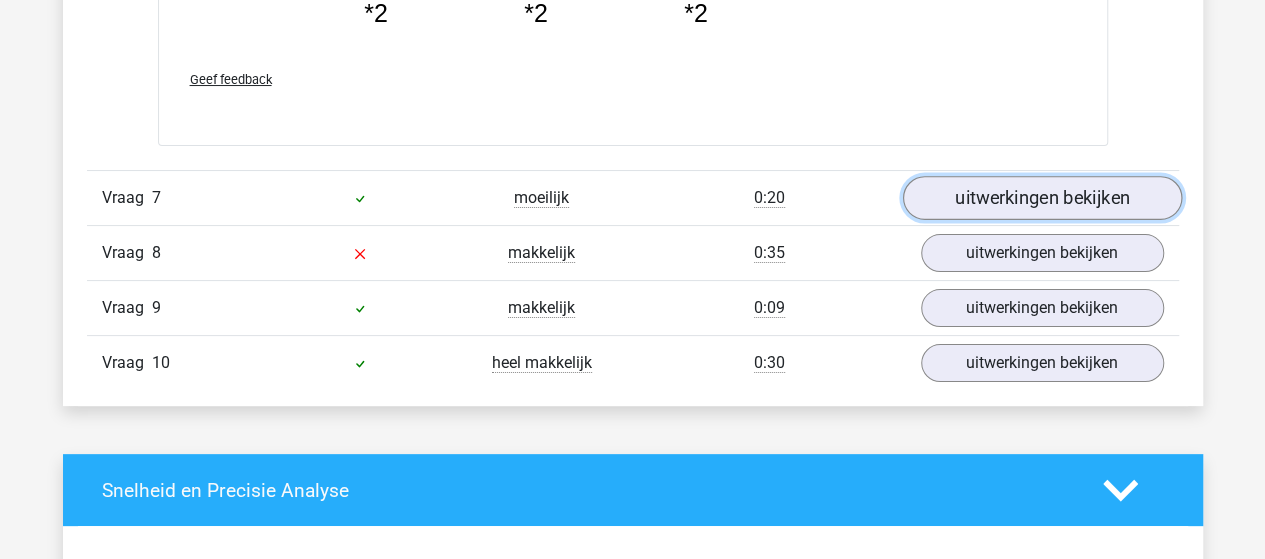 click on "uitwerkingen bekijken" at bounding box center [1041, 198] 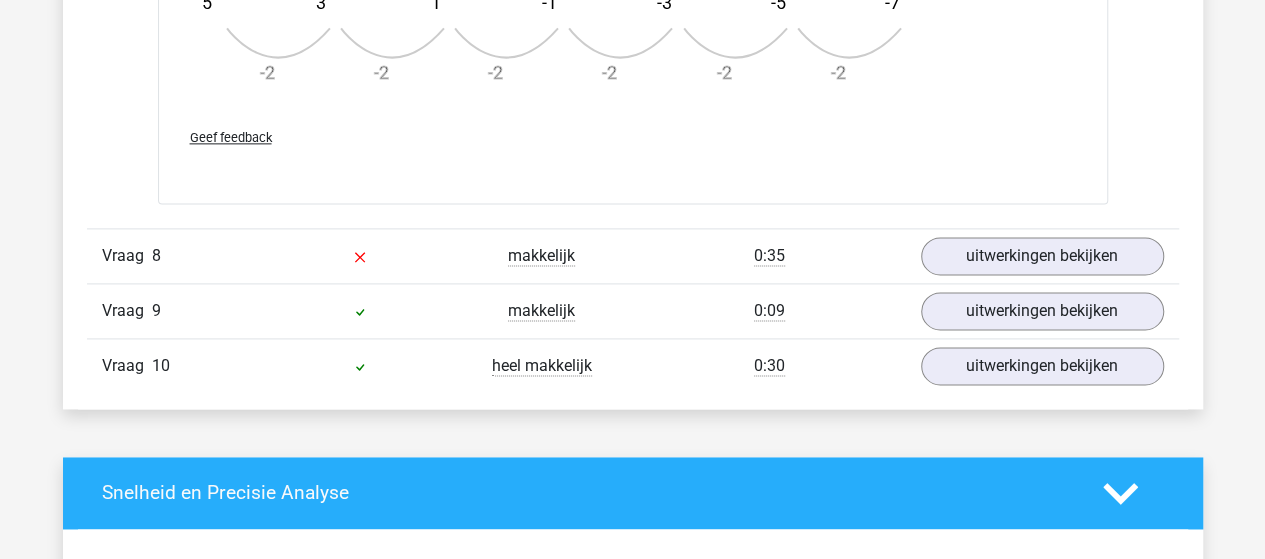 scroll, scrollTop: 8843, scrollLeft: 0, axis: vertical 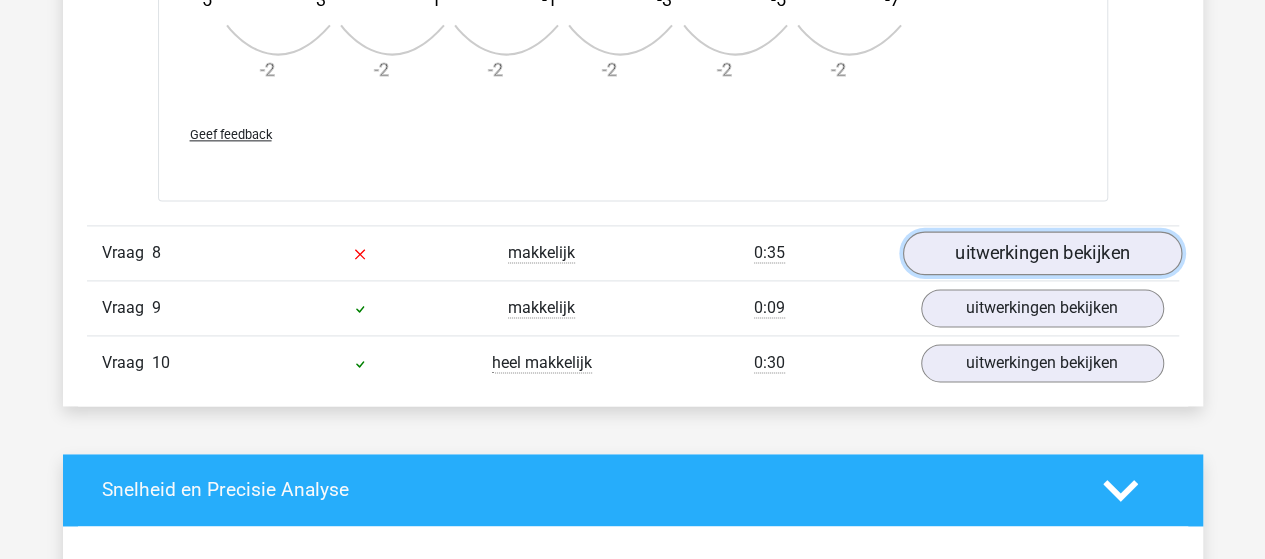 click on "uitwerkingen bekijken" at bounding box center (1041, 253) 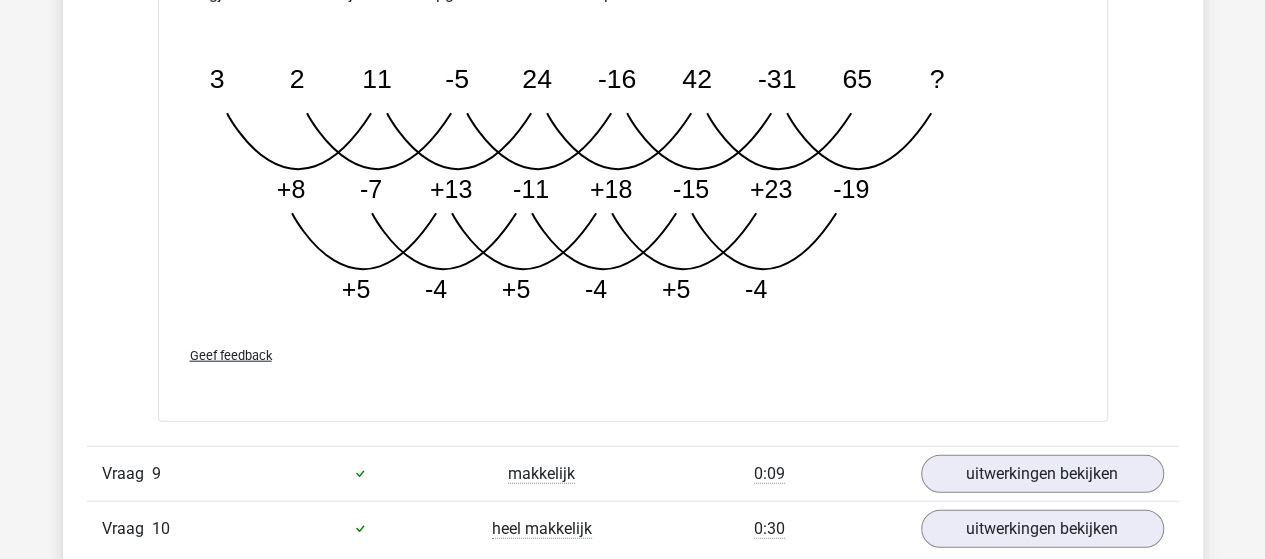 scroll, scrollTop: 9943, scrollLeft: 0, axis: vertical 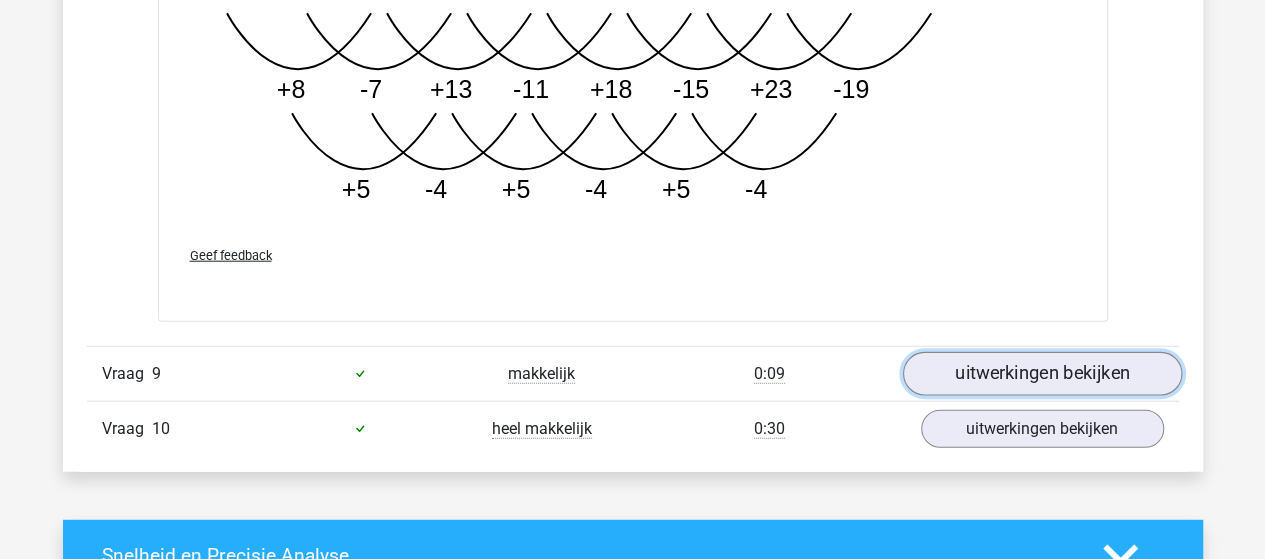 click on "uitwerkingen bekijken" at bounding box center (1041, 374) 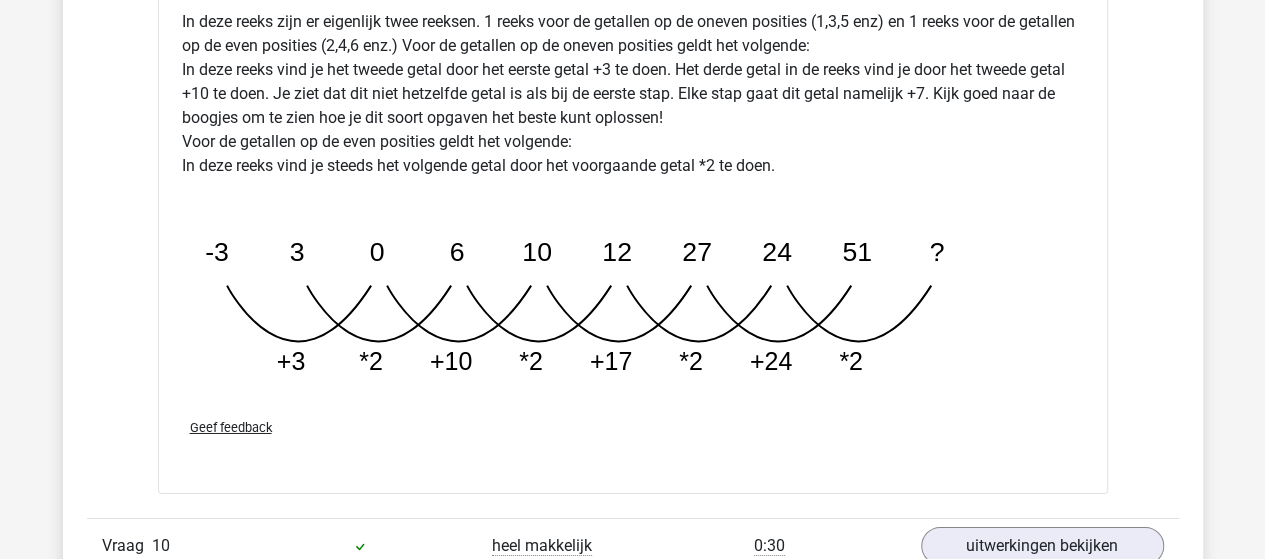 scroll, scrollTop: 11143, scrollLeft: 0, axis: vertical 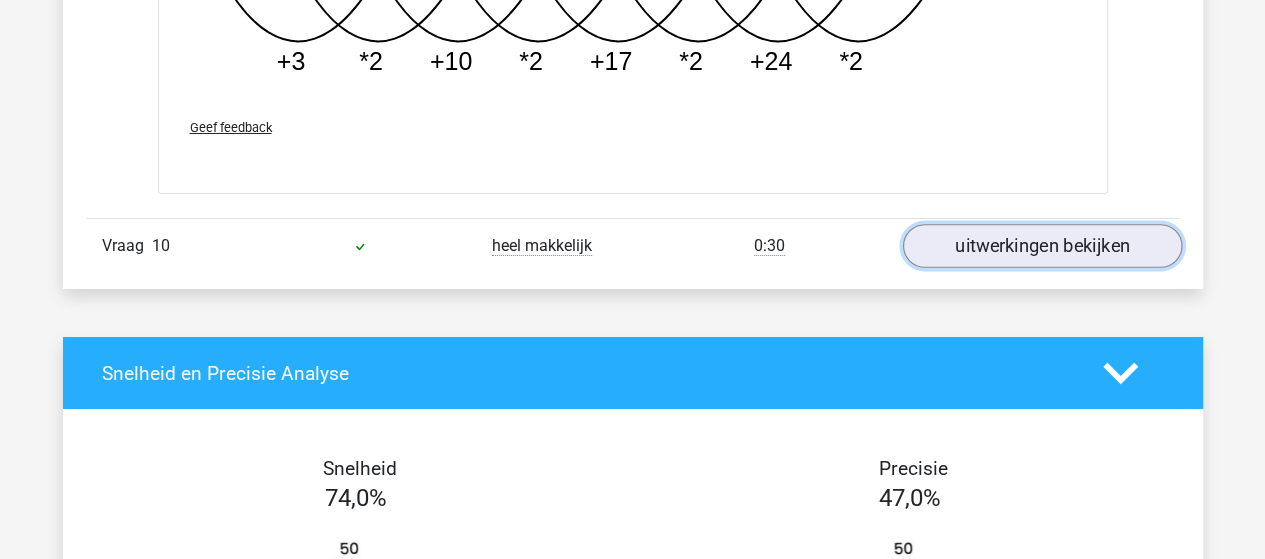 click on "uitwerkingen bekijken" at bounding box center [1041, 247] 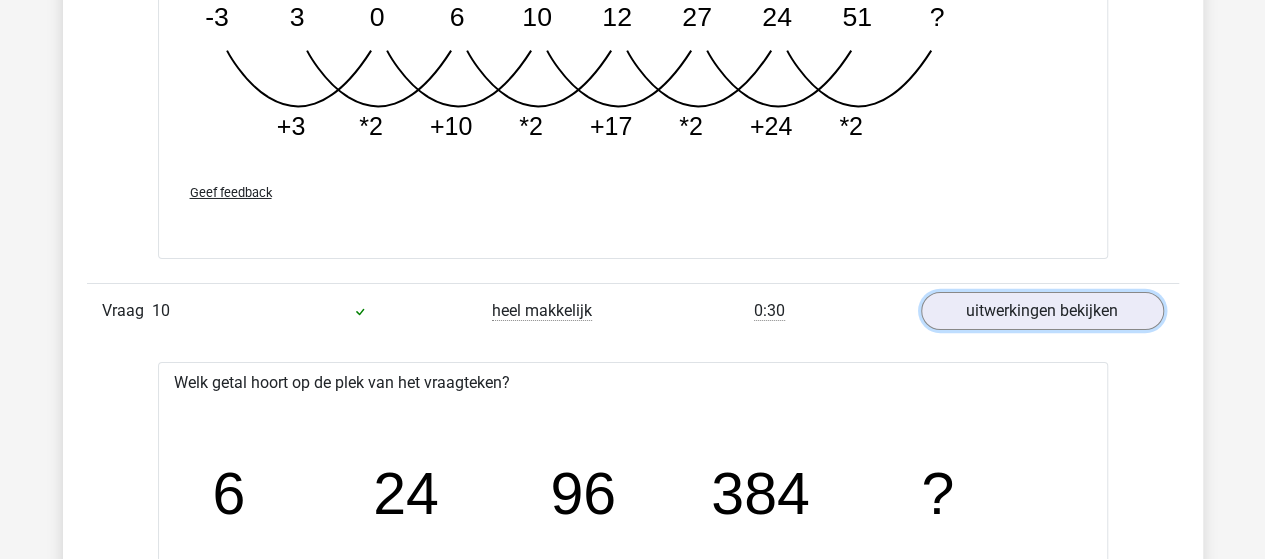 scroll, scrollTop: 10943, scrollLeft: 0, axis: vertical 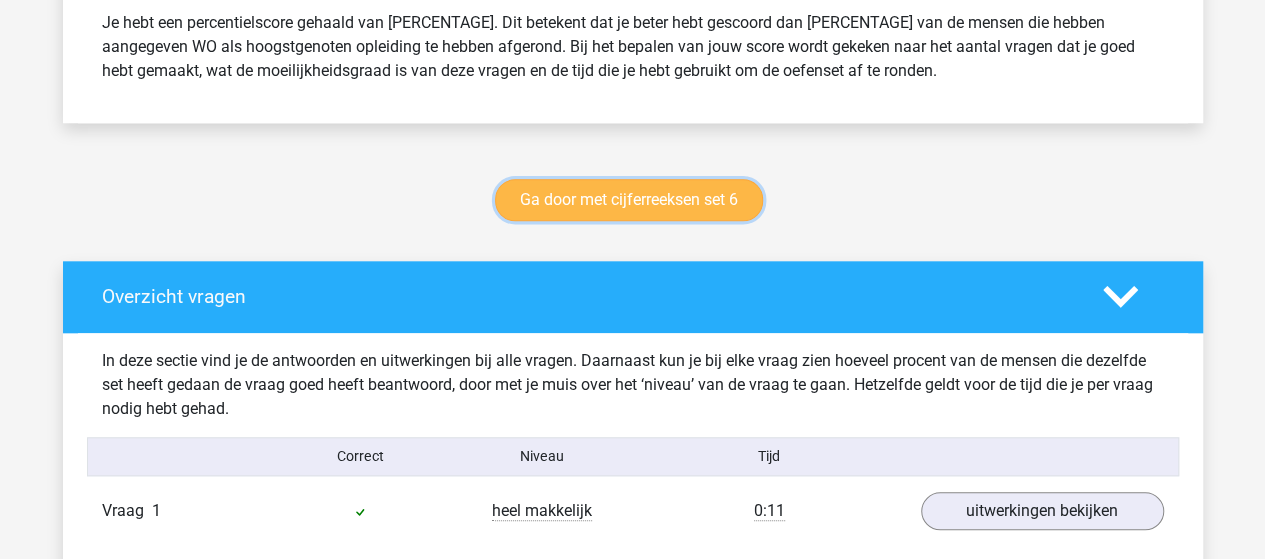click on "Ga door met cijferreeksen set 6" at bounding box center (629, 200) 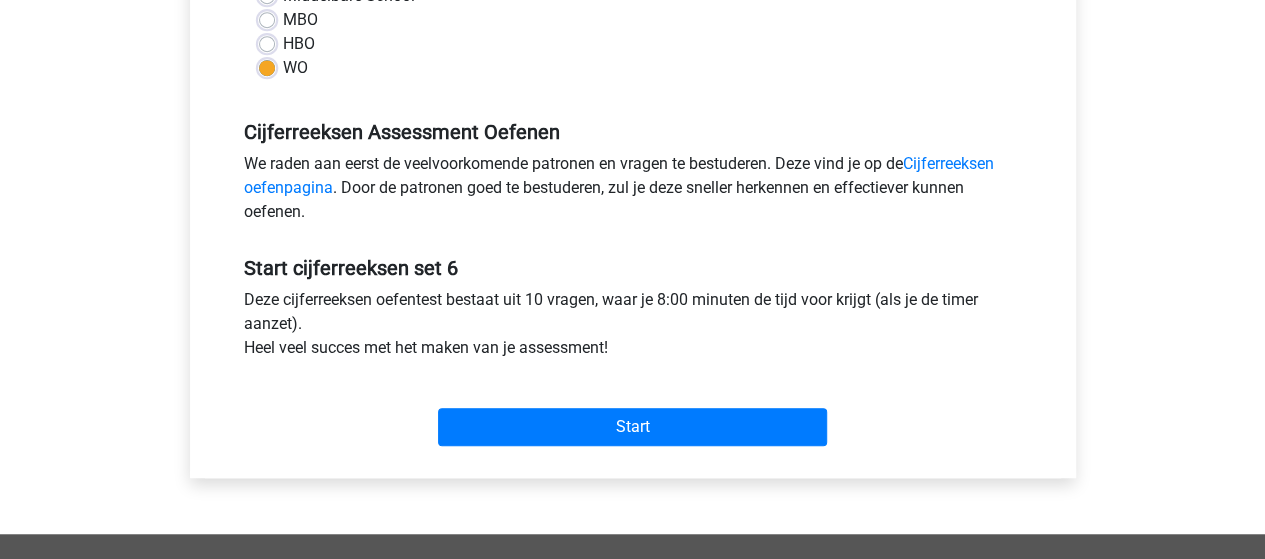 scroll, scrollTop: 500, scrollLeft: 0, axis: vertical 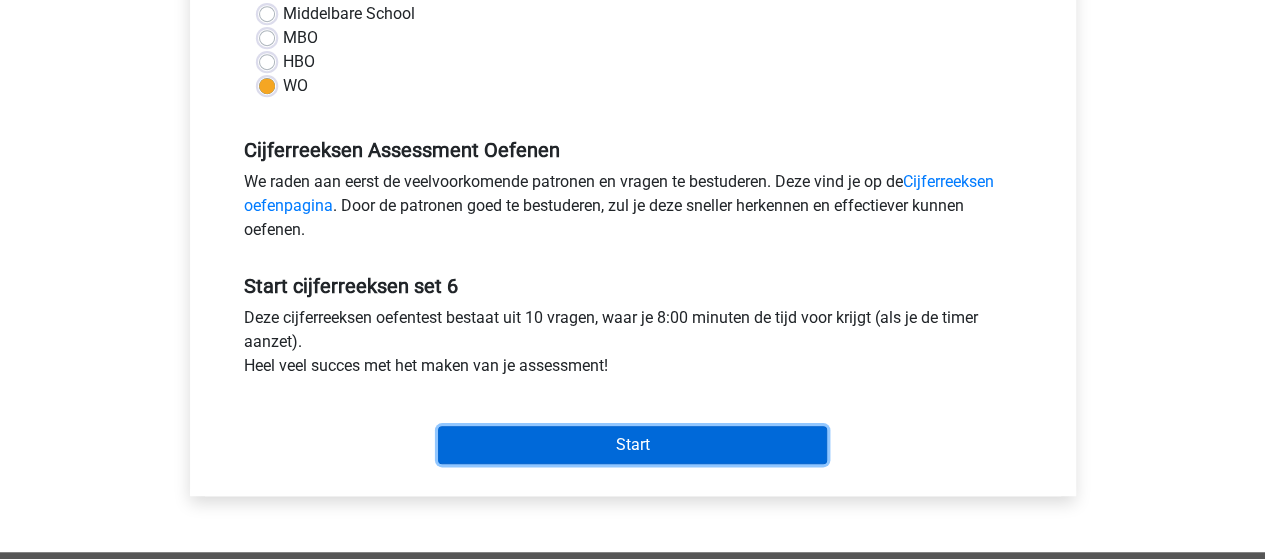 click on "Start" at bounding box center [632, 445] 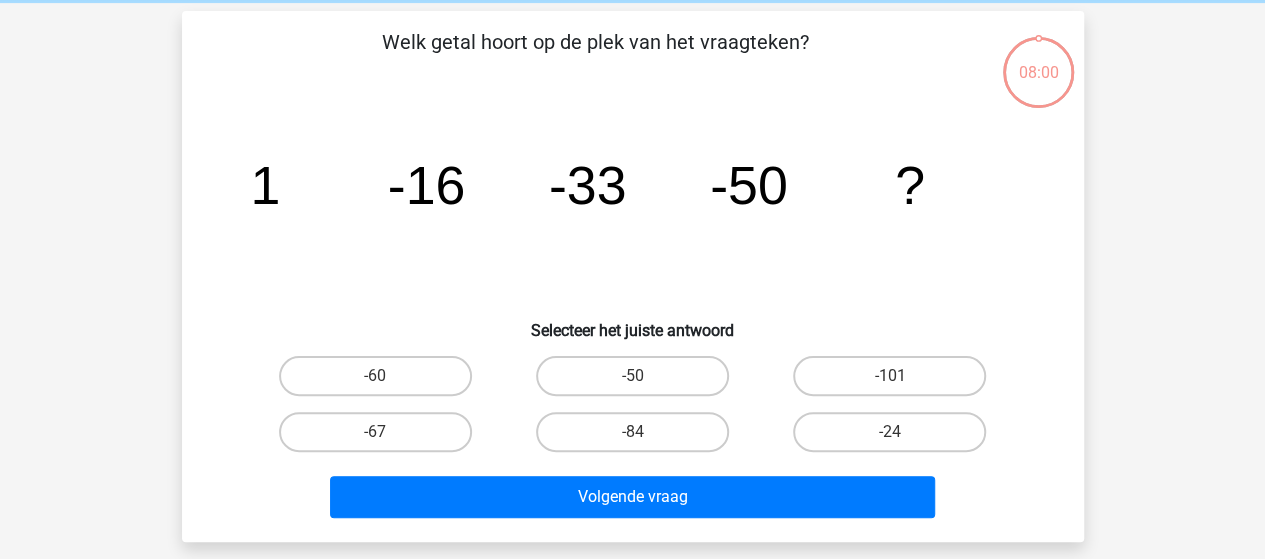 scroll, scrollTop: 100, scrollLeft: 0, axis: vertical 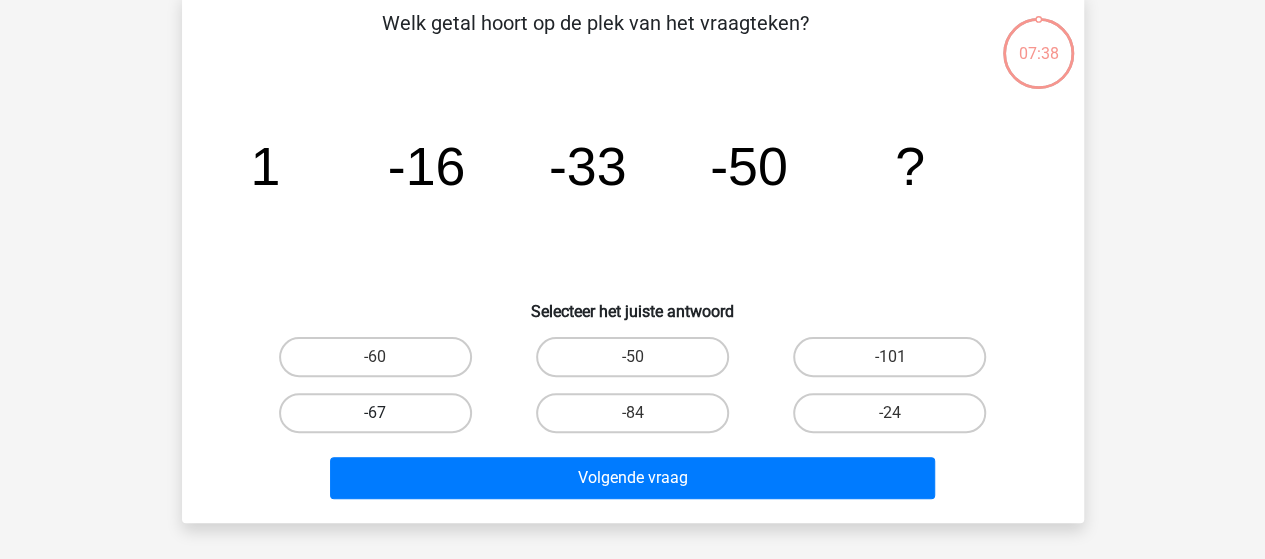 click on "-67" at bounding box center (375, 413) 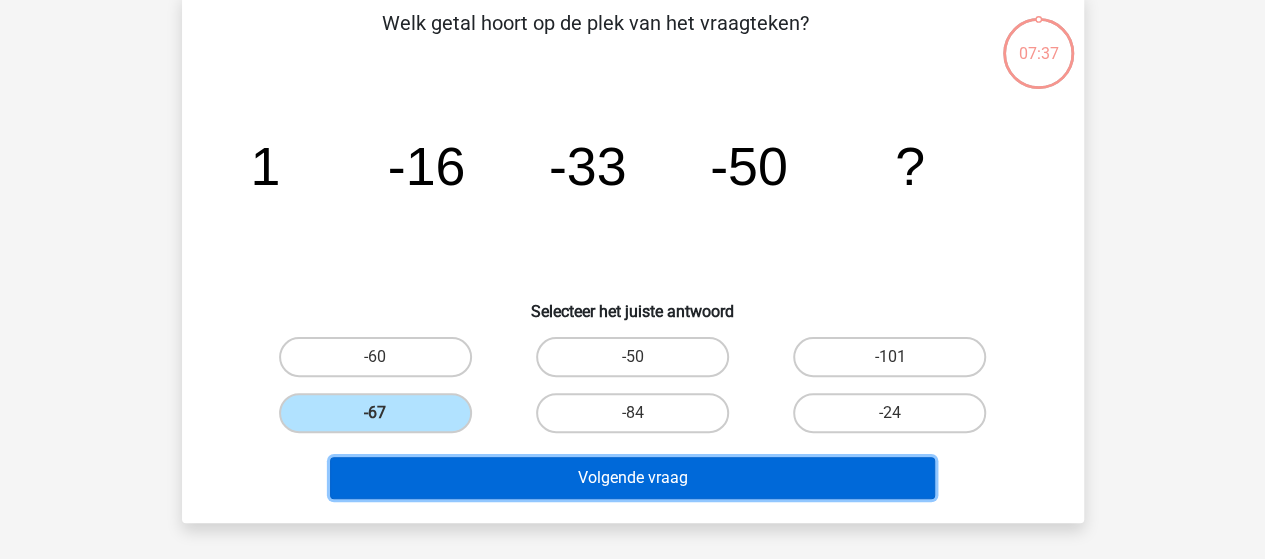 click on "Volgende vraag" at bounding box center [632, 478] 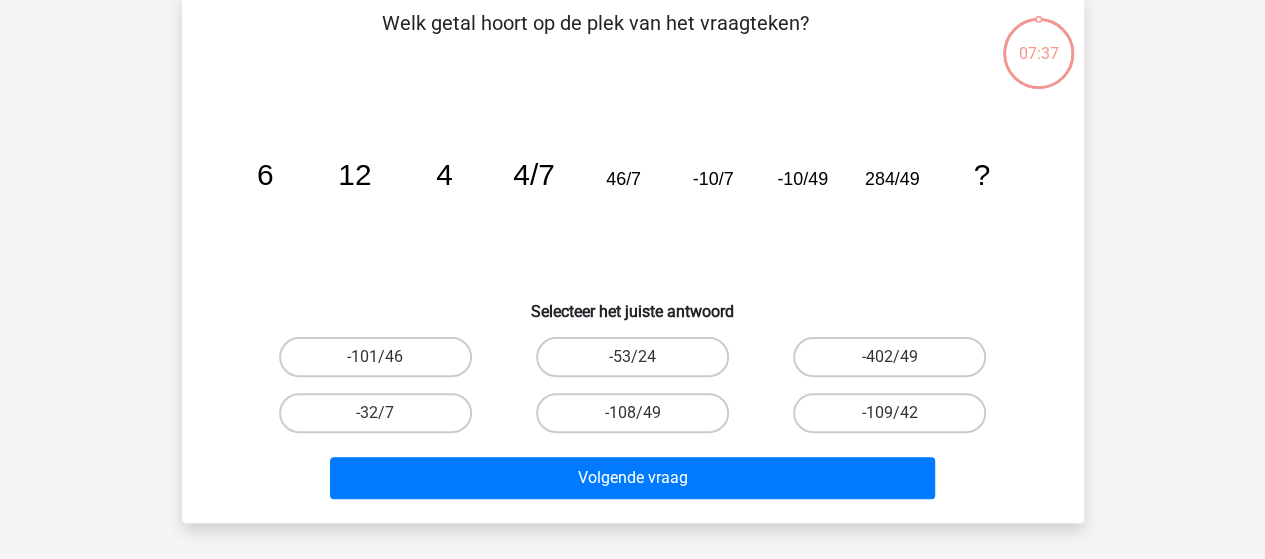 scroll, scrollTop: 92, scrollLeft: 0, axis: vertical 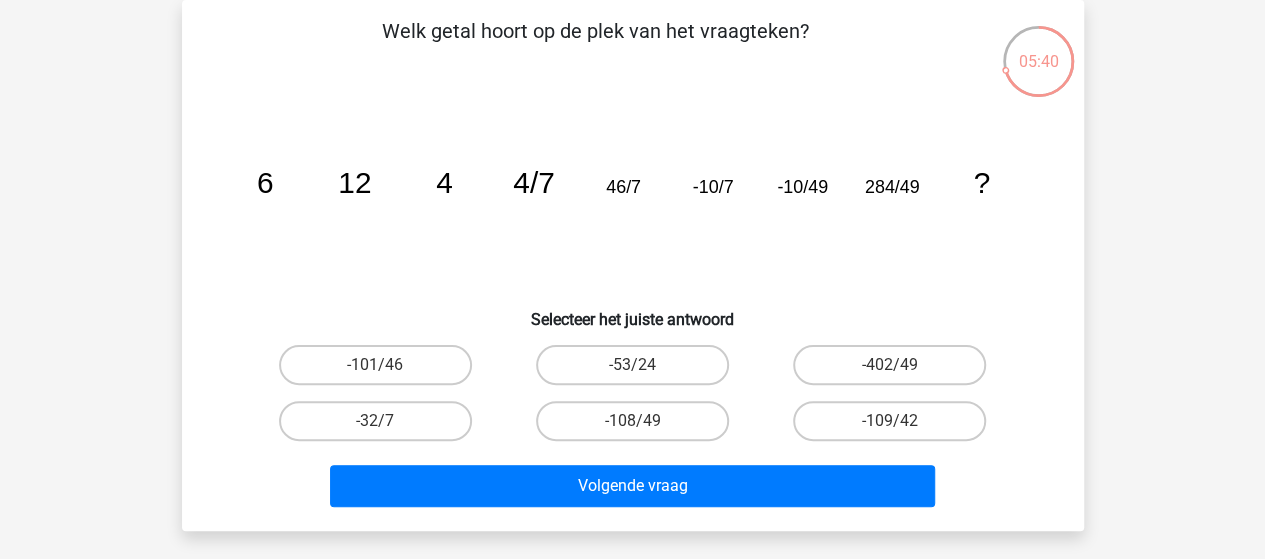 click on "-402/49" at bounding box center (896, 371) 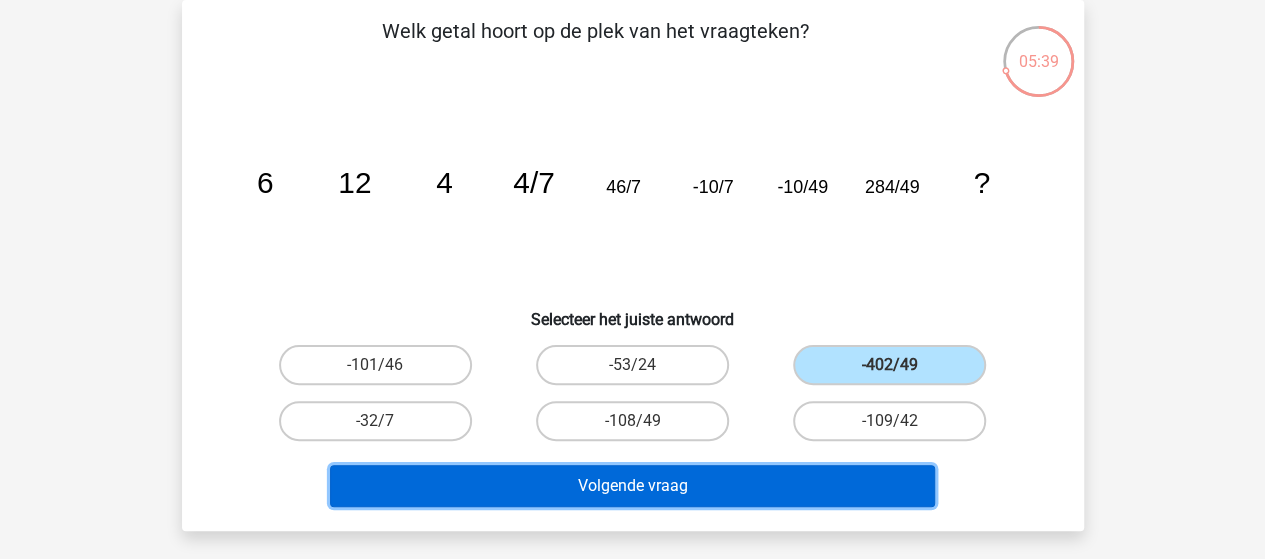 click on "Volgende vraag" at bounding box center [632, 486] 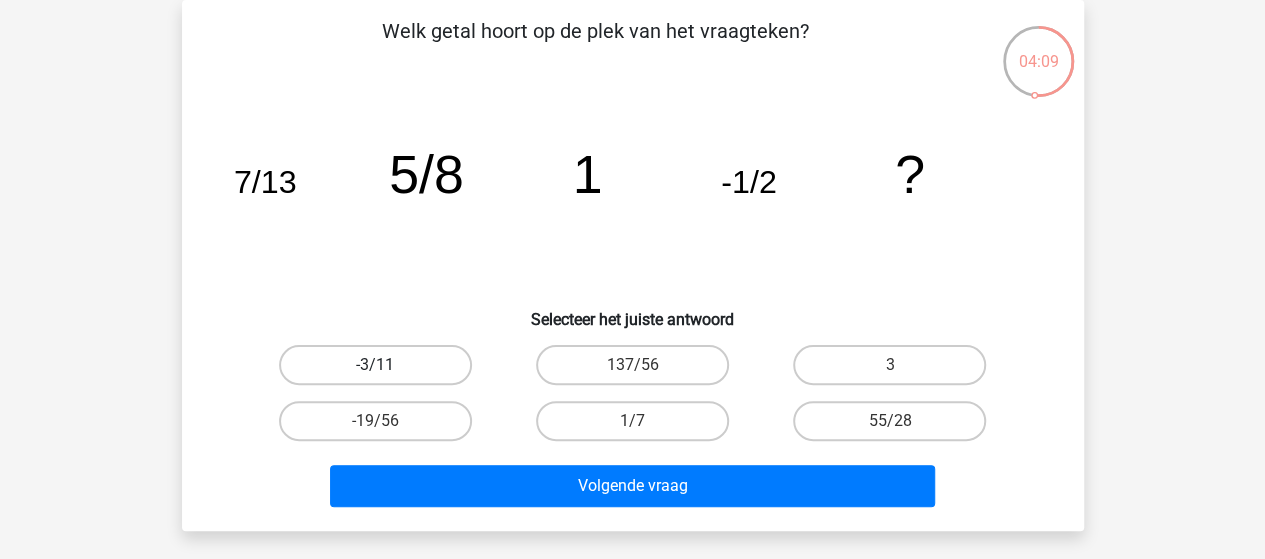 click on "-3/11" at bounding box center (375, 365) 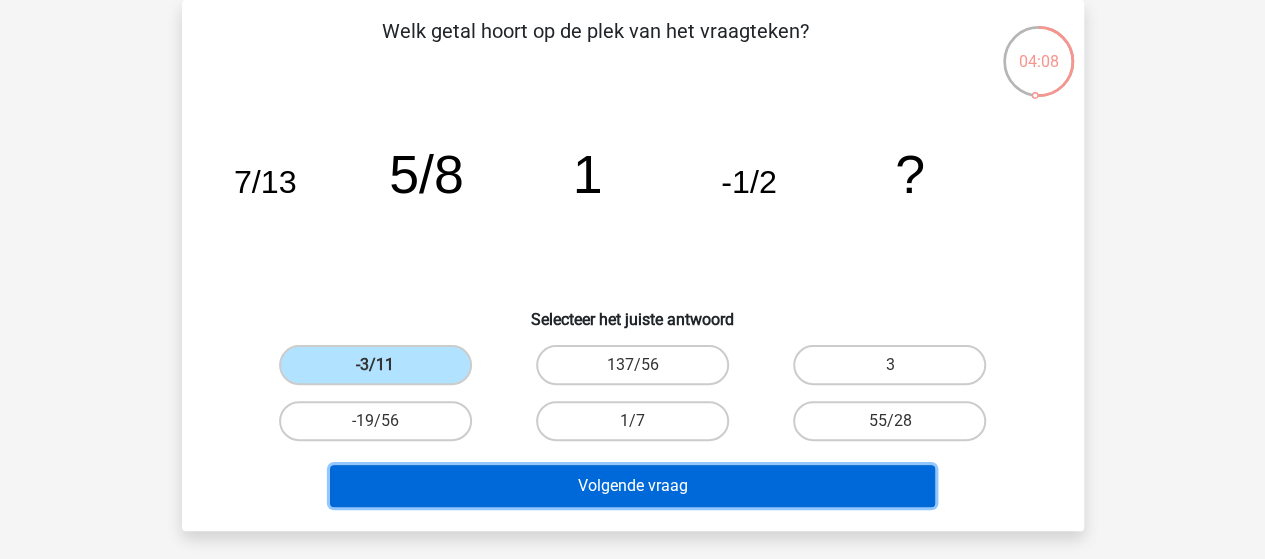 click on "Volgende vraag" at bounding box center (632, 486) 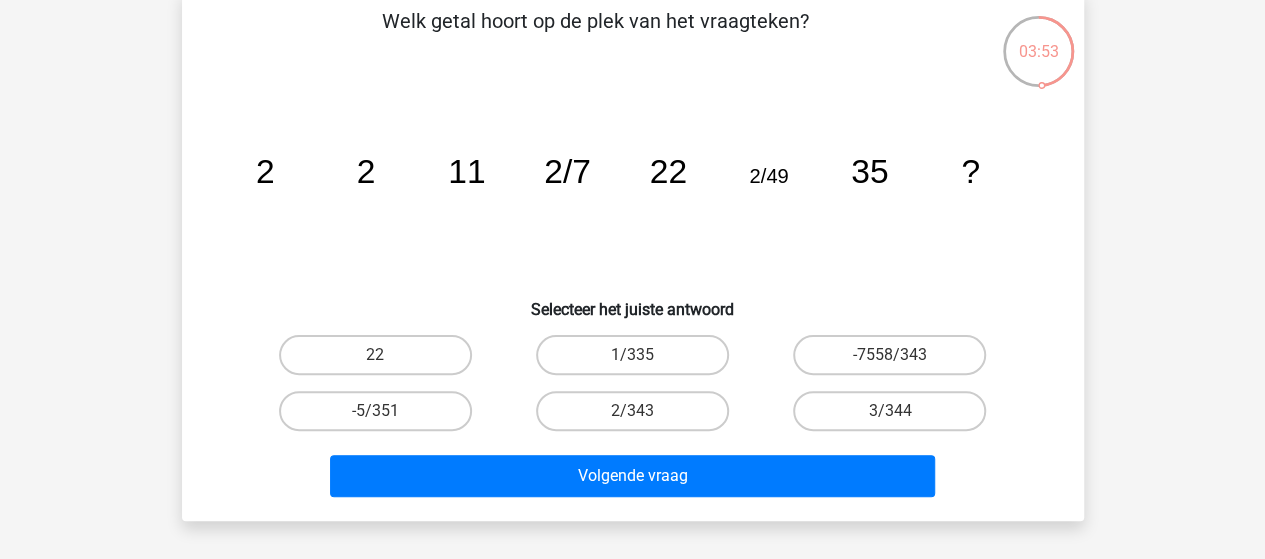 scroll, scrollTop: 92, scrollLeft: 0, axis: vertical 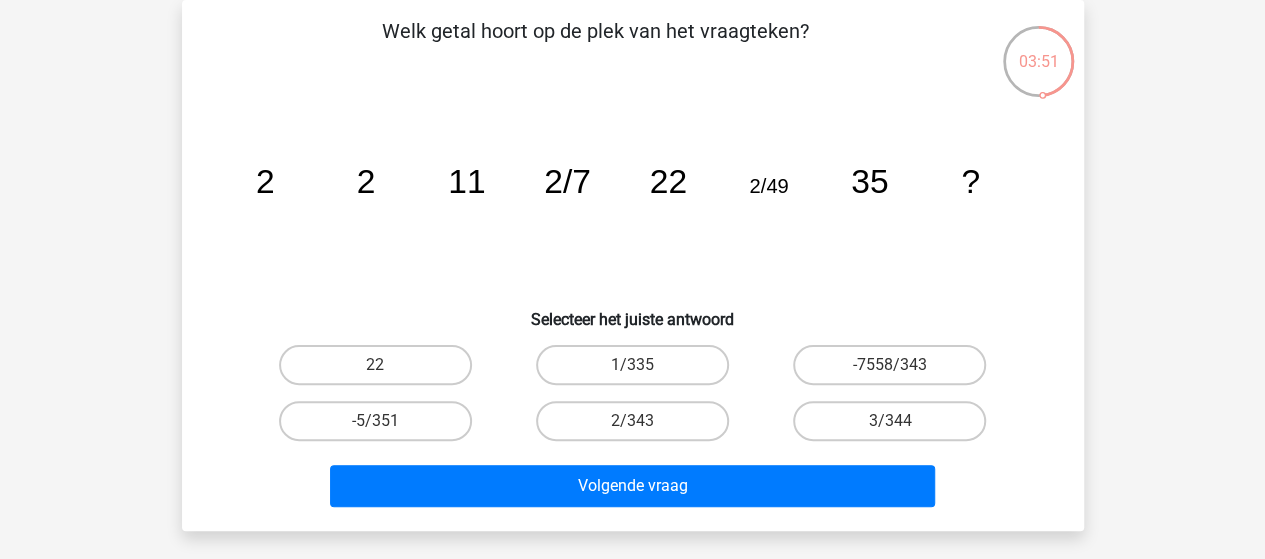 click on "Volgende vraag" at bounding box center (633, 482) 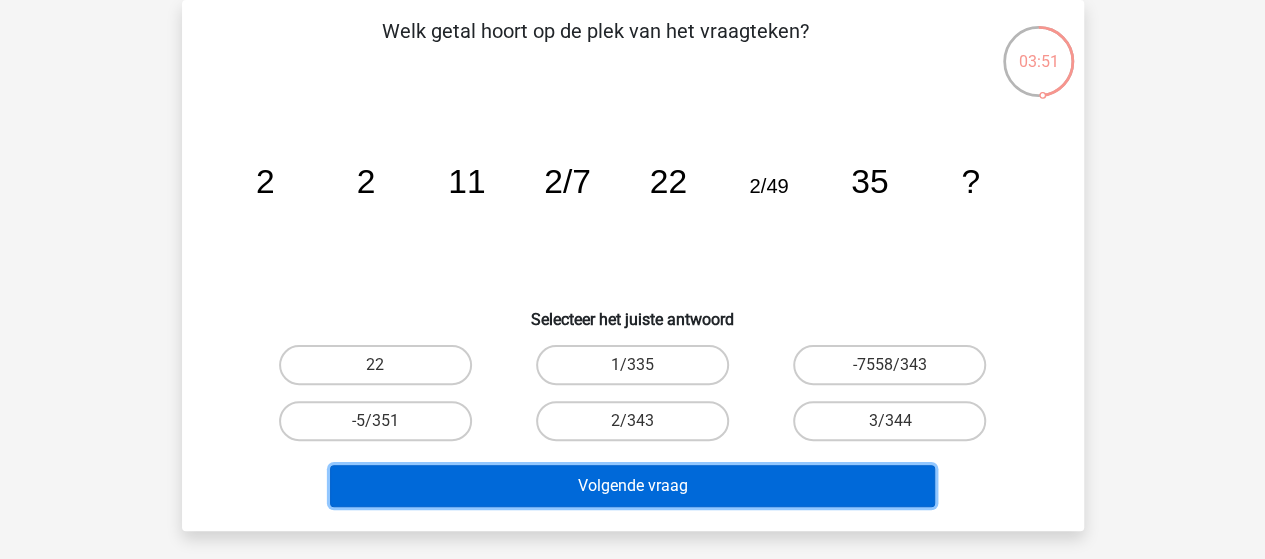 click on "Volgende vraag" at bounding box center [632, 486] 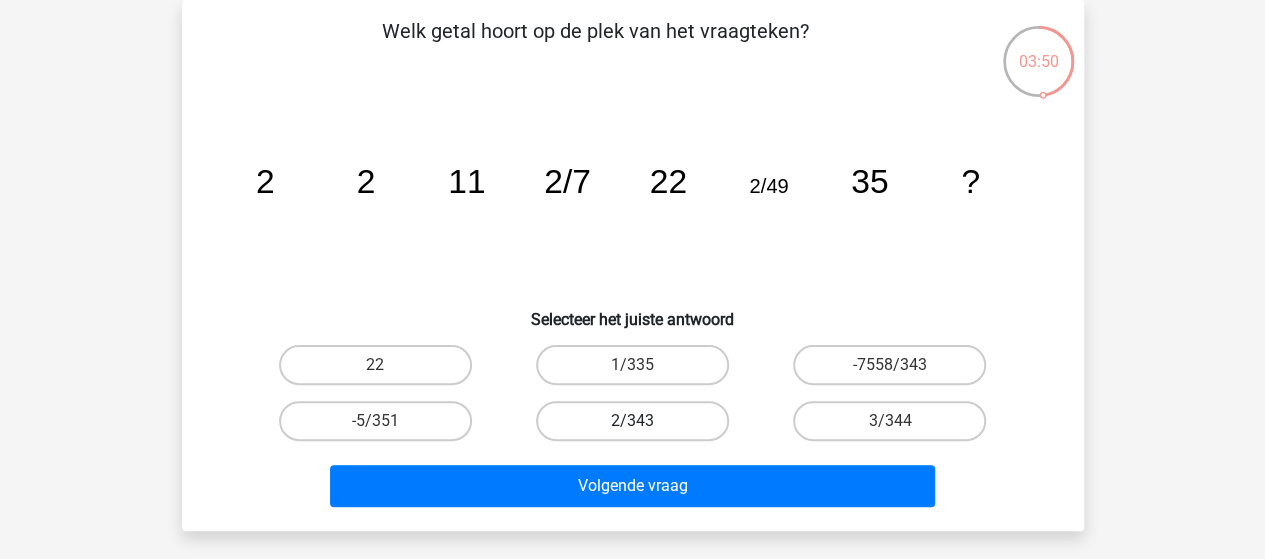 click on "2/343" at bounding box center (632, 421) 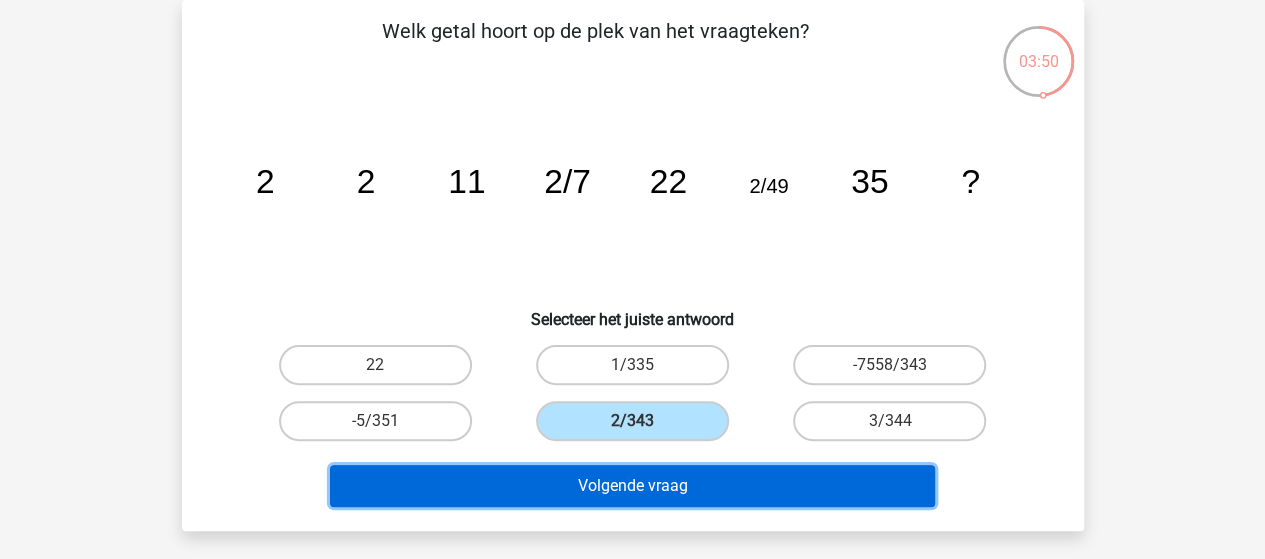 click on "Volgende vraag" at bounding box center [632, 486] 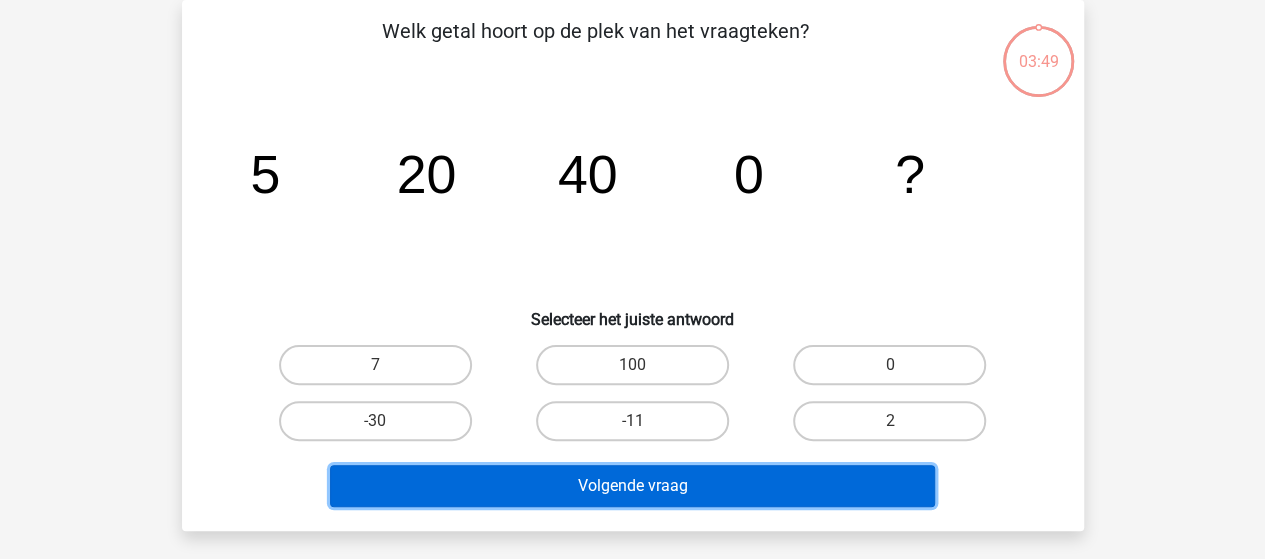 click on "Volgende vraag" at bounding box center (632, 486) 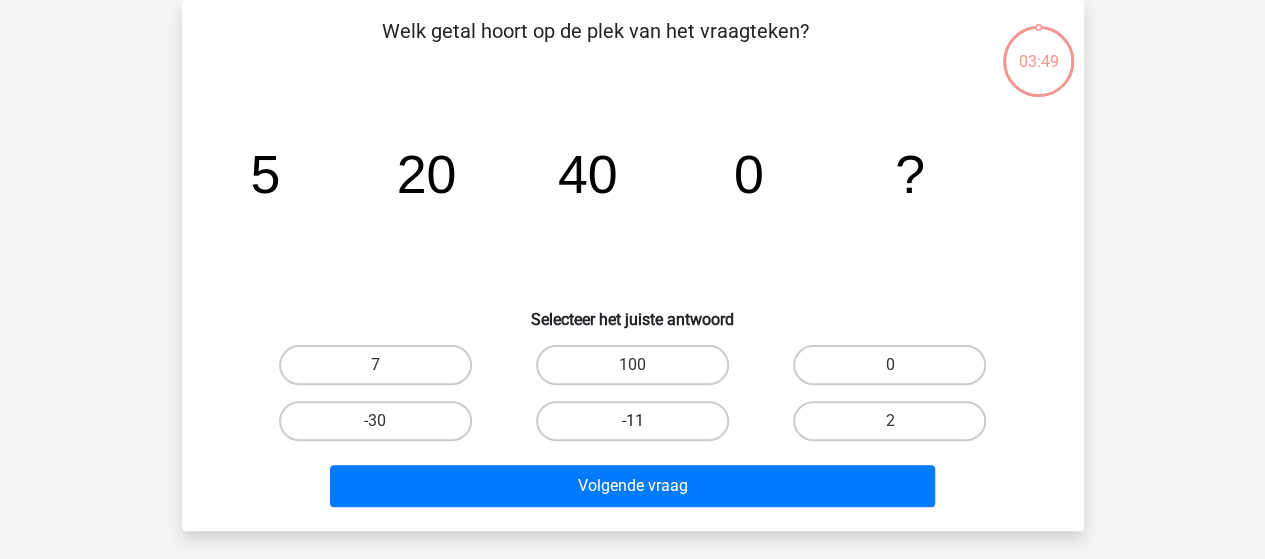click on "-11" at bounding box center [632, 421] 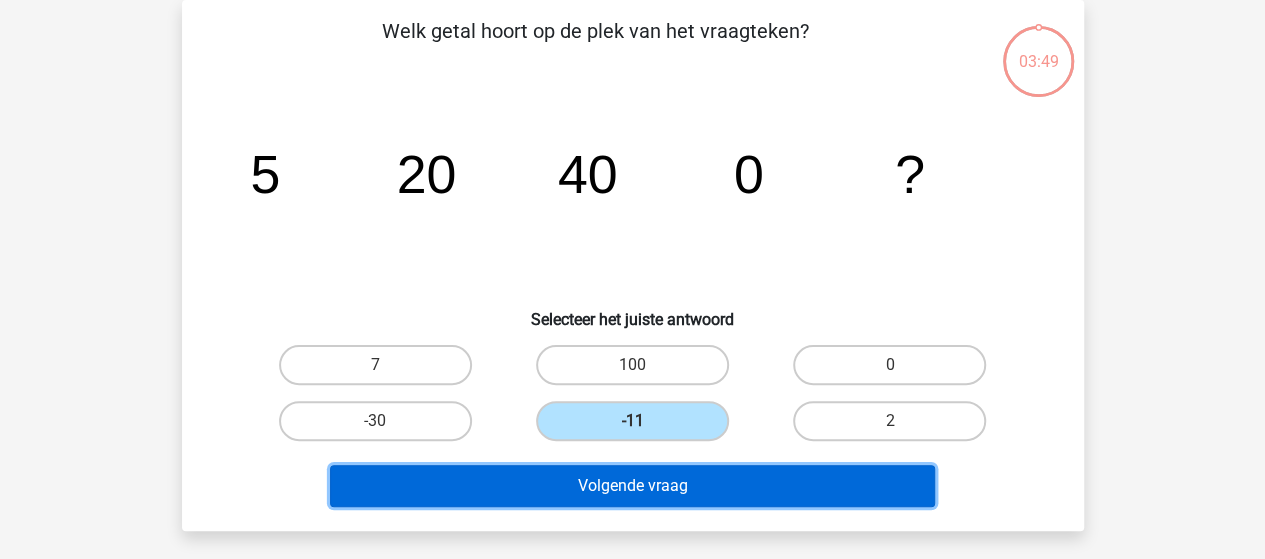 drag, startPoint x: 654, startPoint y: 484, endPoint x: 657, endPoint y: 469, distance: 15.297058 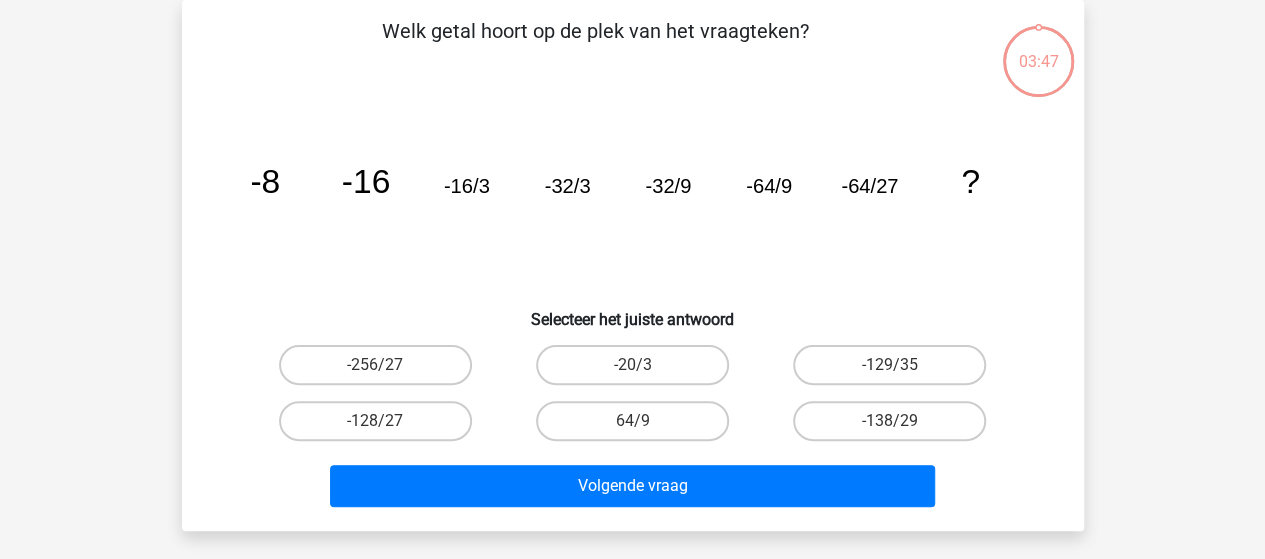 click on "64/9" at bounding box center (632, 421) 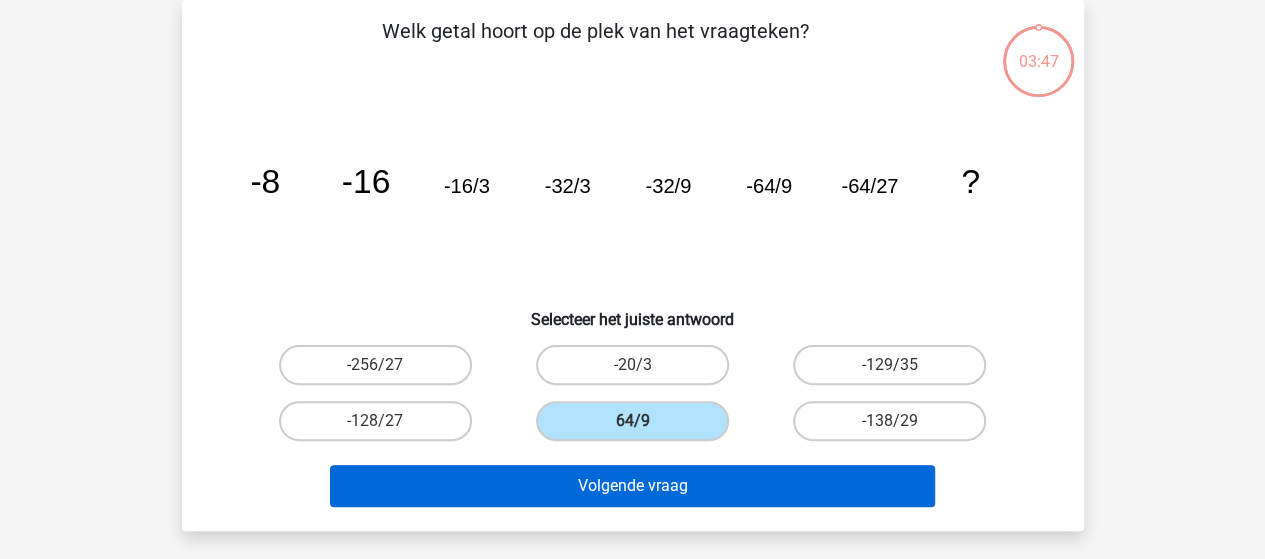 drag, startPoint x: 661, startPoint y: 511, endPoint x: 665, endPoint y: 495, distance: 16.492422 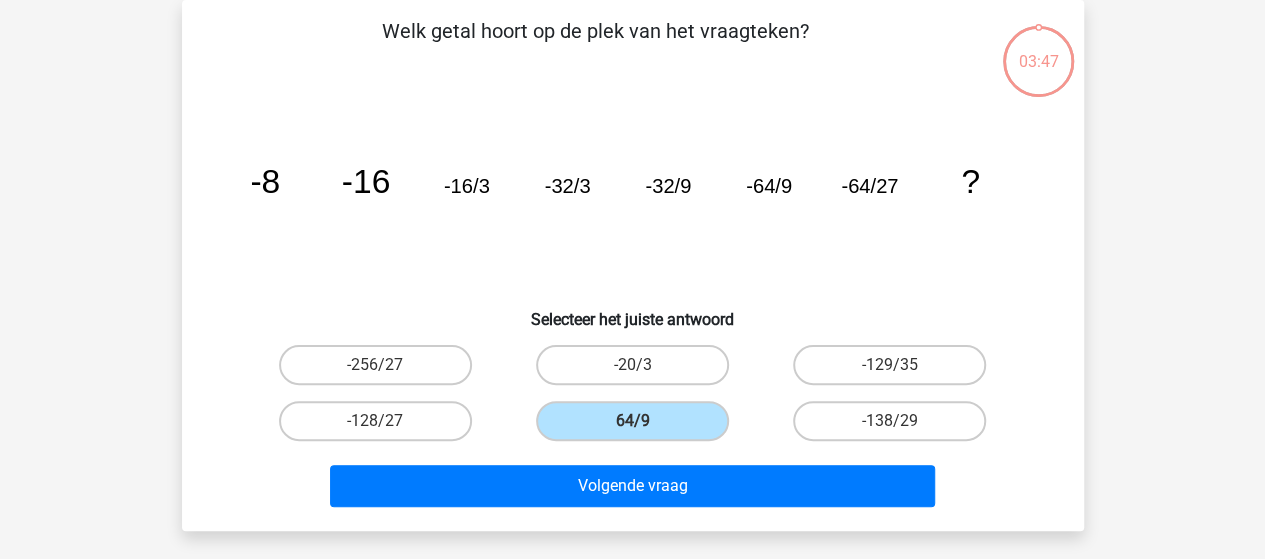 click on "Volgende vraag" at bounding box center (633, 482) 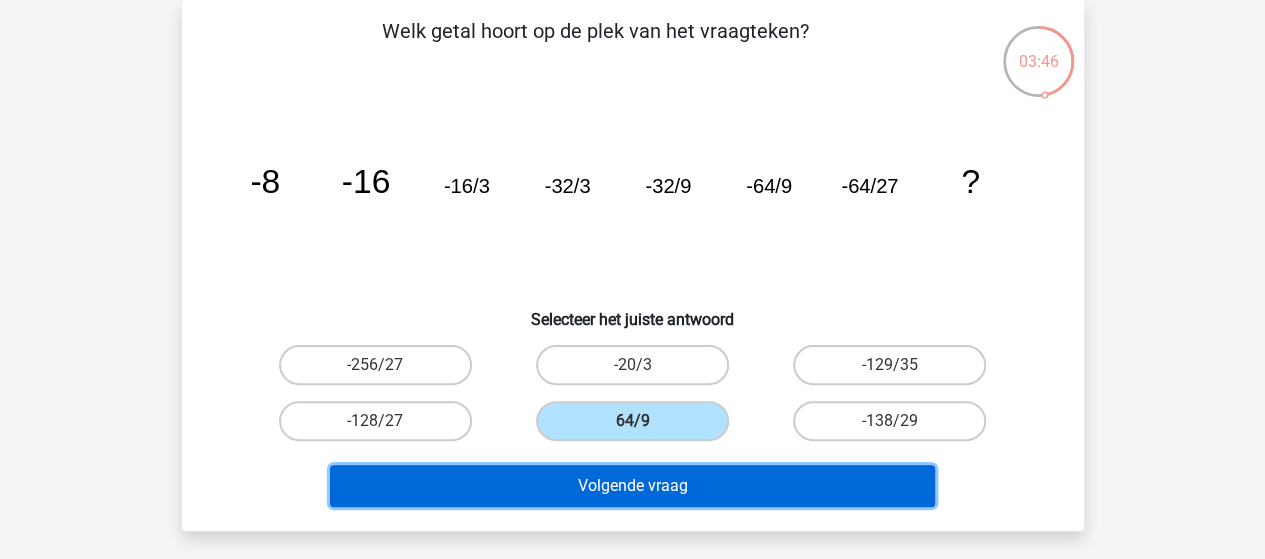 click on "Volgende vraag" at bounding box center [632, 486] 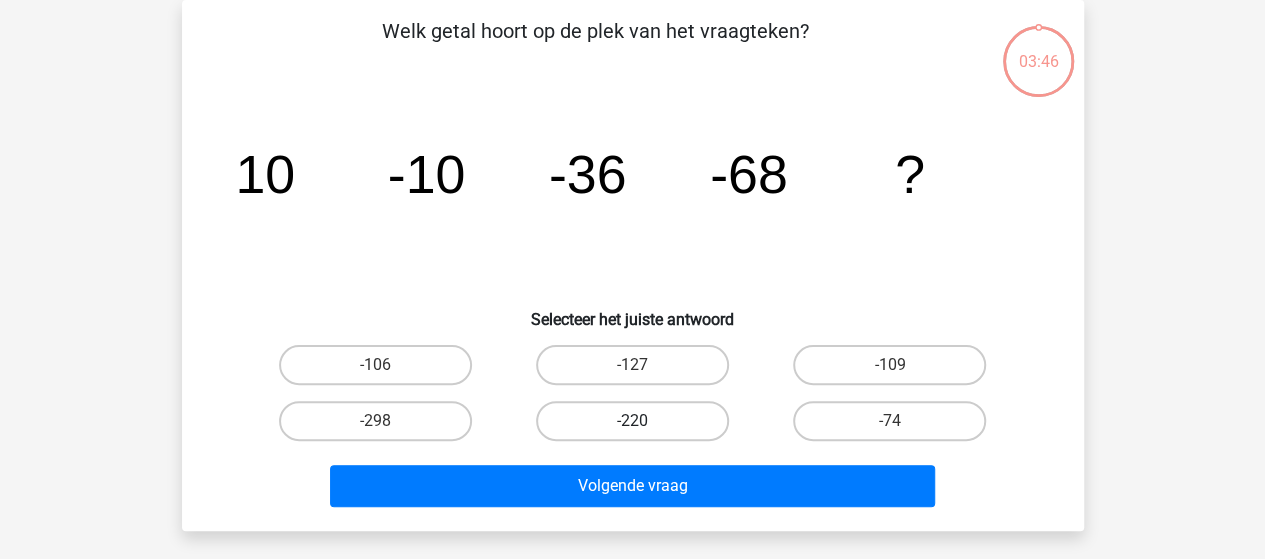 click on "-220" at bounding box center [632, 421] 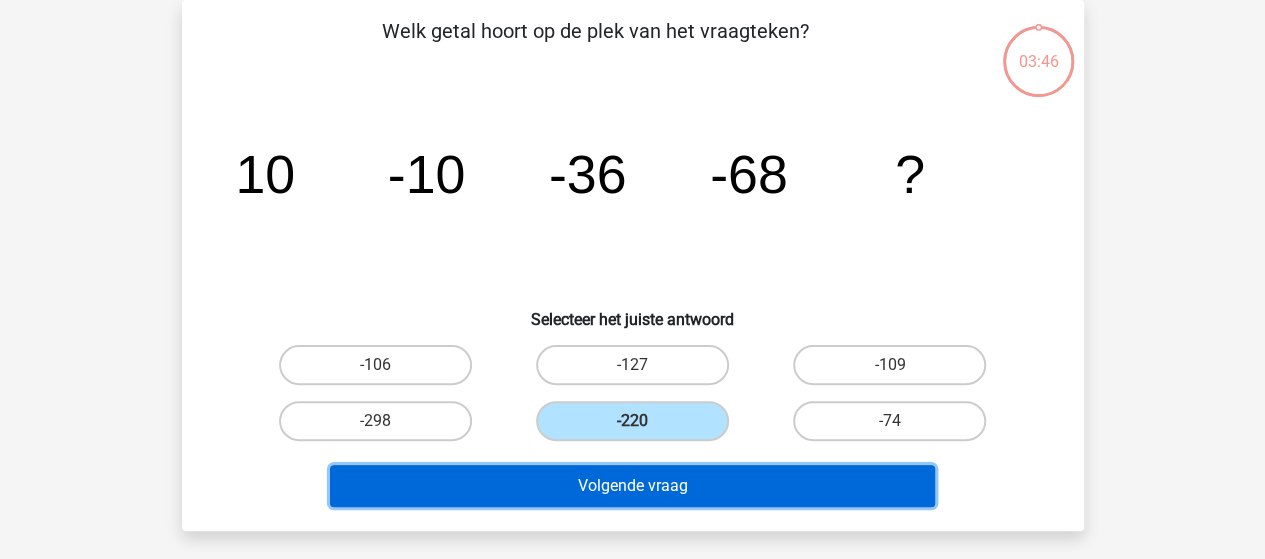 click on "Volgende vraag" at bounding box center [632, 486] 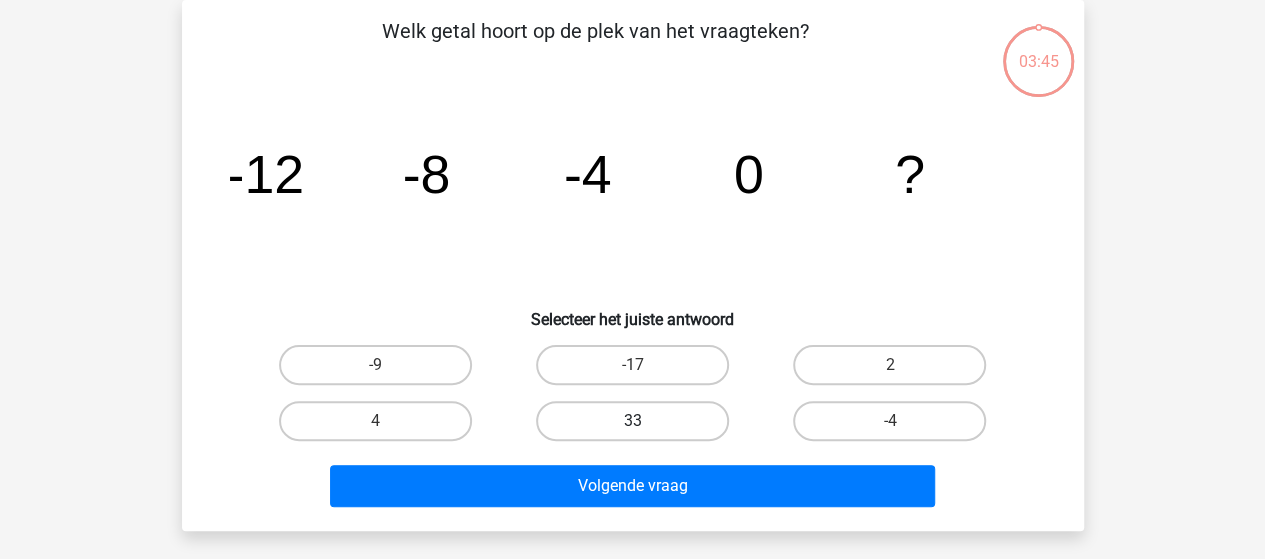 click on "33" at bounding box center [632, 421] 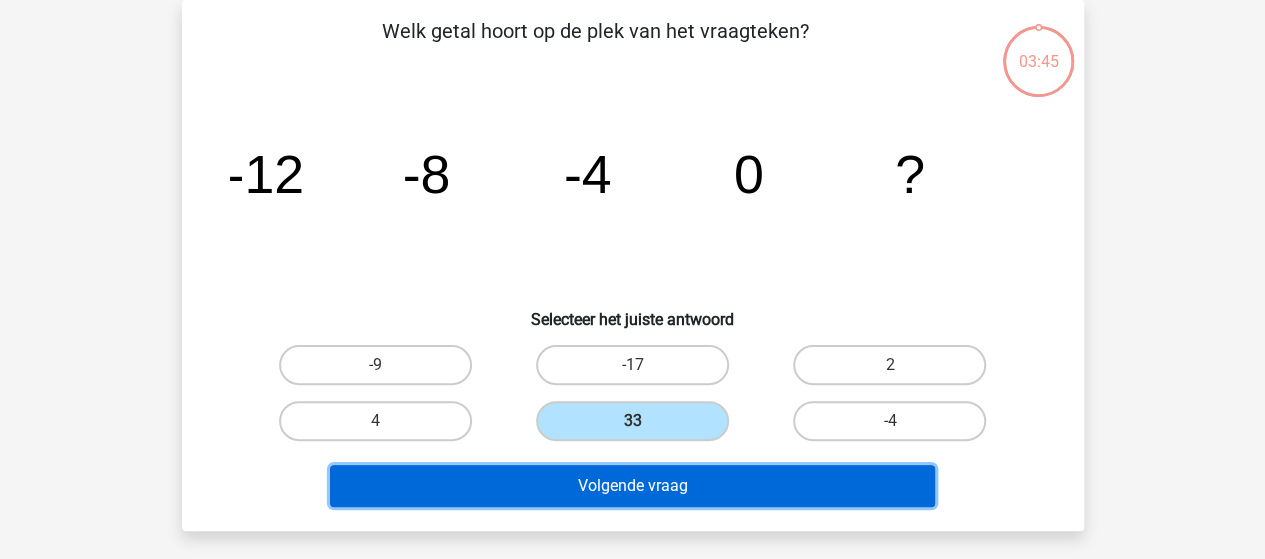 click on "Volgende vraag" at bounding box center [632, 486] 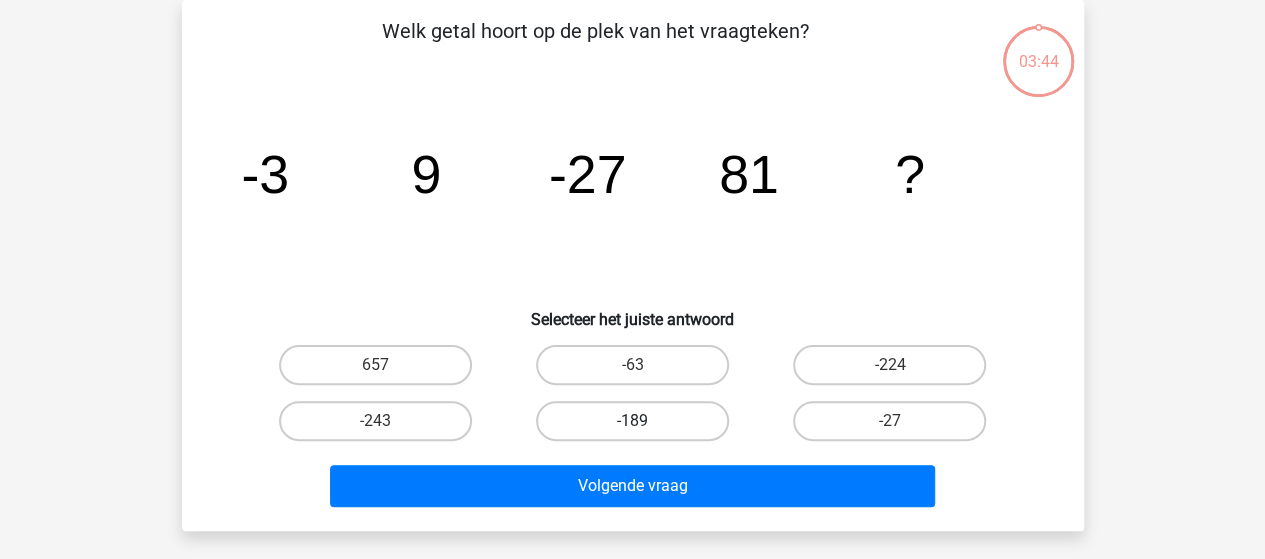 click on "-189" at bounding box center [632, 421] 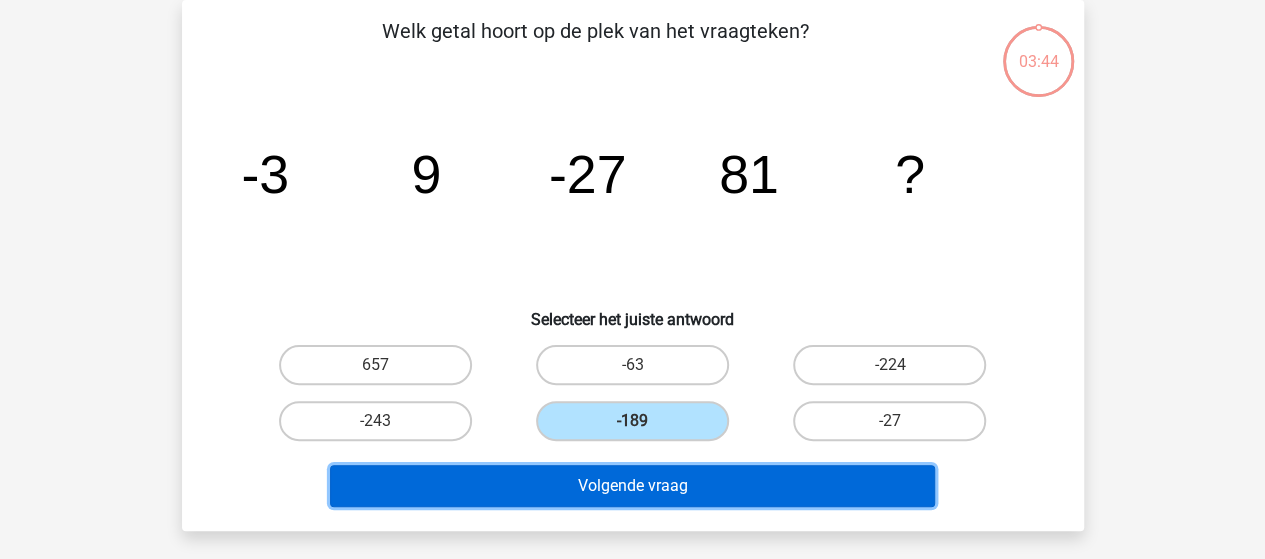 click on "Volgende vraag" at bounding box center (632, 486) 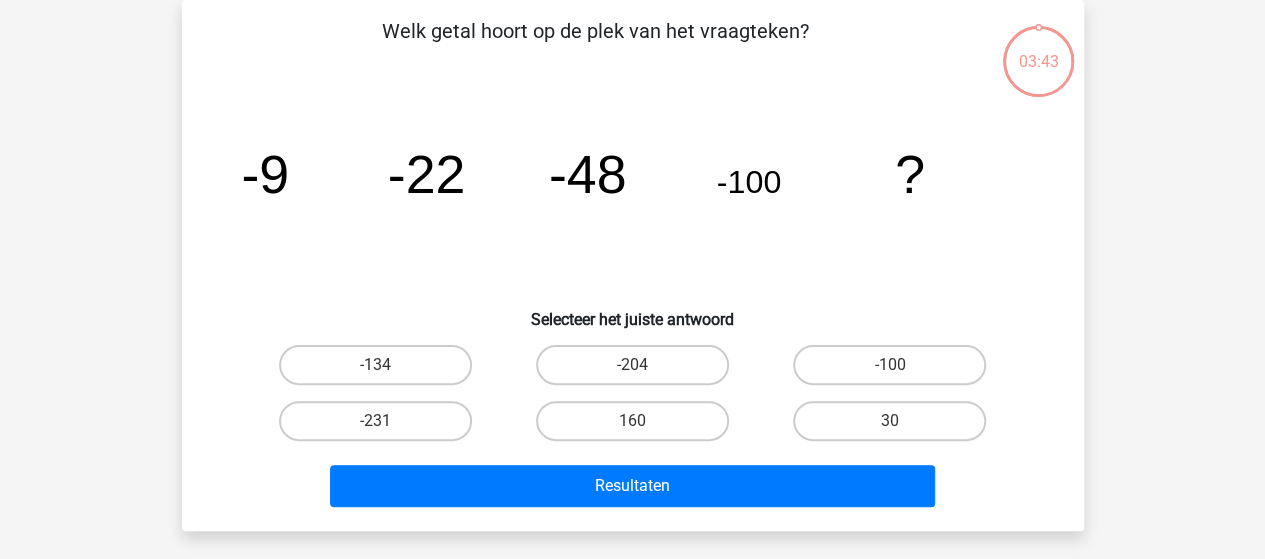 drag, startPoint x: 666, startPoint y: 412, endPoint x: 666, endPoint y: 449, distance: 37 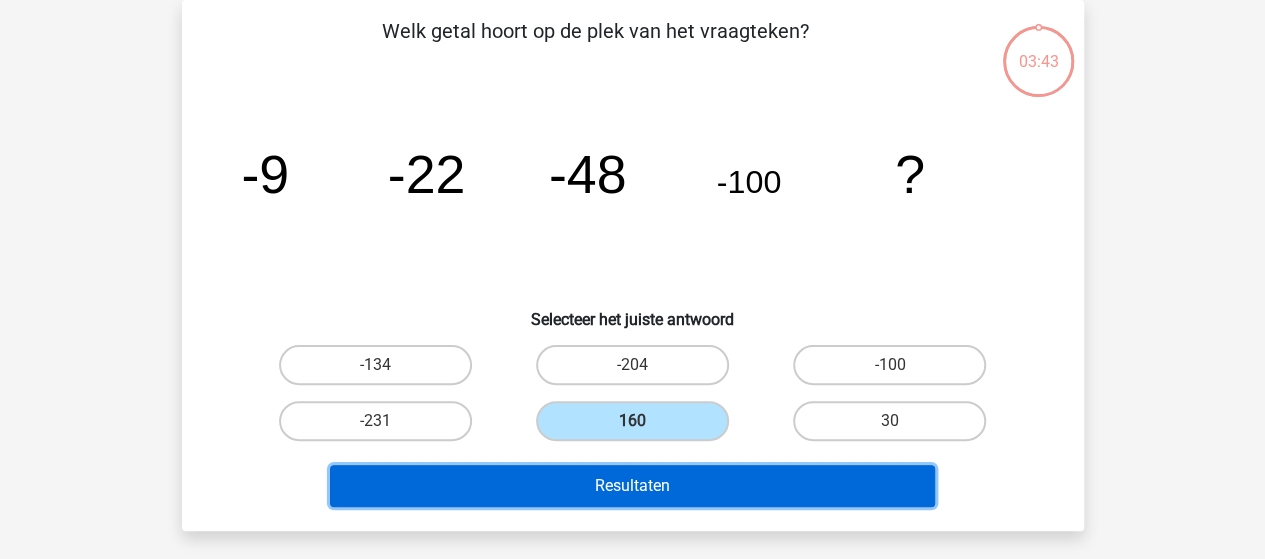 click on "Resultaten" at bounding box center (632, 486) 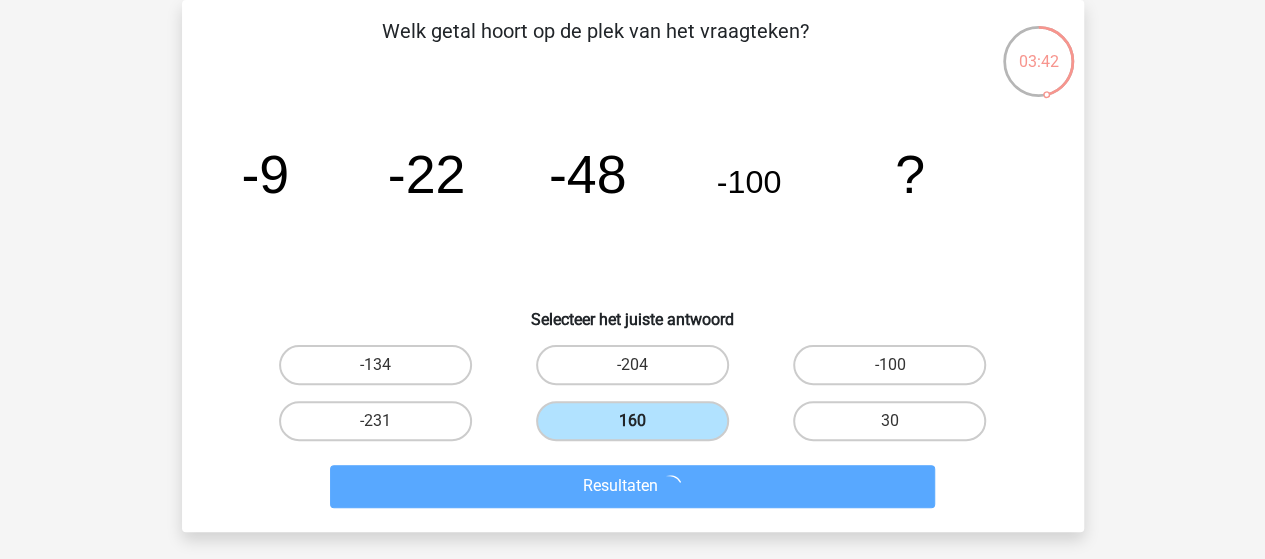 click on "160" at bounding box center (632, 421) 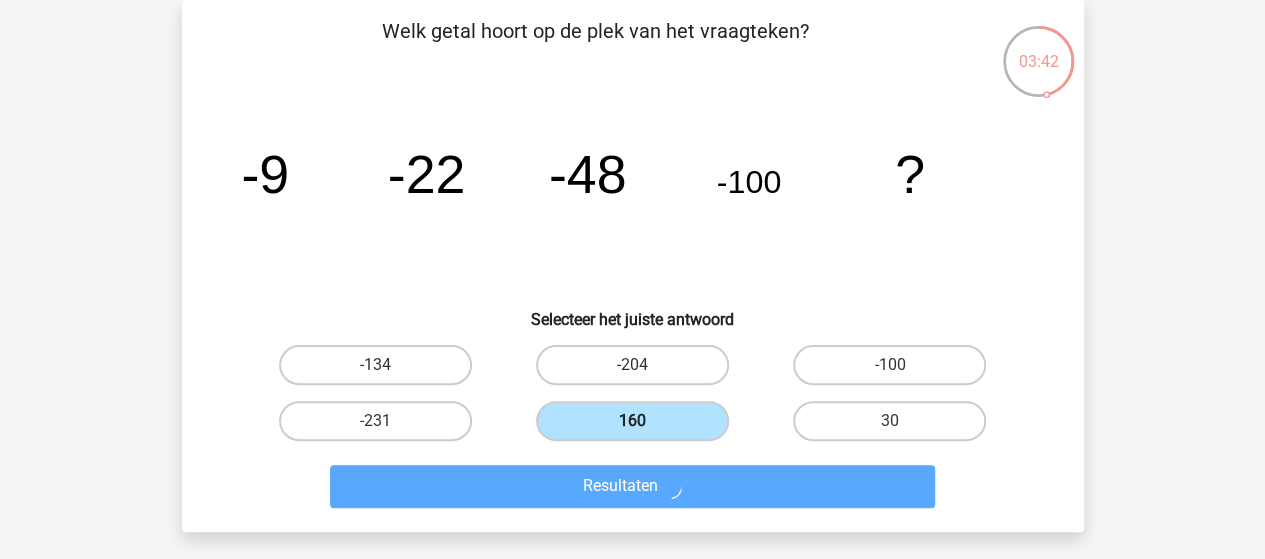 click on "160" at bounding box center [638, 427] 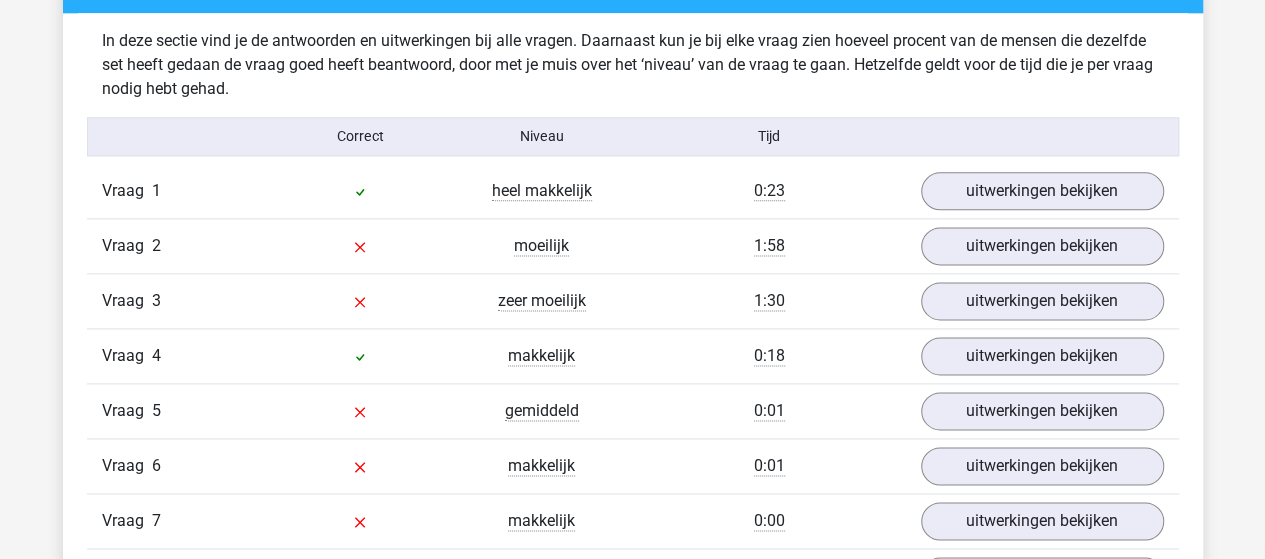 scroll, scrollTop: 1200, scrollLeft: 0, axis: vertical 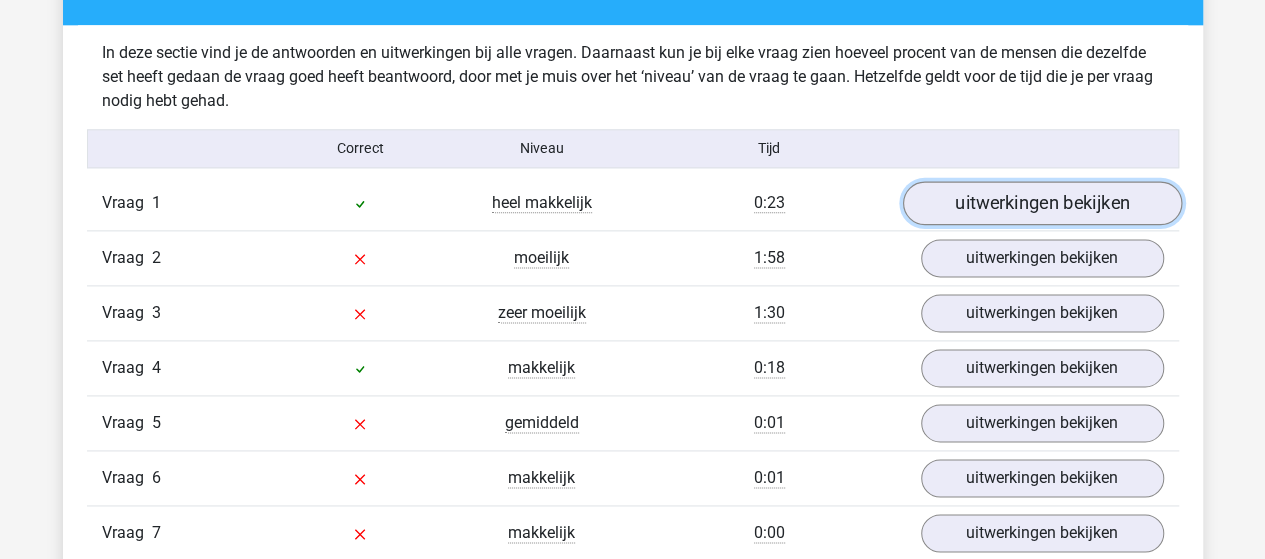 click on "uitwerkingen bekijken" at bounding box center (1041, 203) 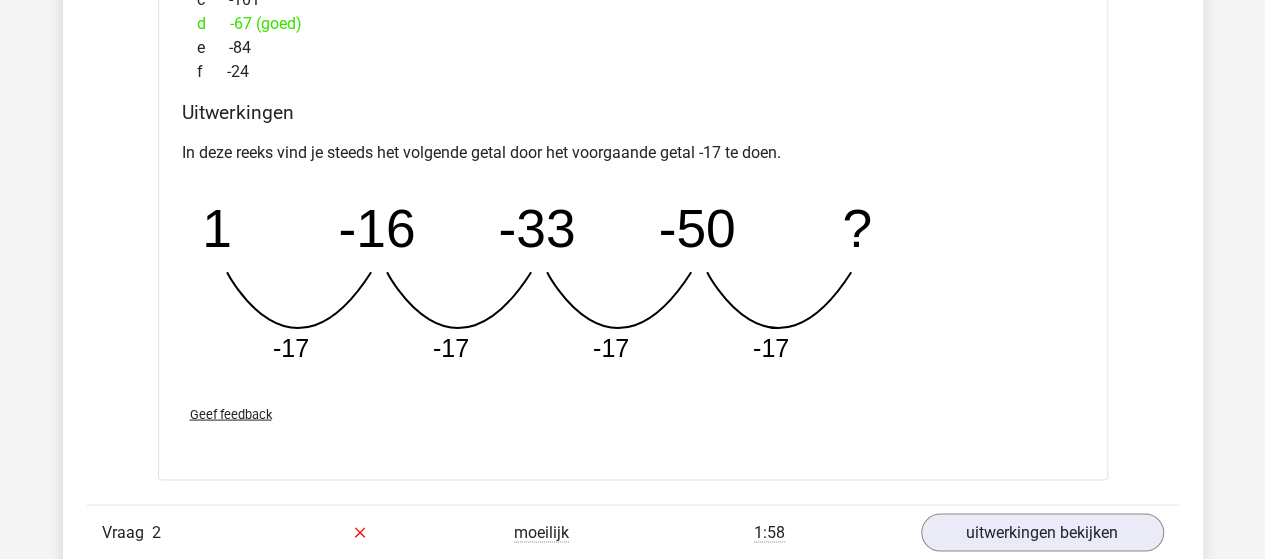 scroll, scrollTop: 2000, scrollLeft: 0, axis: vertical 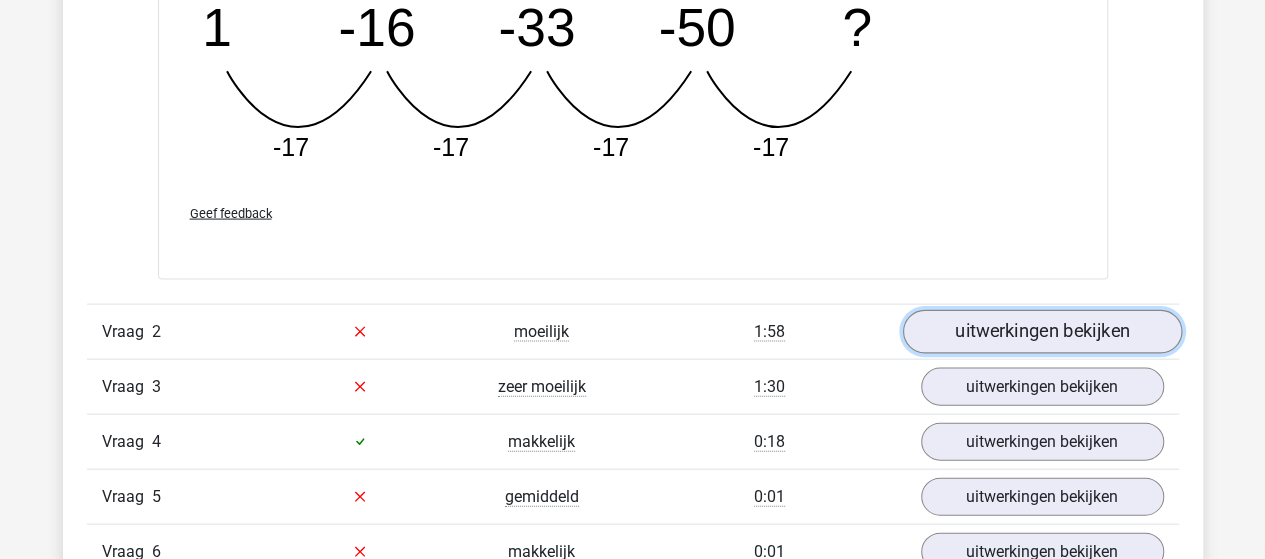 click on "uitwerkingen bekijken" at bounding box center (1041, 332) 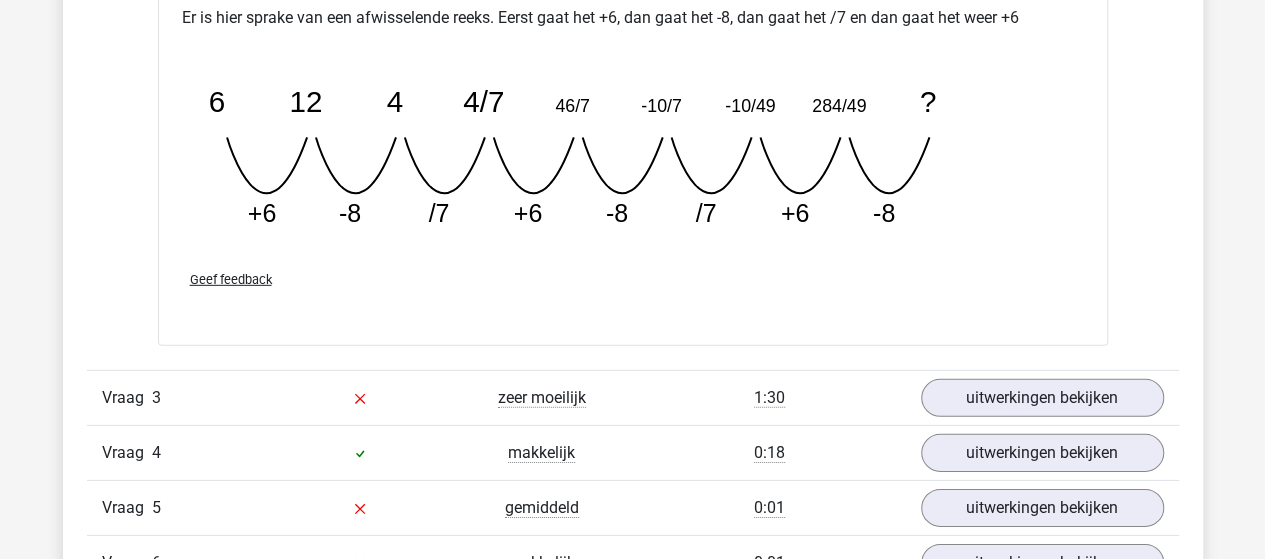 scroll, scrollTop: 2900, scrollLeft: 0, axis: vertical 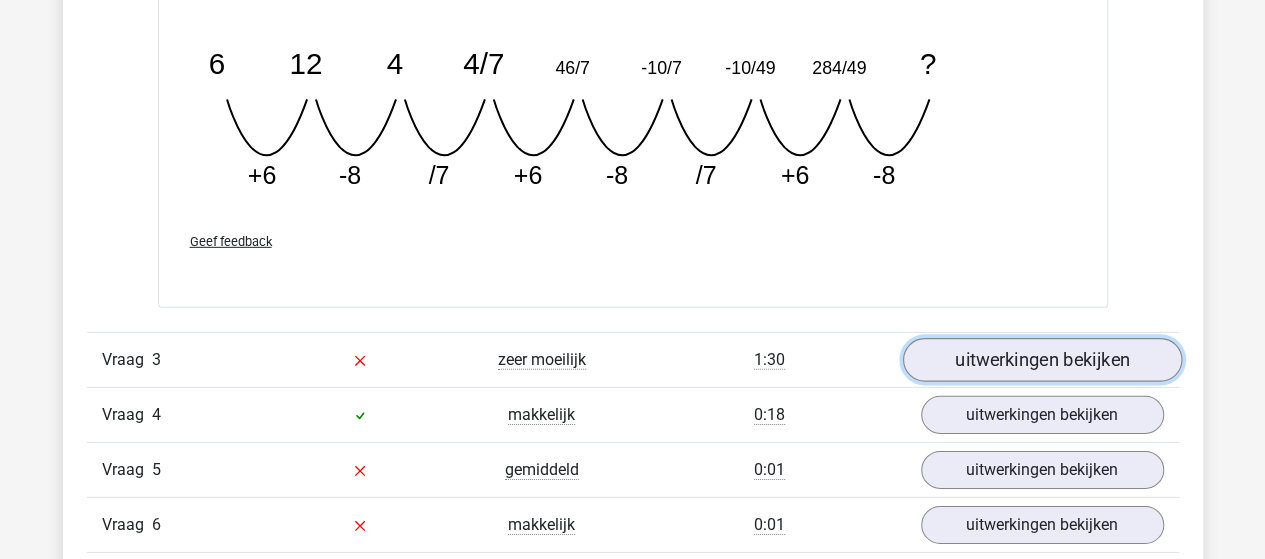 click on "uitwerkingen bekijken" at bounding box center [1041, 361] 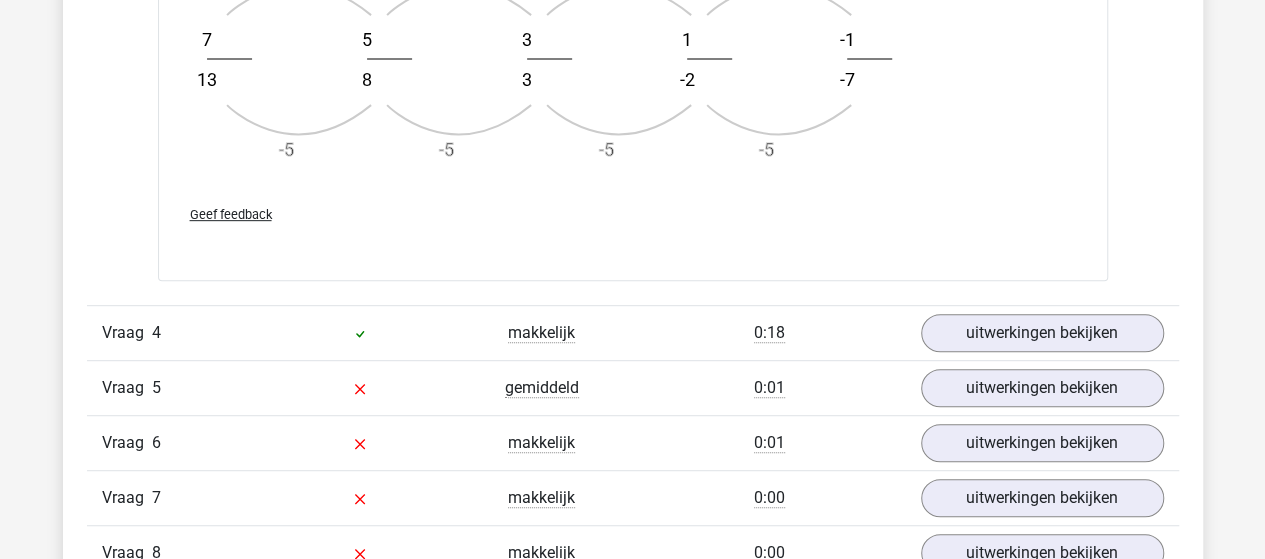 scroll, scrollTop: 4200, scrollLeft: 0, axis: vertical 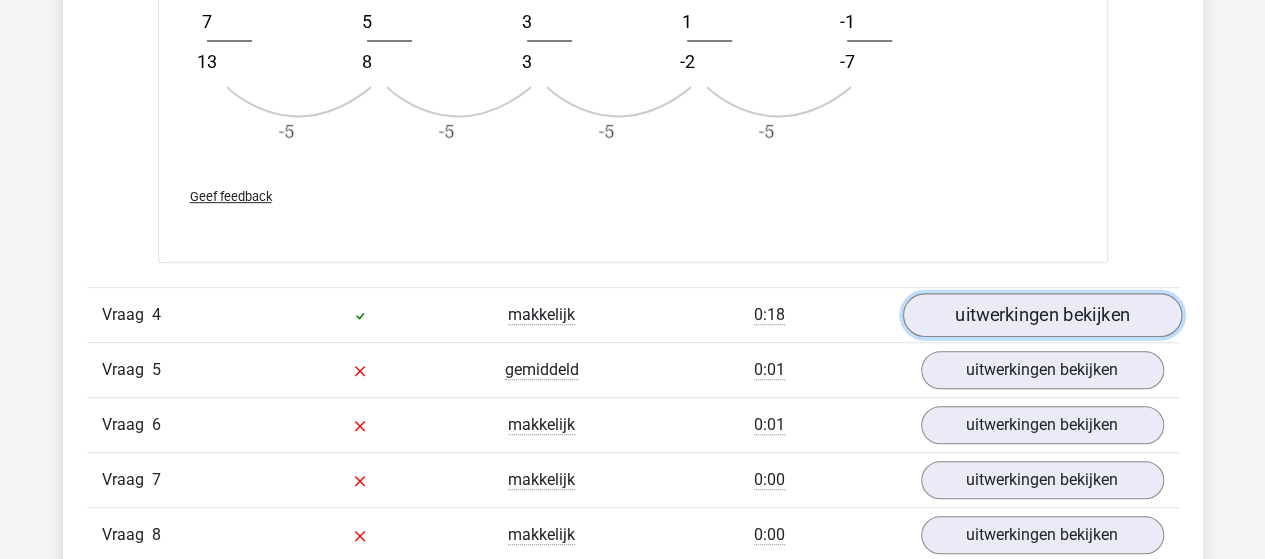 click on "uitwerkingen bekijken" at bounding box center [1041, 315] 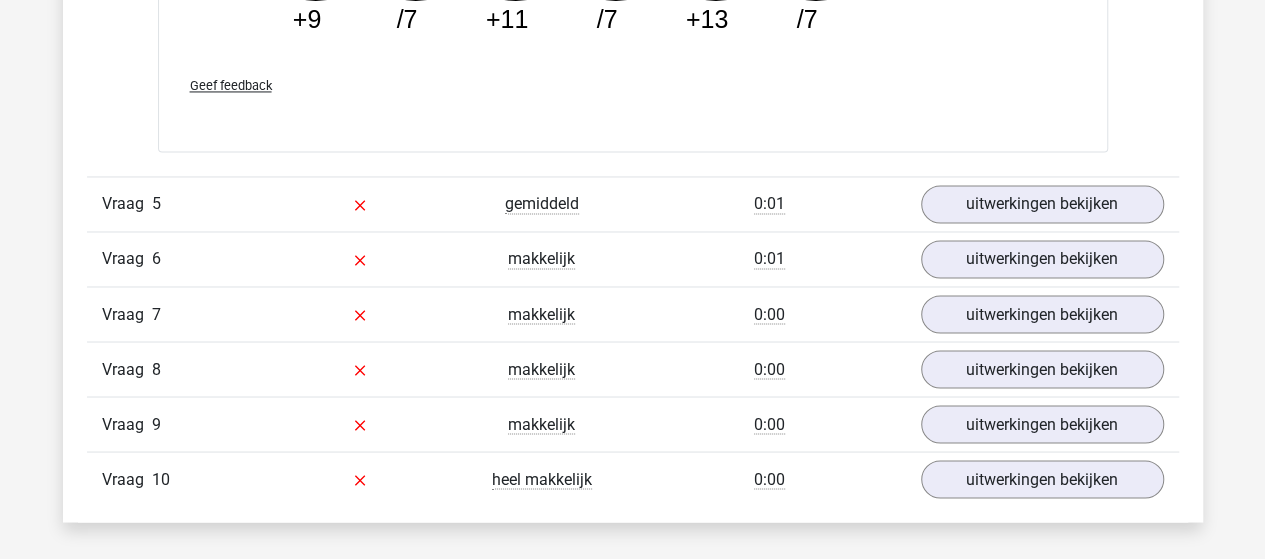 scroll, scrollTop: 5500, scrollLeft: 0, axis: vertical 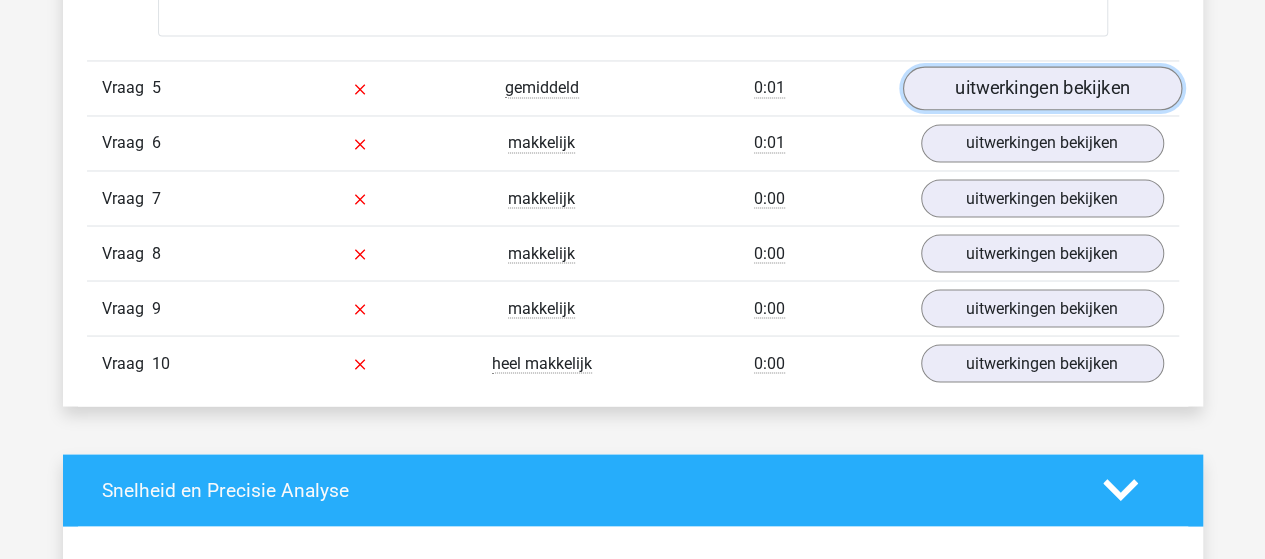 click on "uitwerkingen bekijken" at bounding box center [1041, 88] 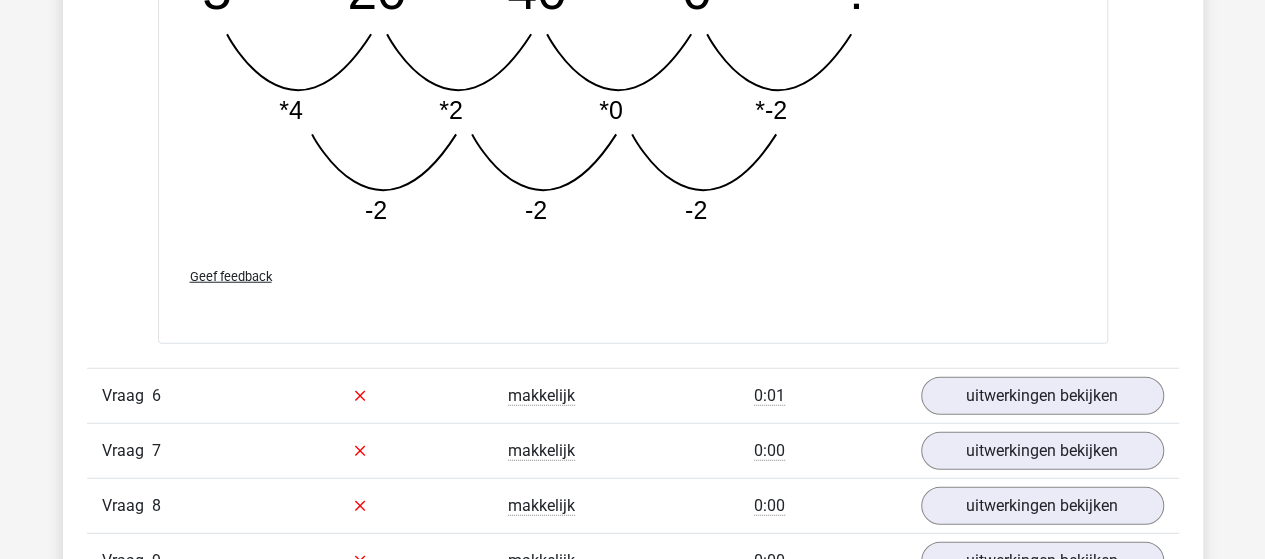 scroll, scrollTop: 6300, scrollLeft: 0, axis: vertical 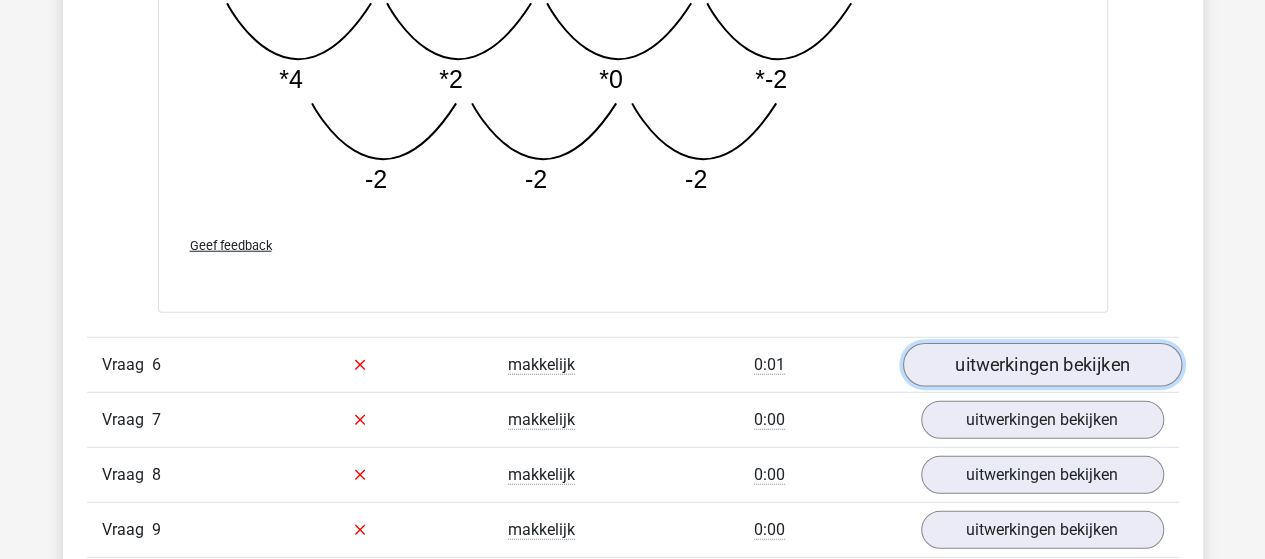 click on "uitwerkingen bekijken" at bounding box center [1041, 365] 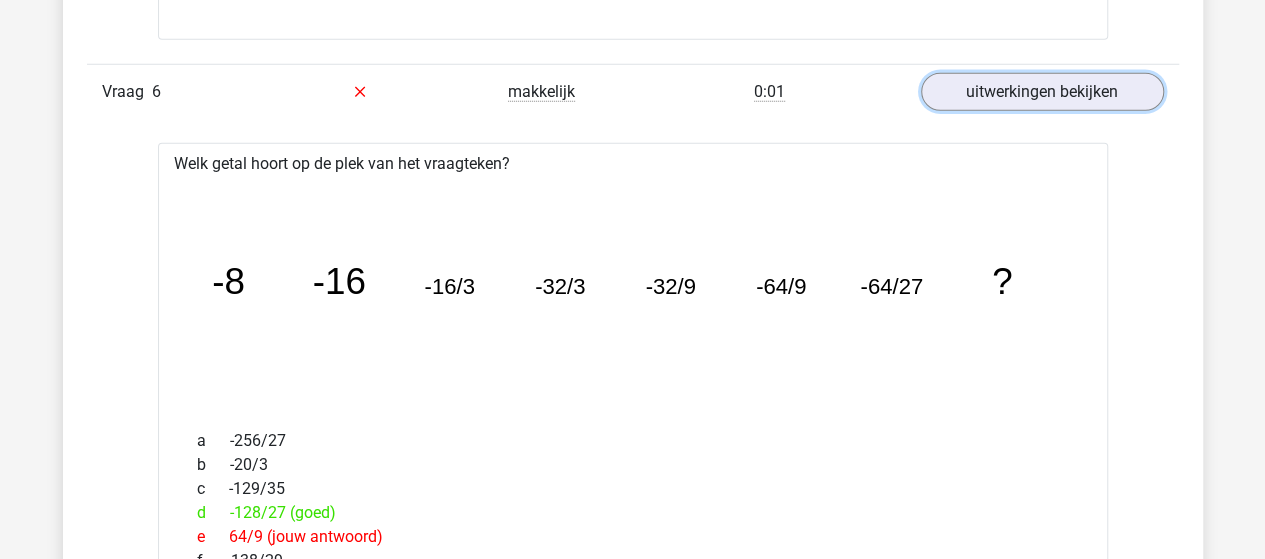 scroll, scrollTop: 6600, scrollLeft: 0, axis: vertical 